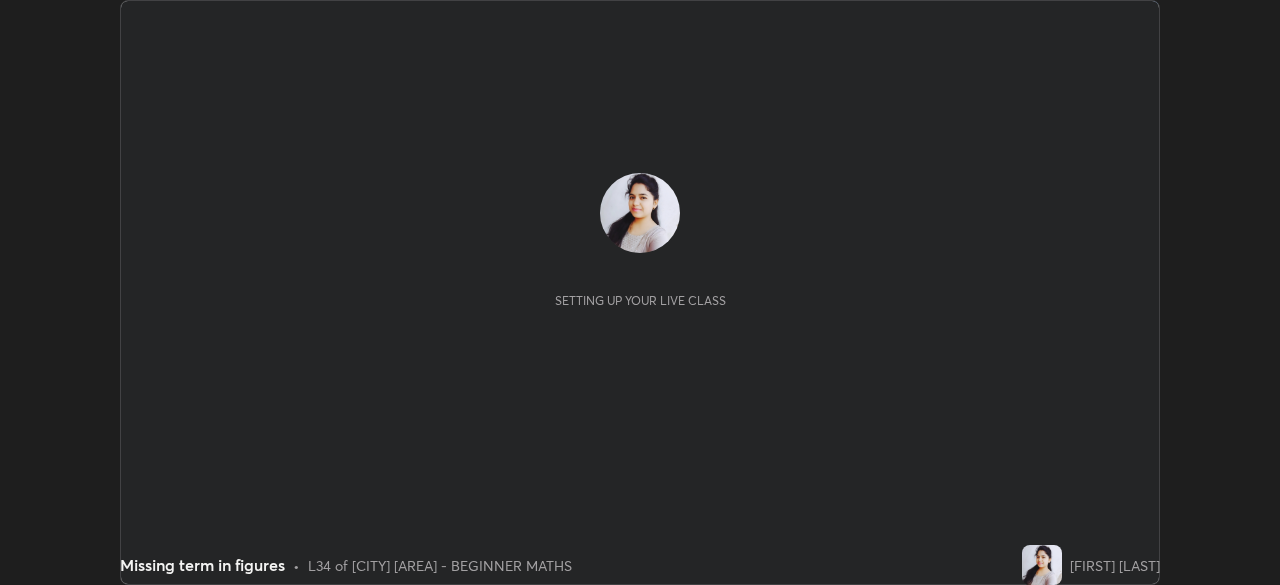 scroll, scrollTop: 0, scrollLeft: 0, axis: both 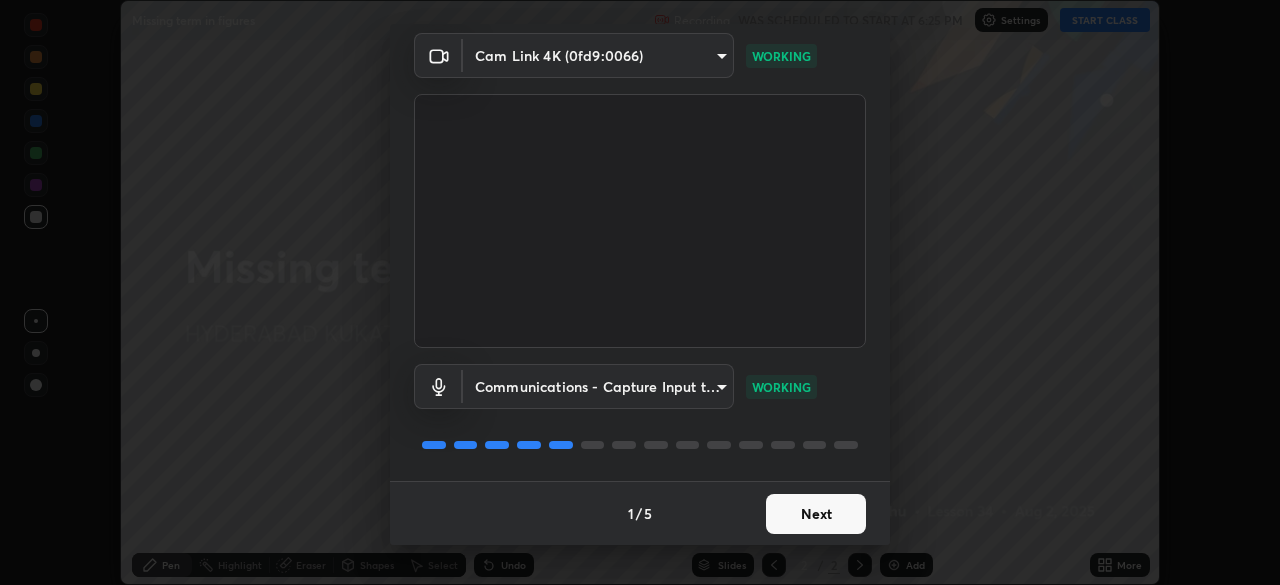 click on "Next" at bounding box center (816, 514) 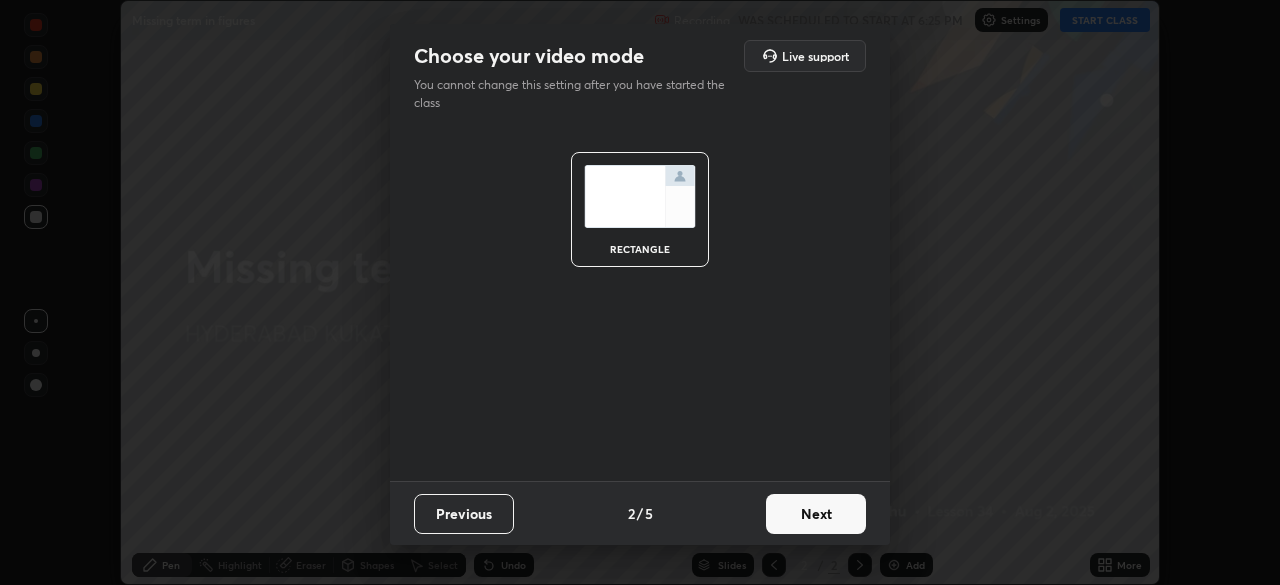 scroll, scrollTop: 0, scrollLeft: 0, axis: both 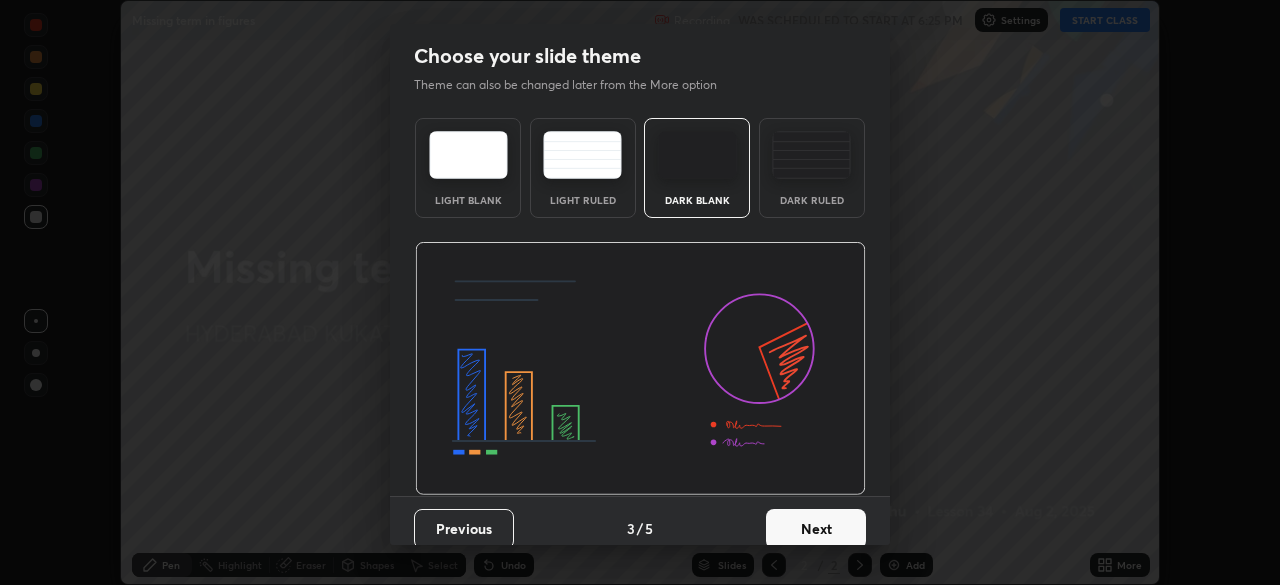 click on "Next" at bounding box center (816, 529) 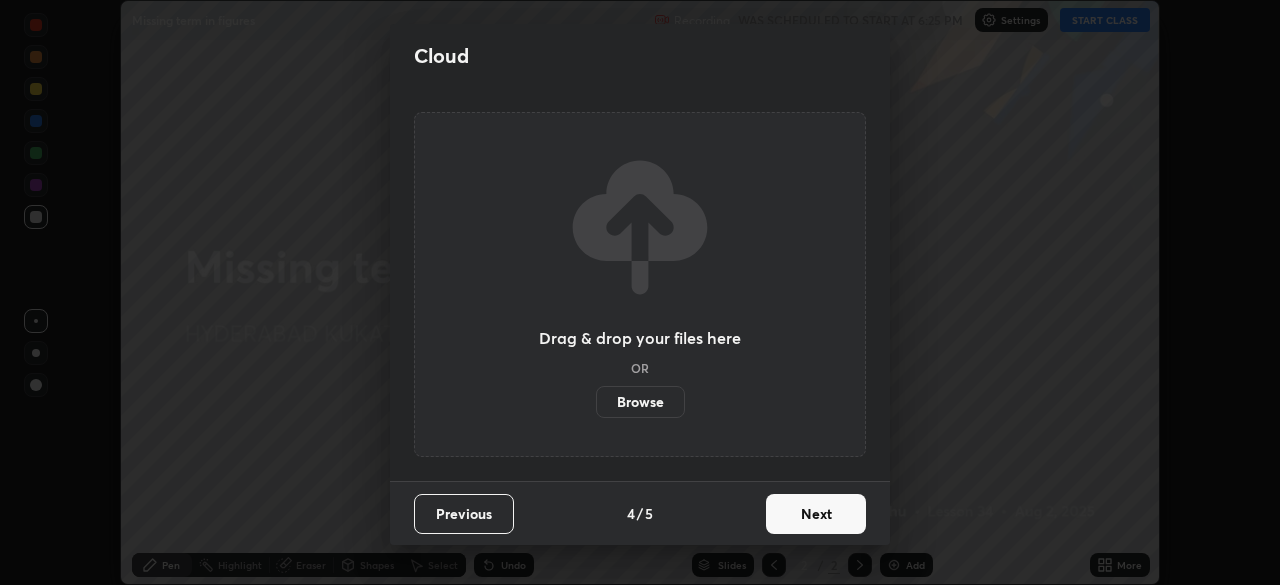 click on "Next" at bounding box center (816, 514) 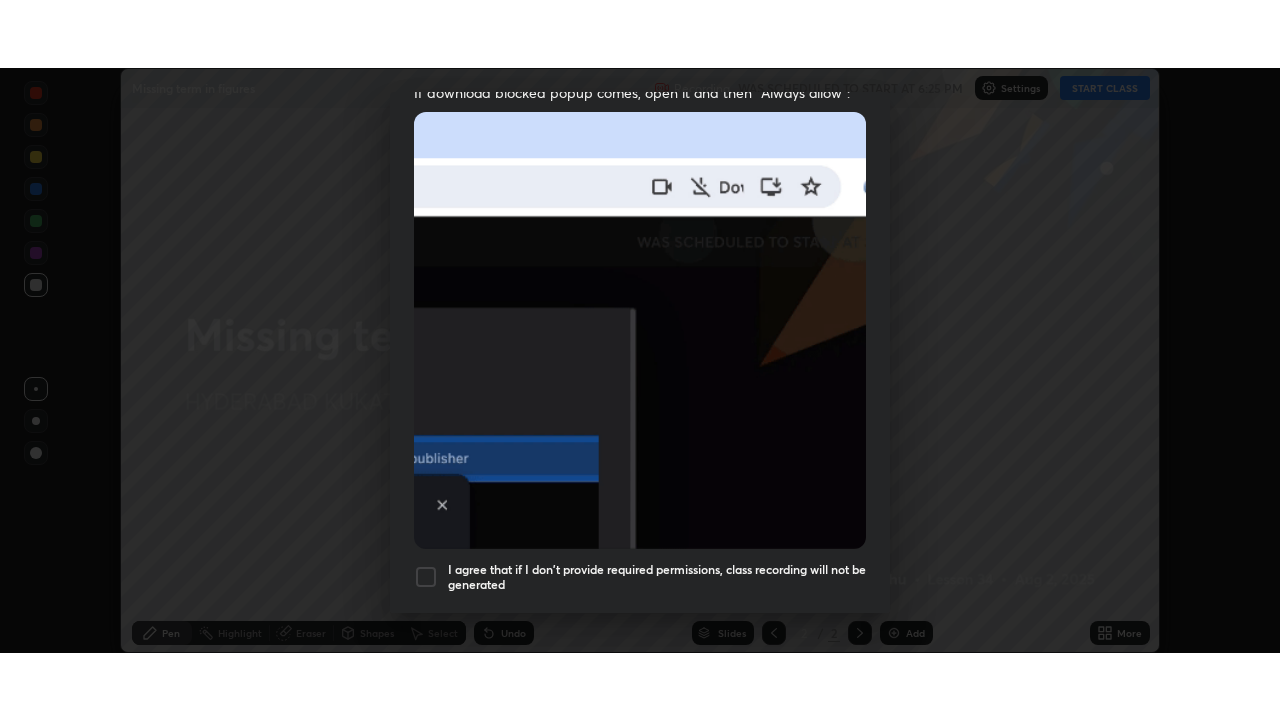 scroll, scrollTop: 479, scrollLeft: 0, axis: vertical 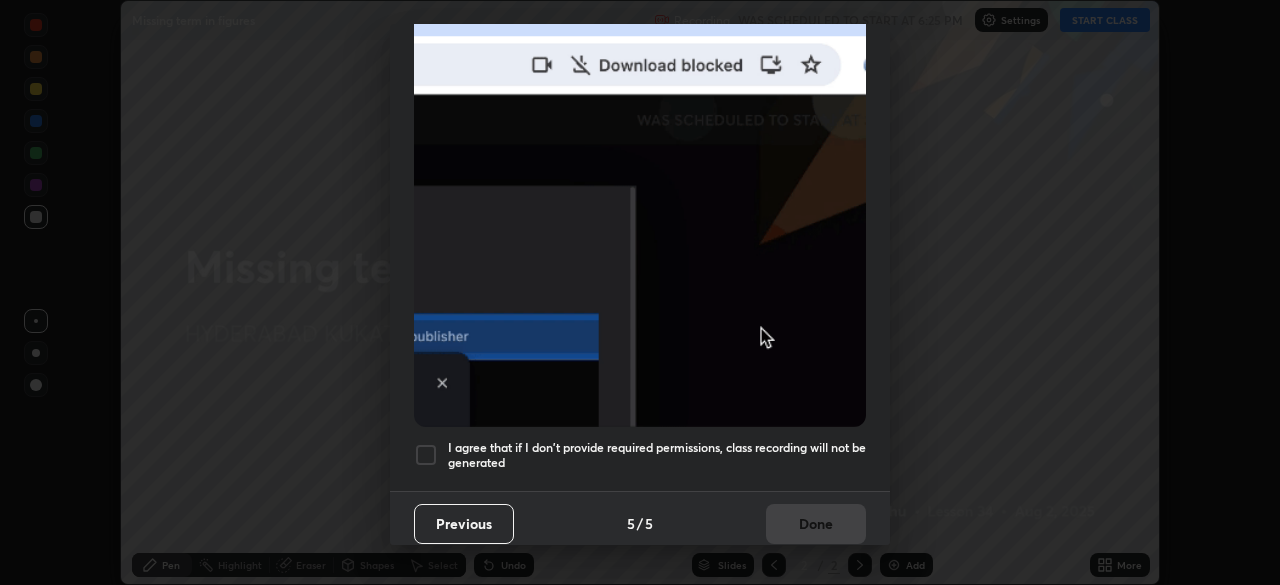 click at bounding box center [426, 455] 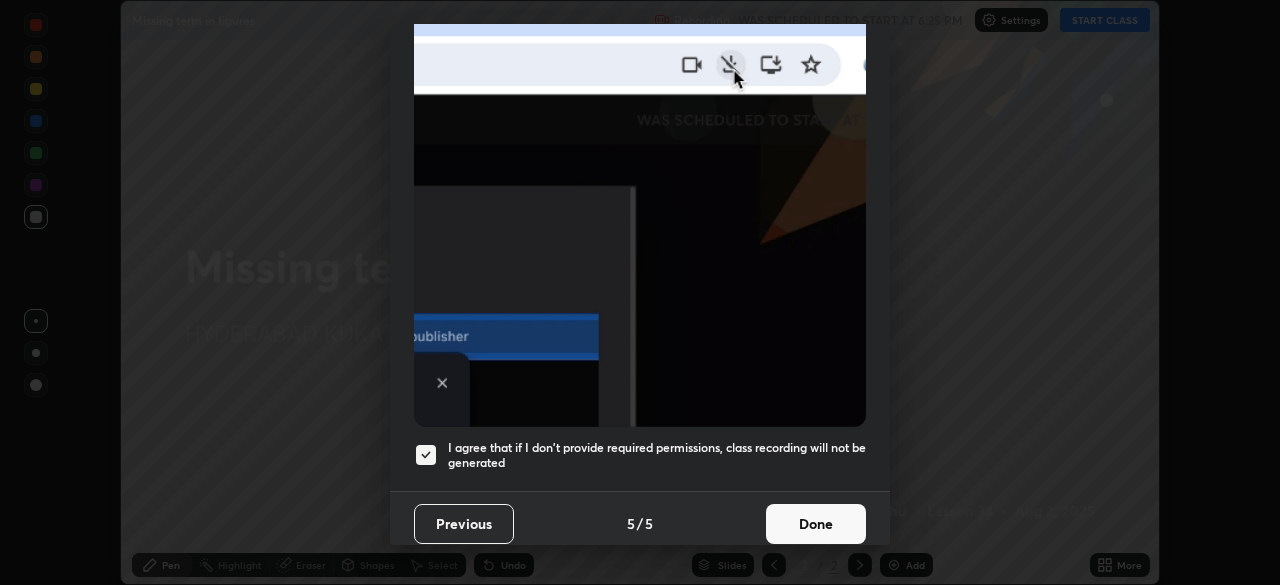 click on "Done" at bounding box center [816, 524] 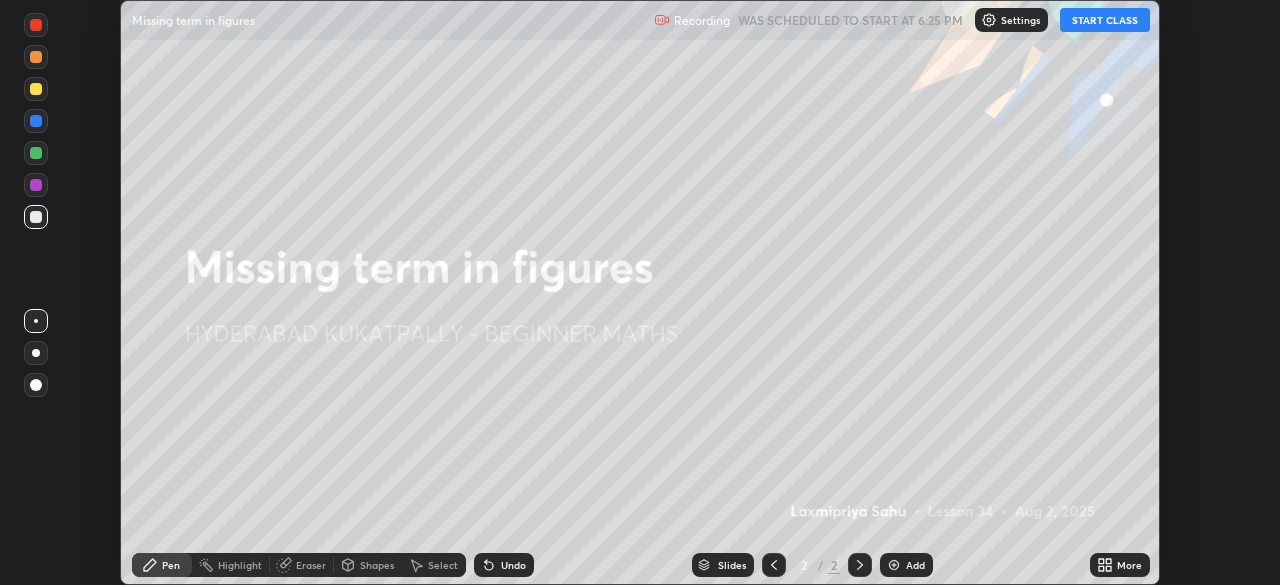 click on "START CLASS" at bounding box center (1105, 20) 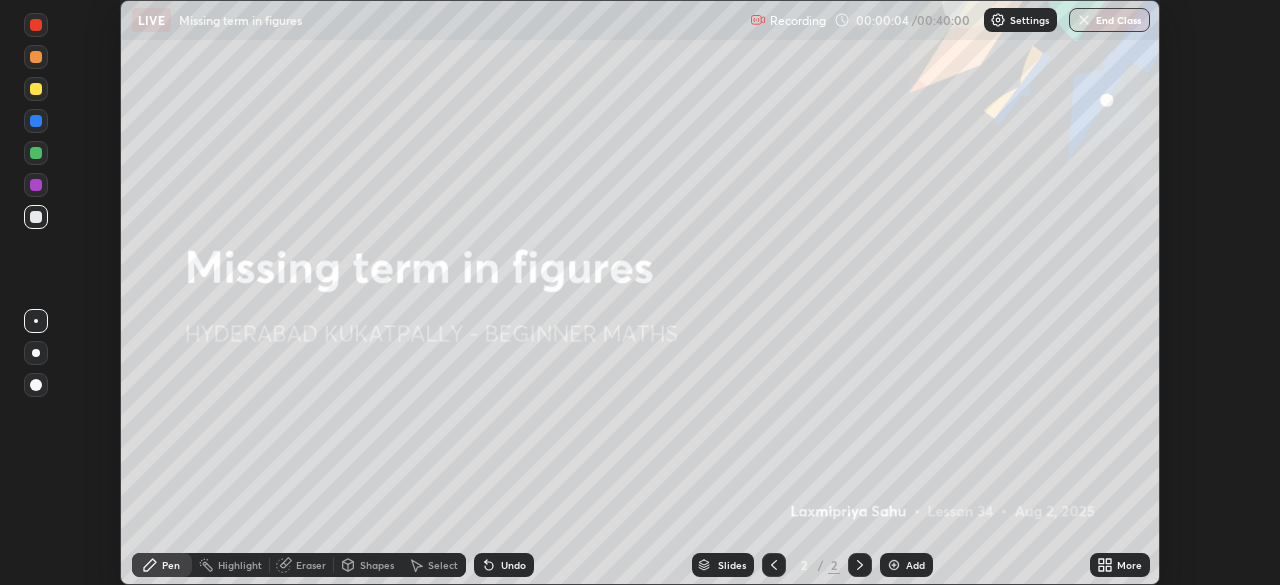 click at bounding box center [894, 565] 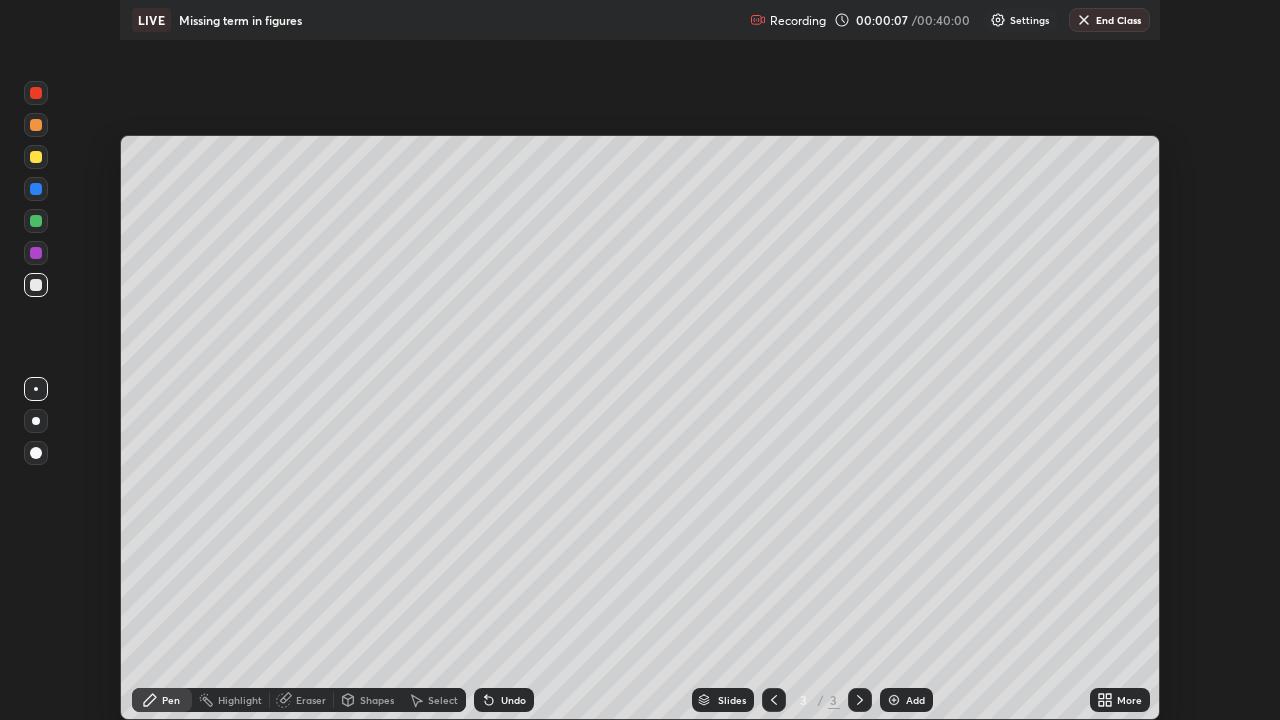 scroll, scrollTop: 99280, scrollLeft: 98720, axis: both 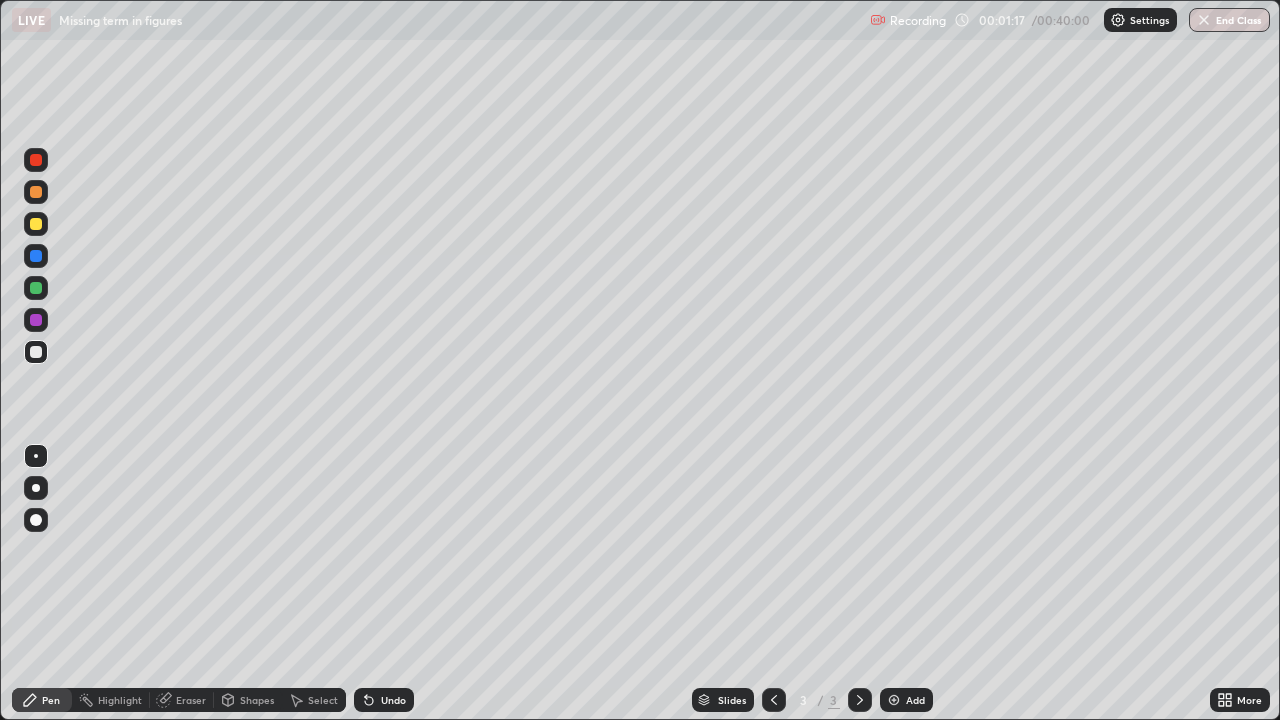 click at bounding box center [894, 700] 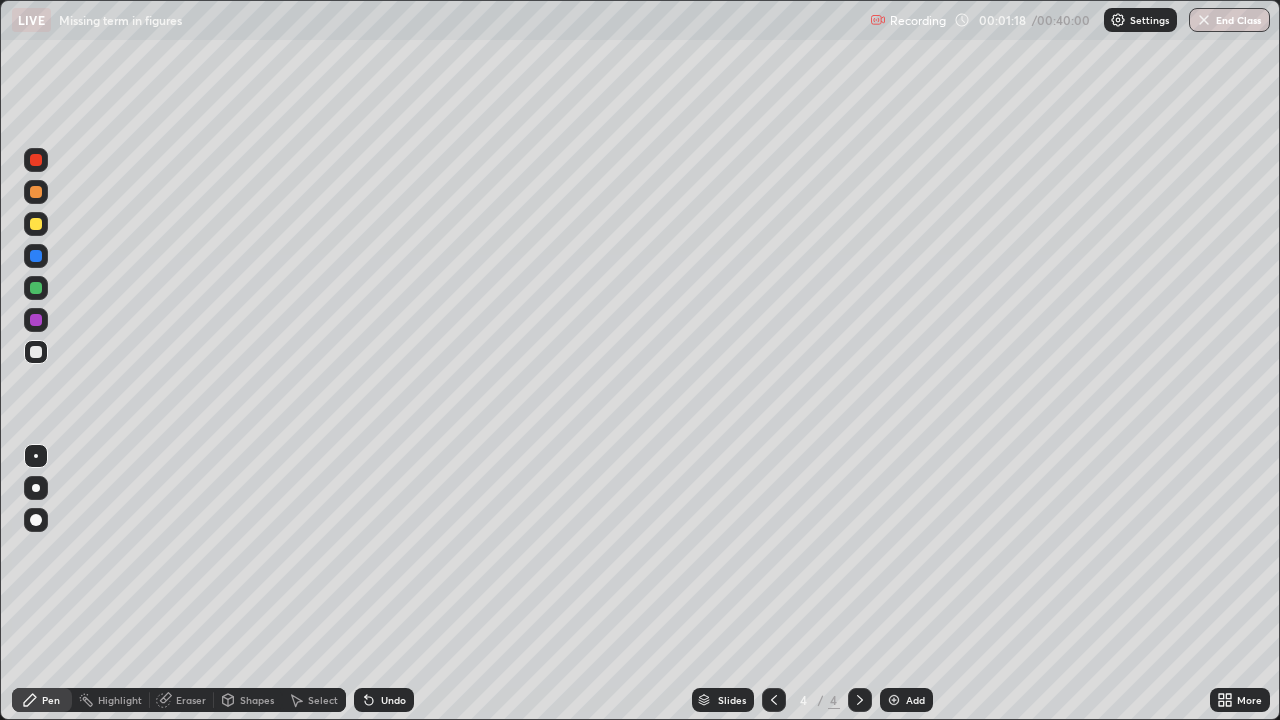 click at bounding box center [894, 700] 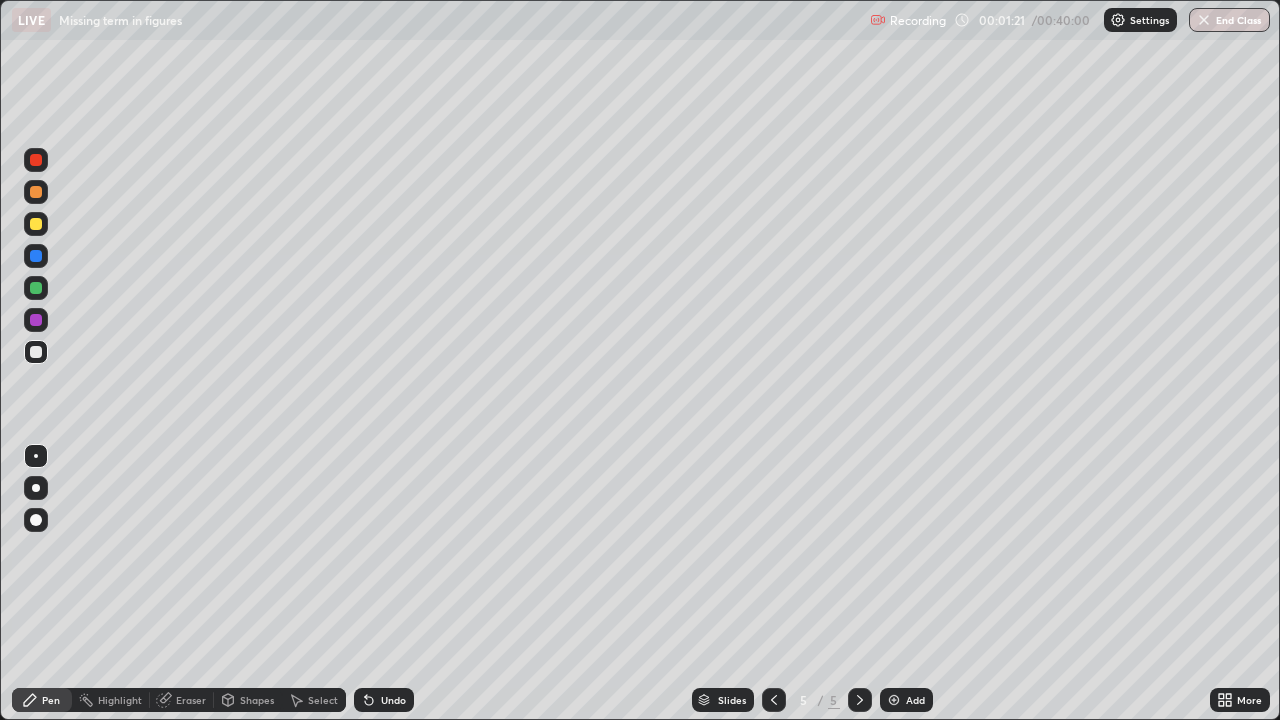 click at bounding box center [894, 700] 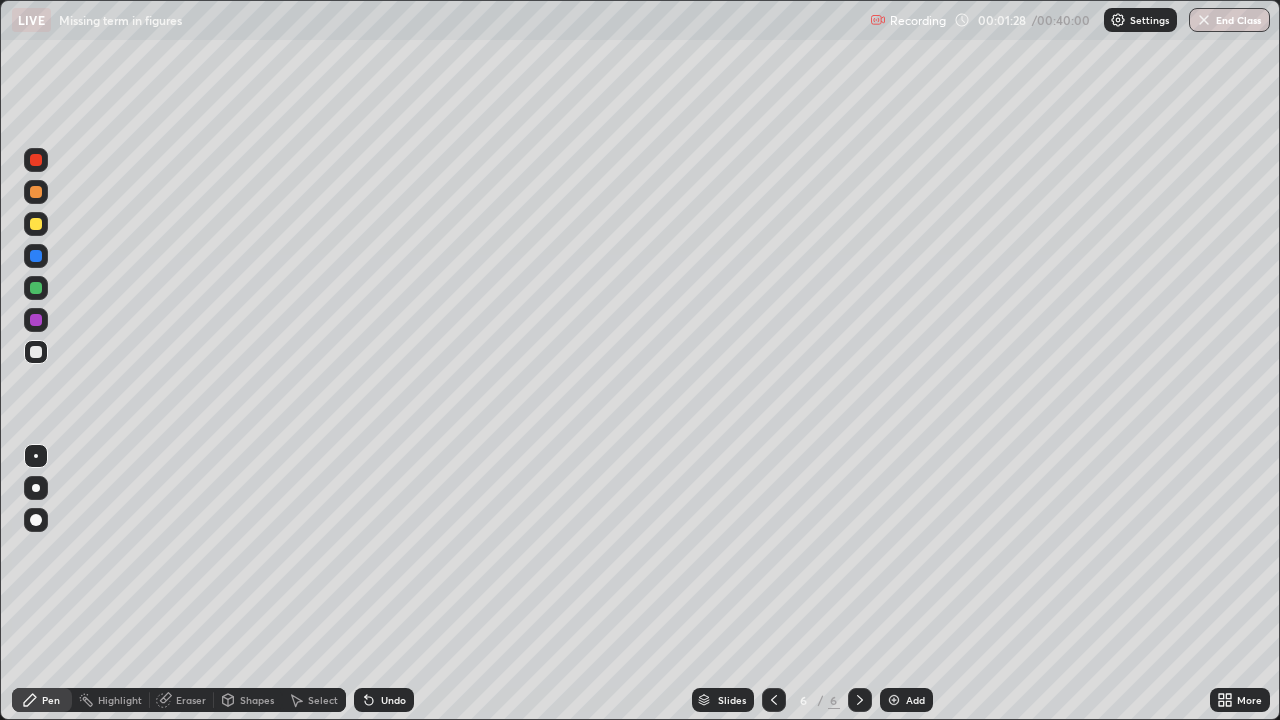 click on "More" at bounding box center (1249, 700) 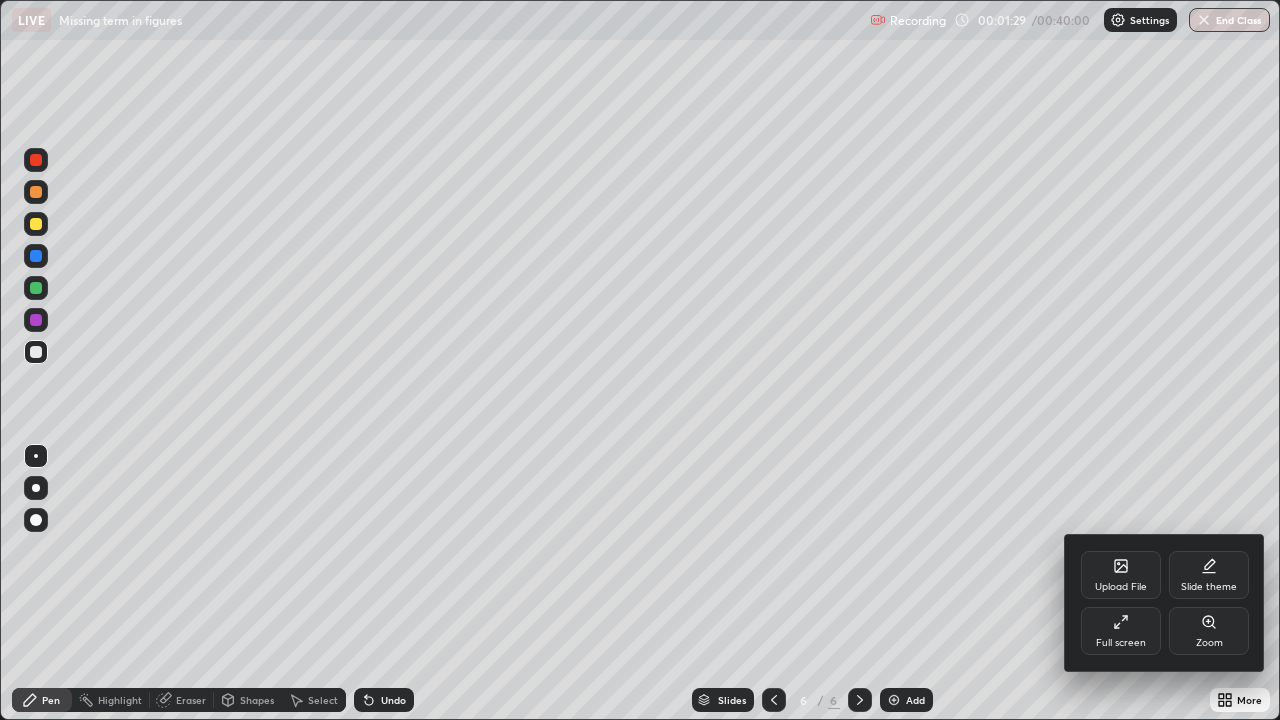 click on "Upload File" at bounding box center [1121, 575] 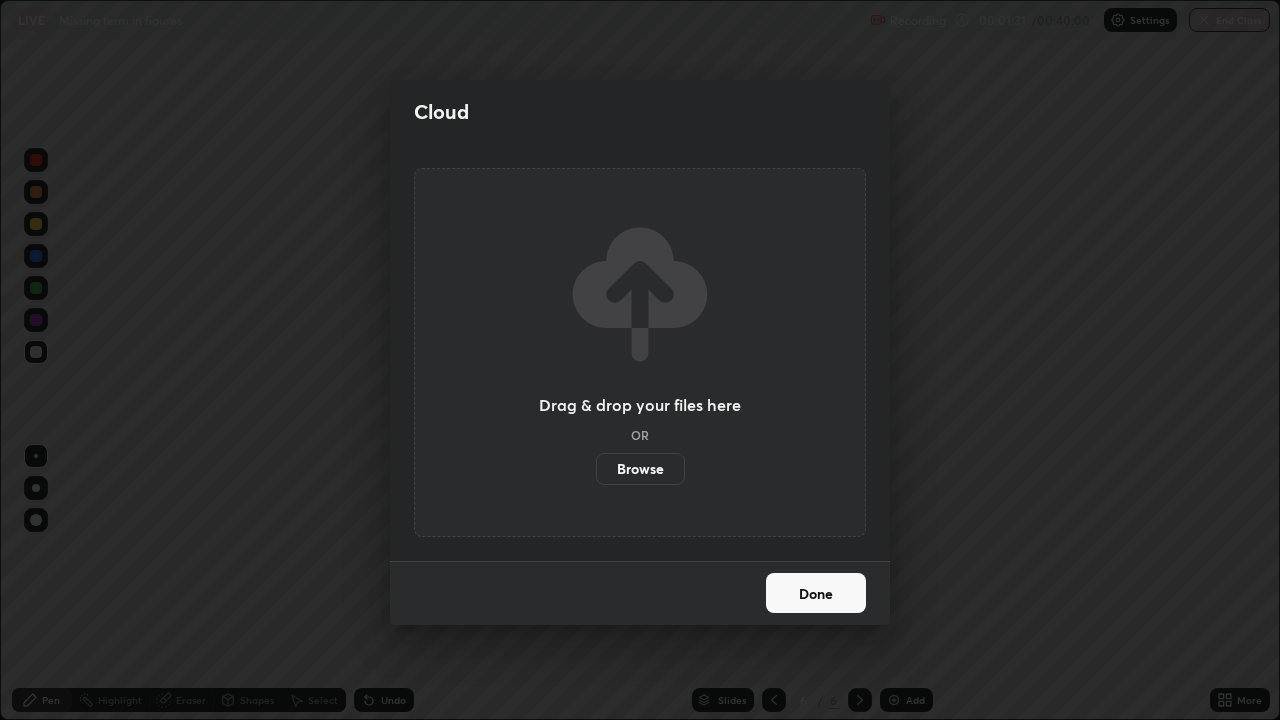 click on "Browse" at bounding box center [640, 469] 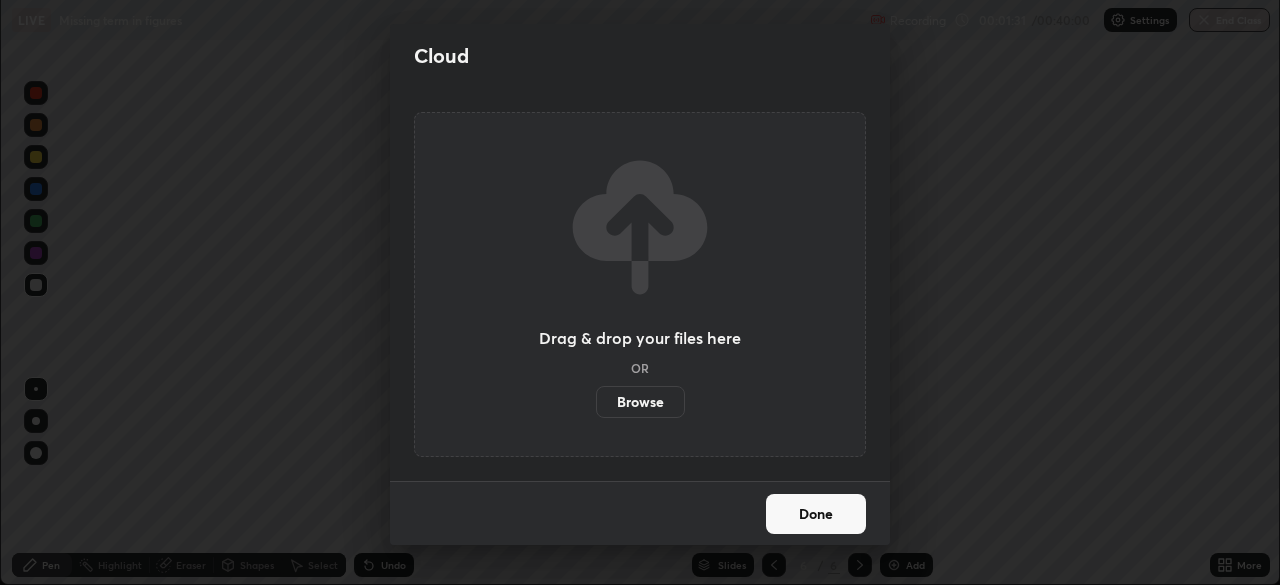 scroll, scrollTop: 585, scrollLeft: 1280, axis: both 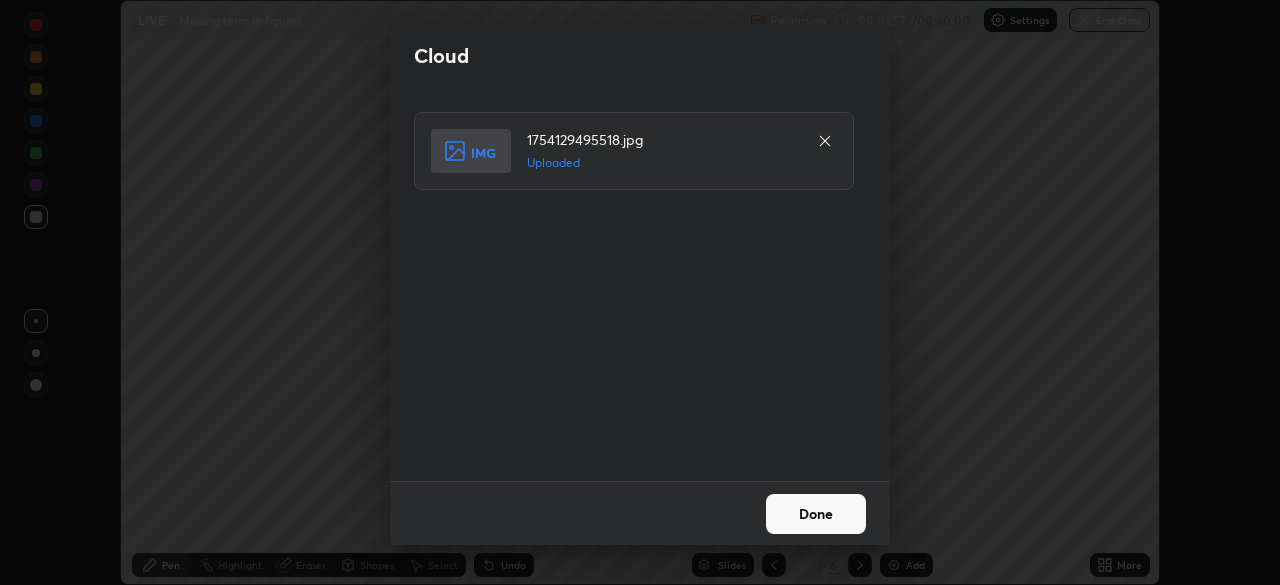 click on "Done" at bounding box center (816, 514) 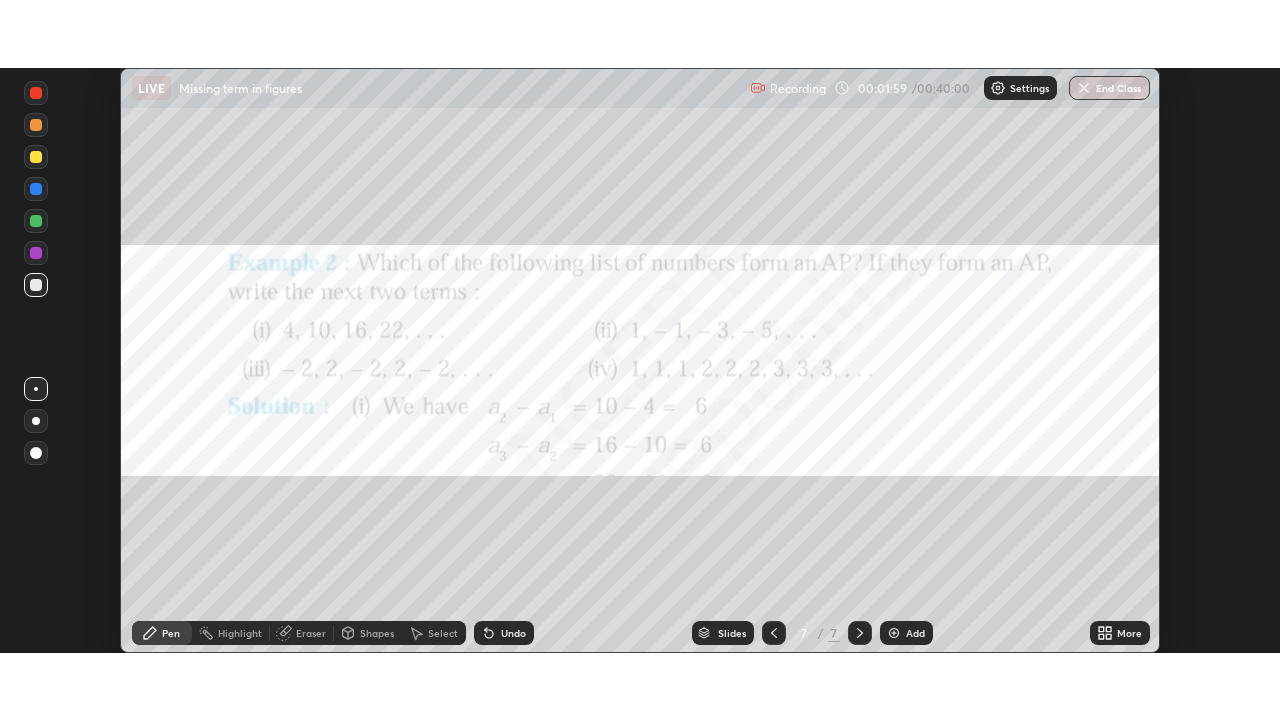 scroll, scrollTop: 99280, scrollLeft: 98720, axis: both 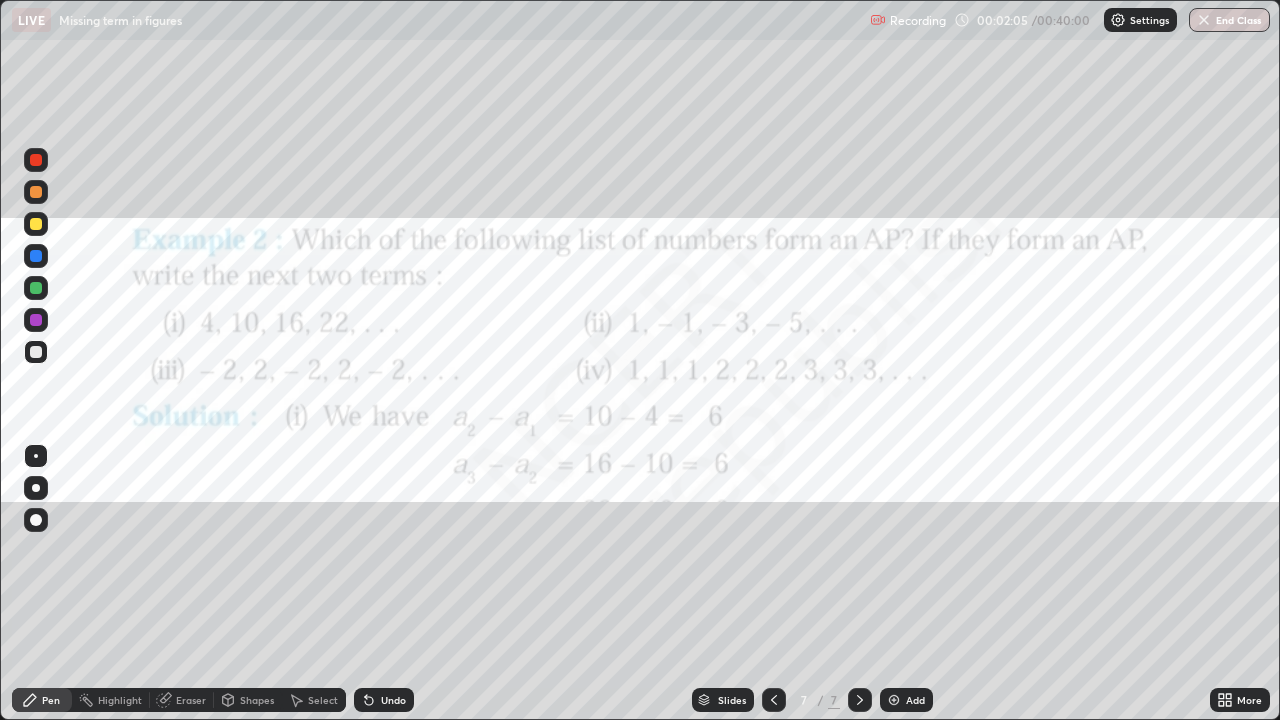 click on "Slides" at bounding box center [732, 700] 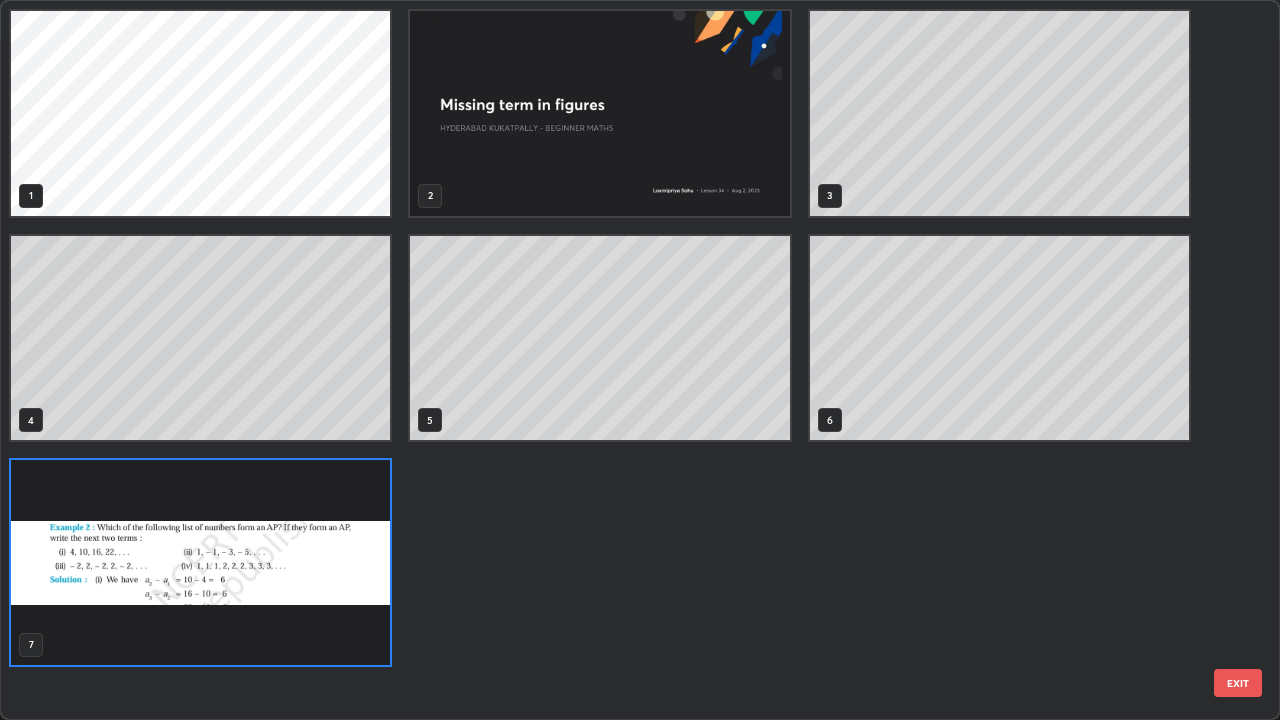 scroll, scrollTop: 7, scrollLeft: 11, axis: both 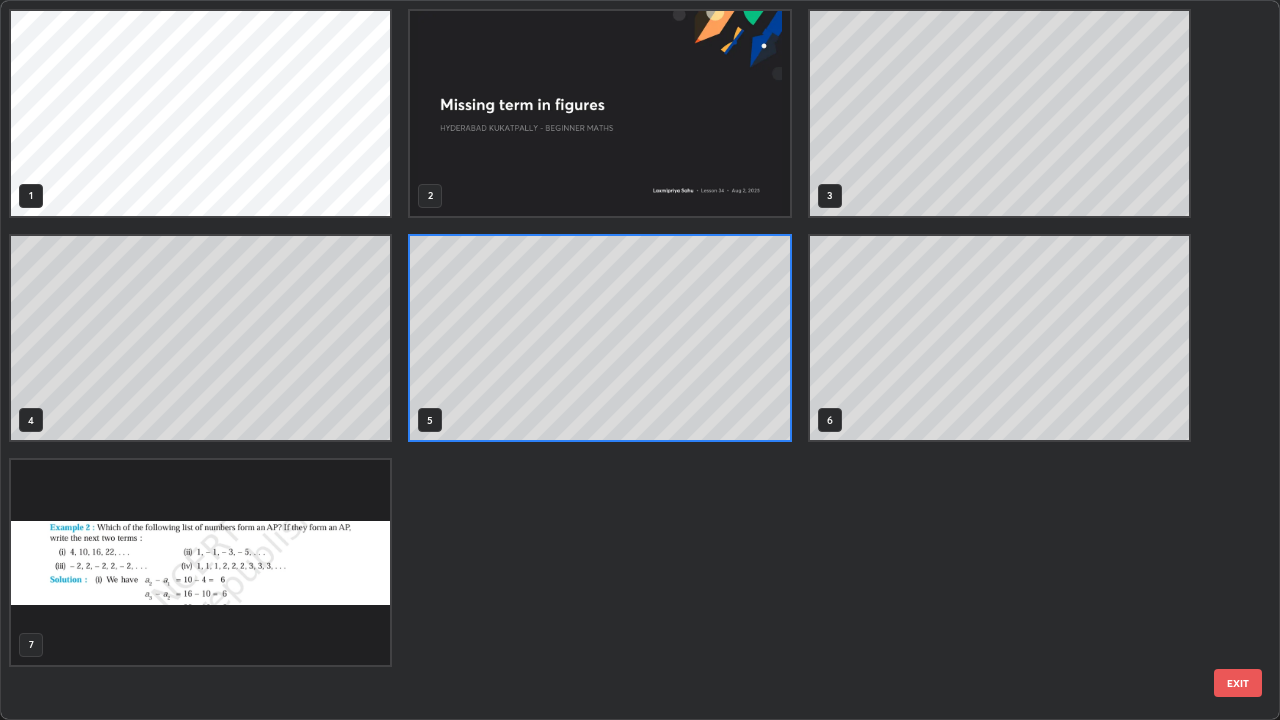 click at bounding box center [200, 562] 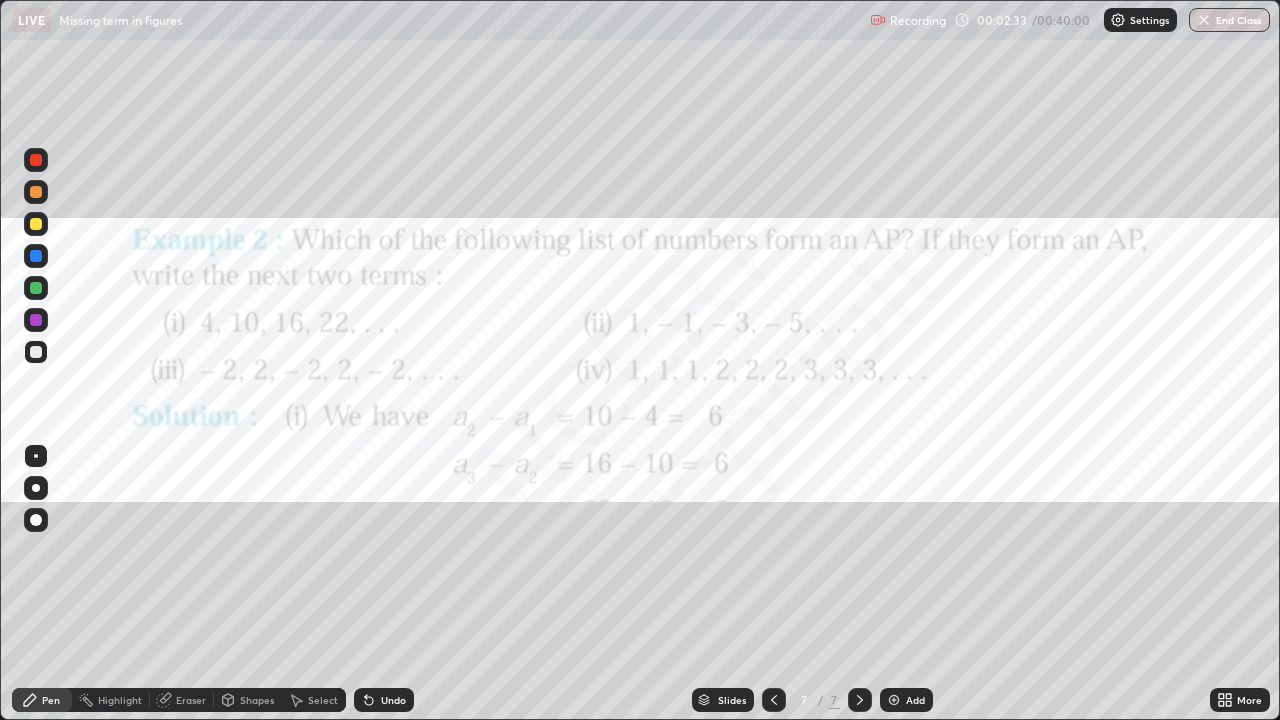click 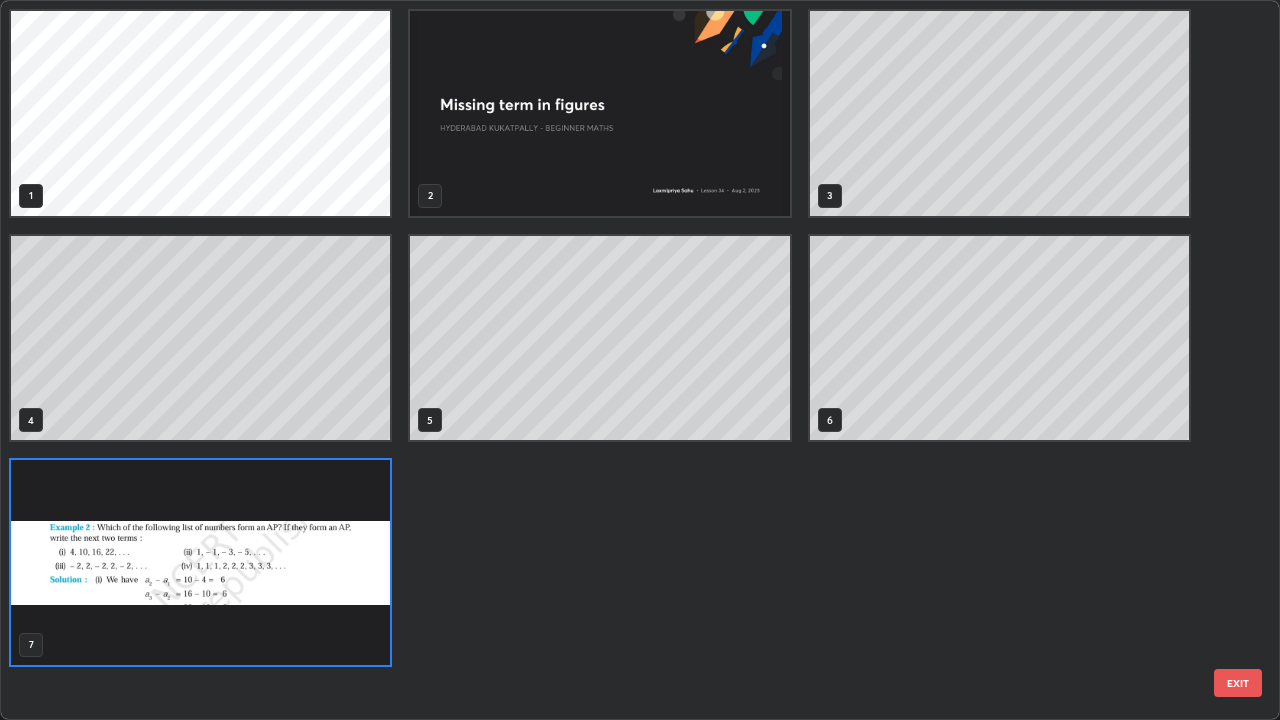 scroll, scrollTop: 7, scrollLeft: 11, axis: both 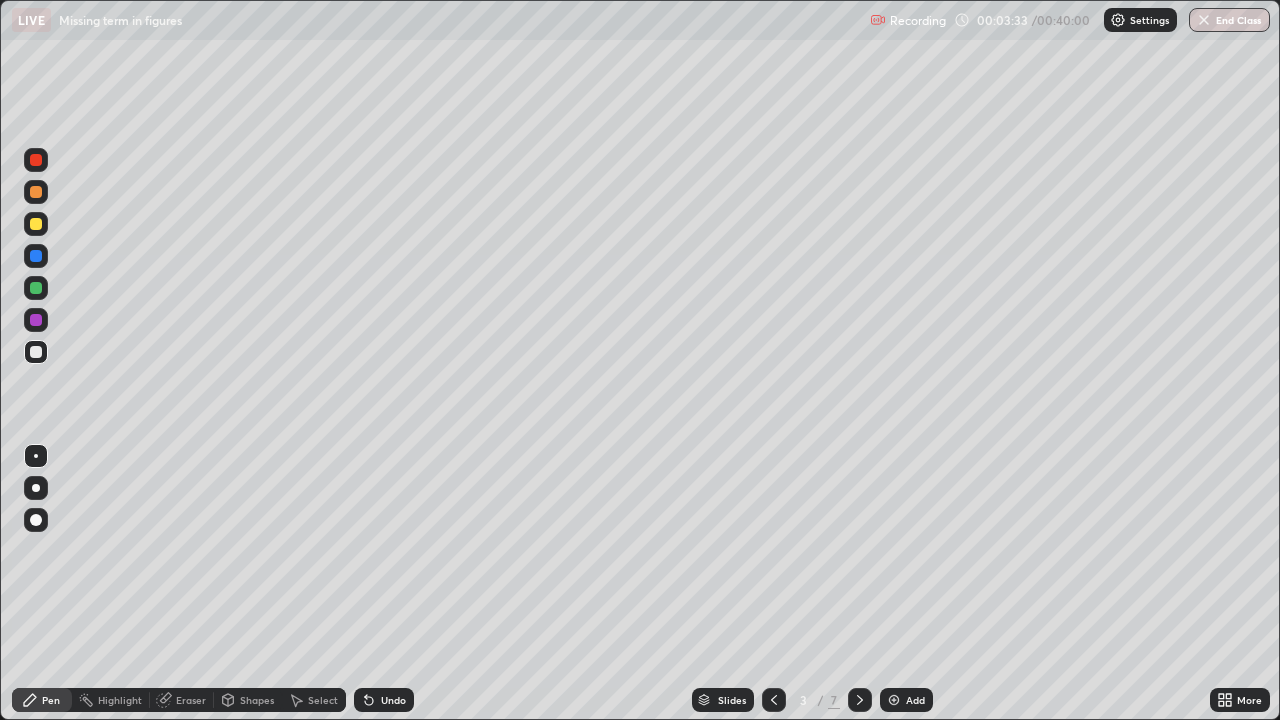 click on "Undo" at bounding box center (393, 700) 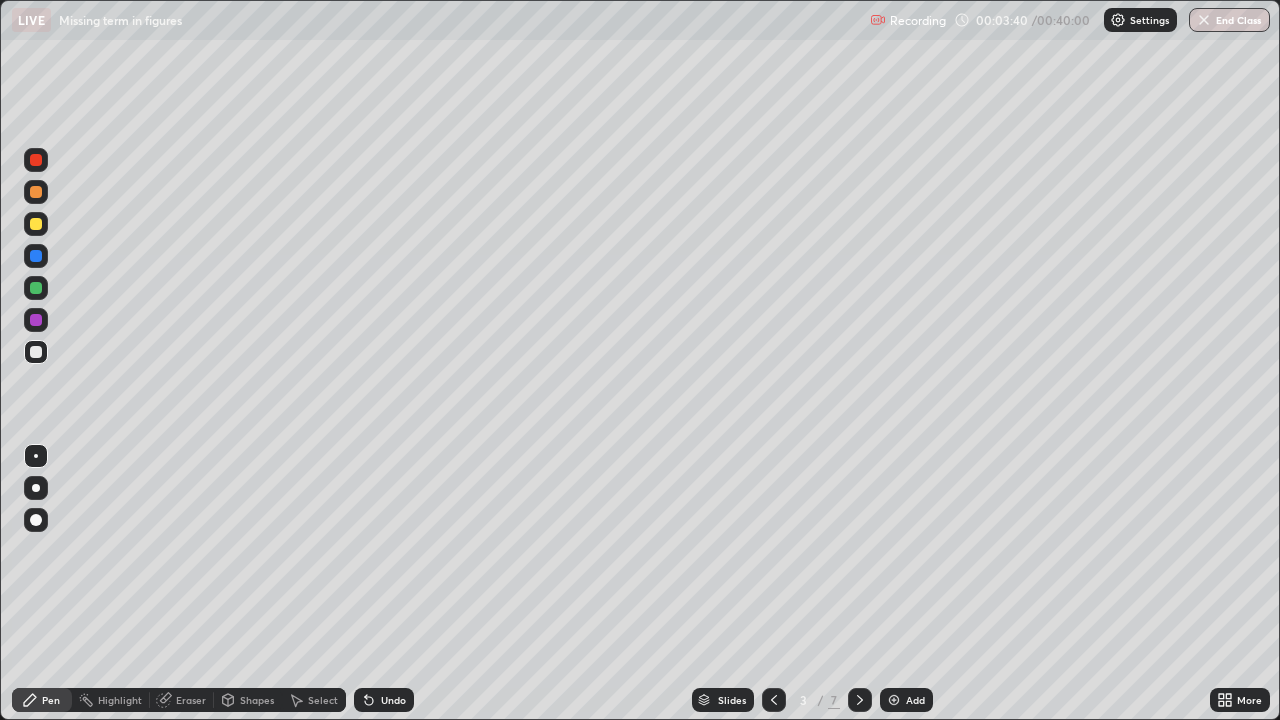 click at bounding box center [36, 224] 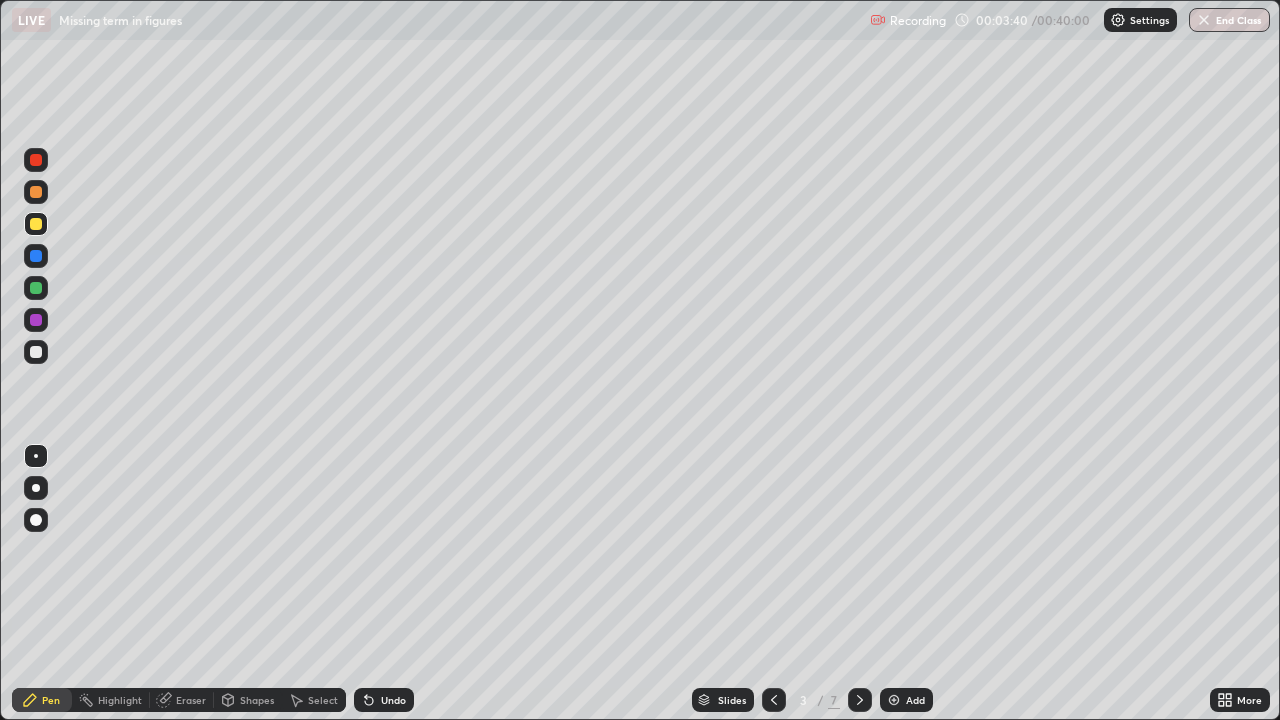 click at bounding box center (36, 488) 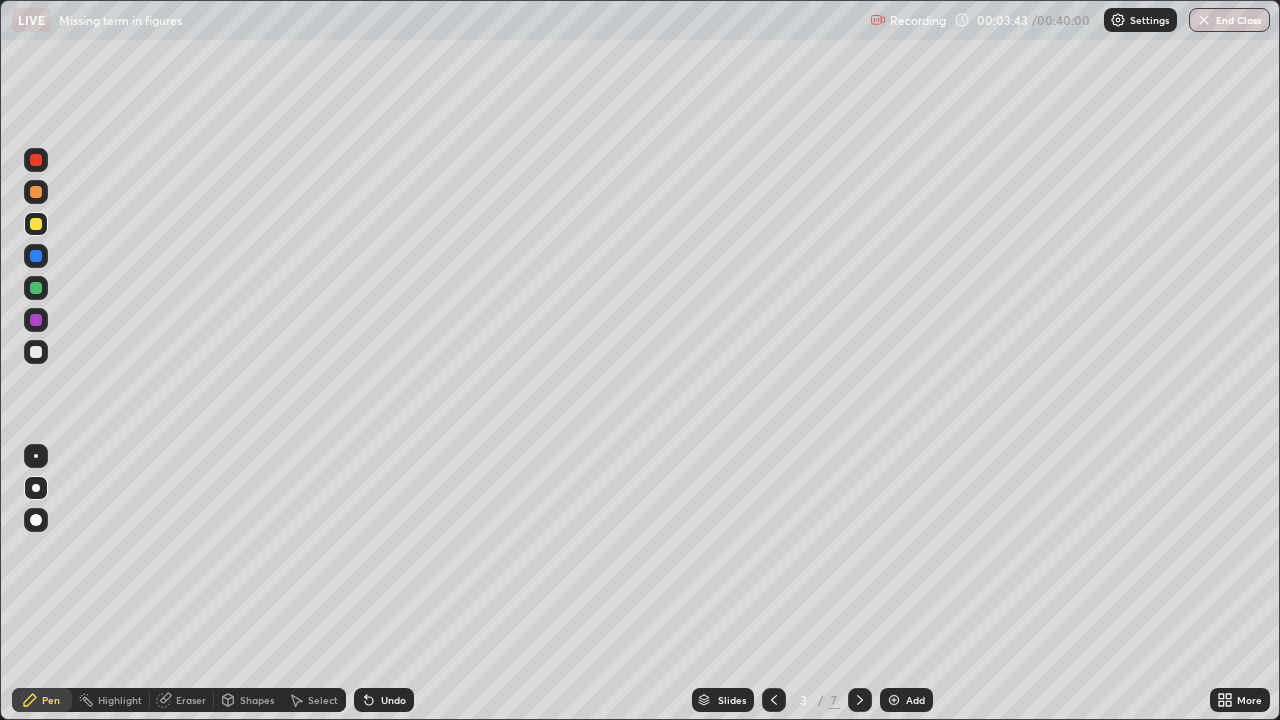 click 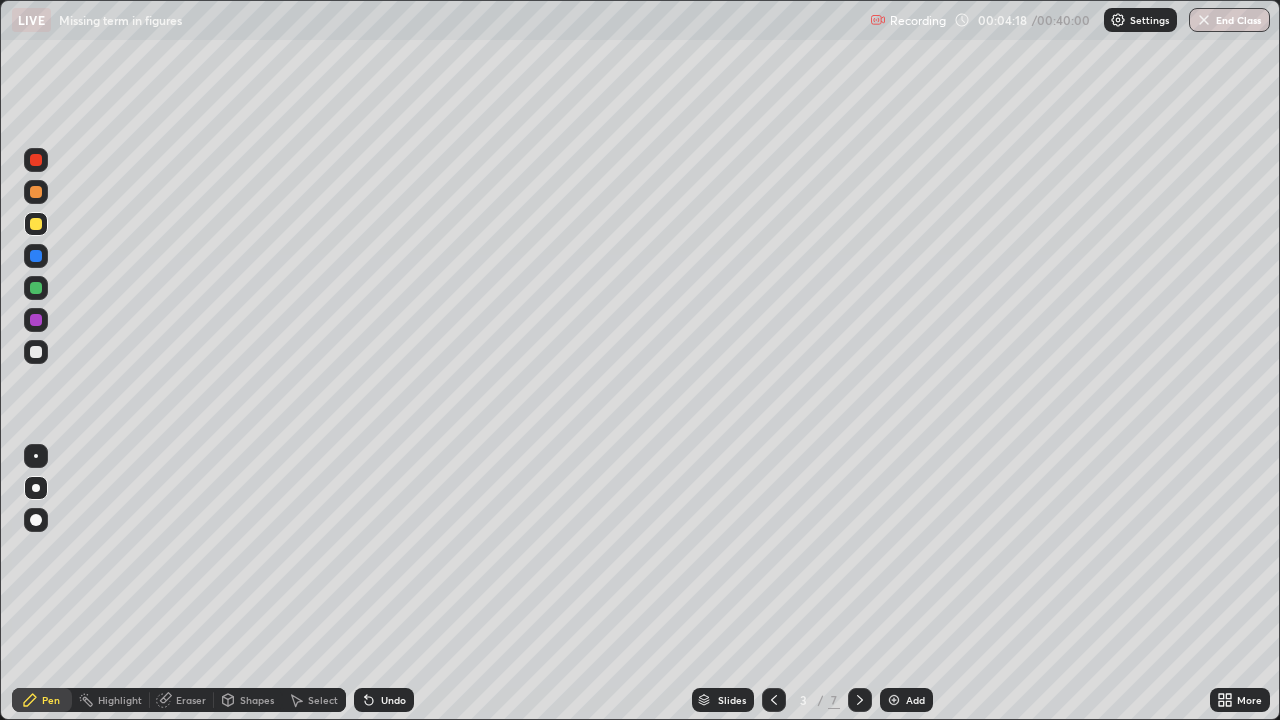 click at bounding box center (36, 320) 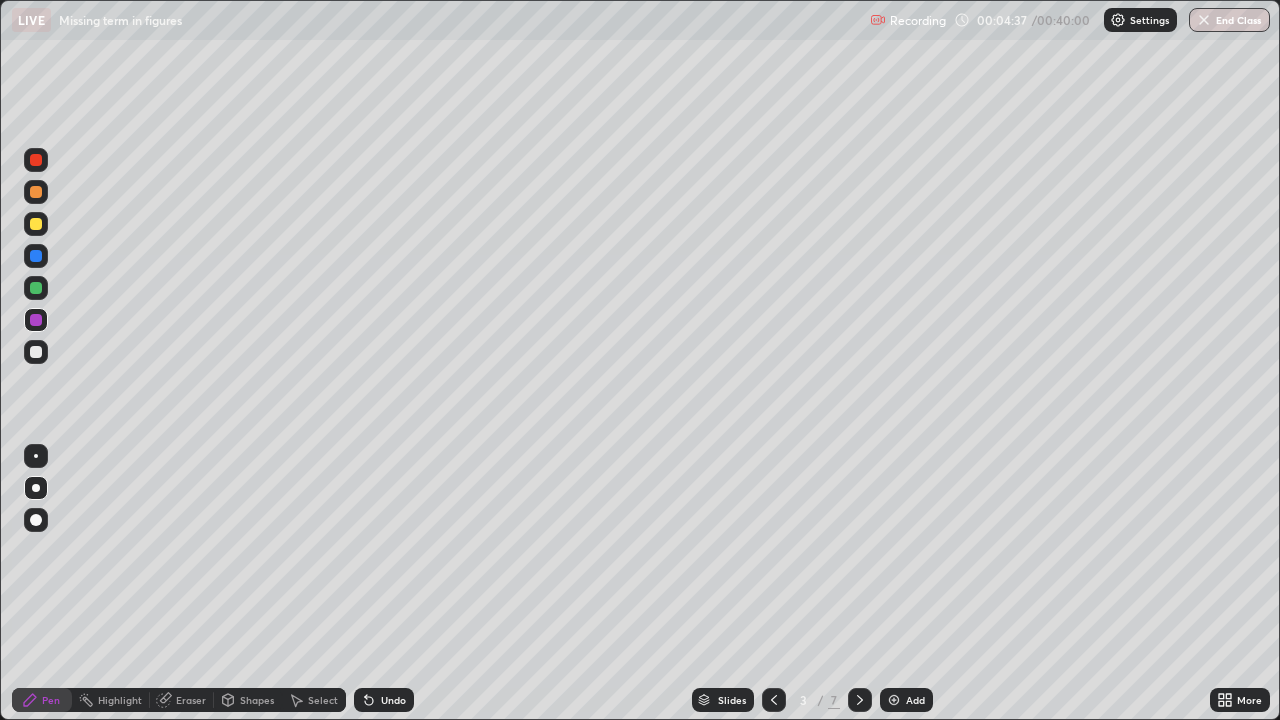 click at bounding box center (36, 224) 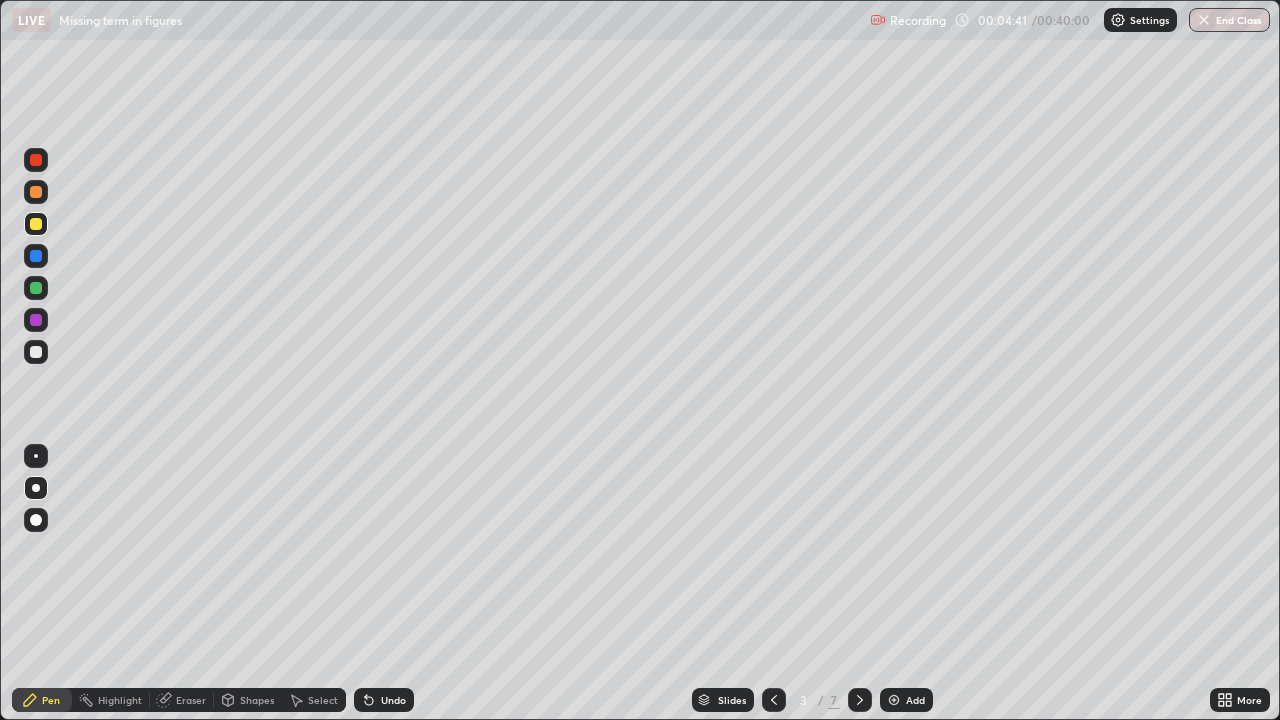 click at bounding box center [36, 320] 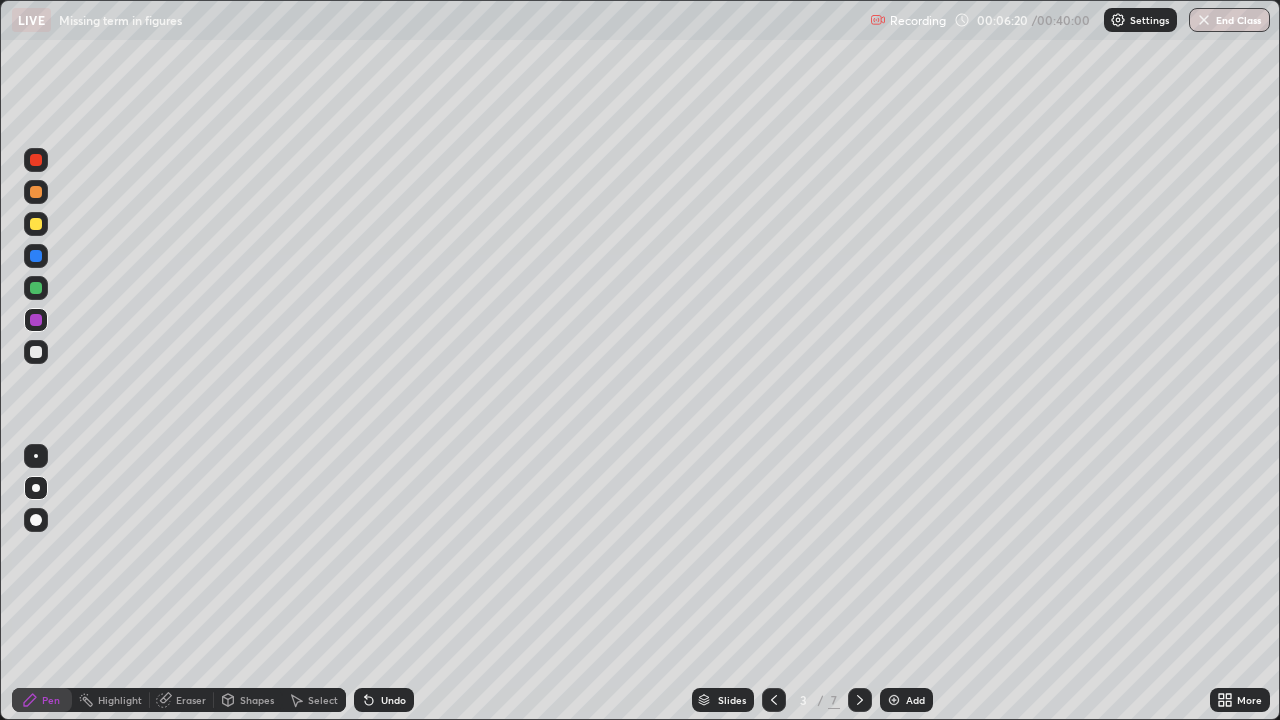 click at bounding box center [894, 700] 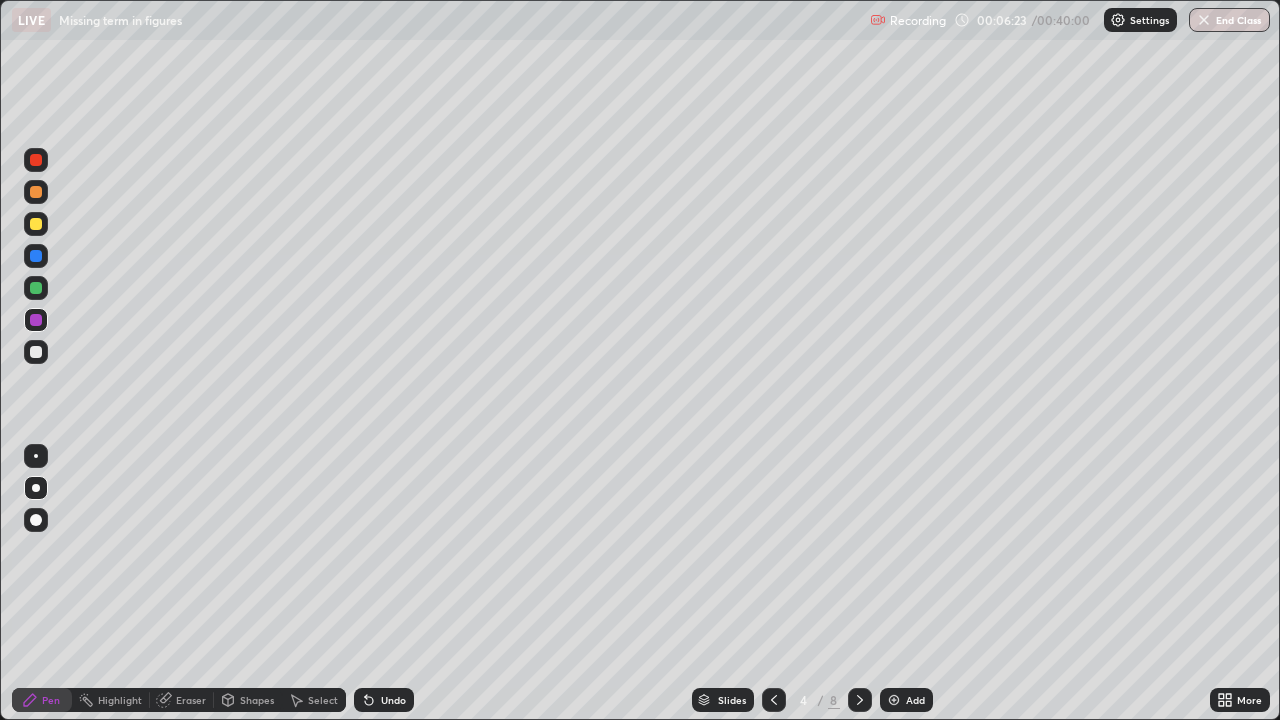 click at bounding box center [774, 700] 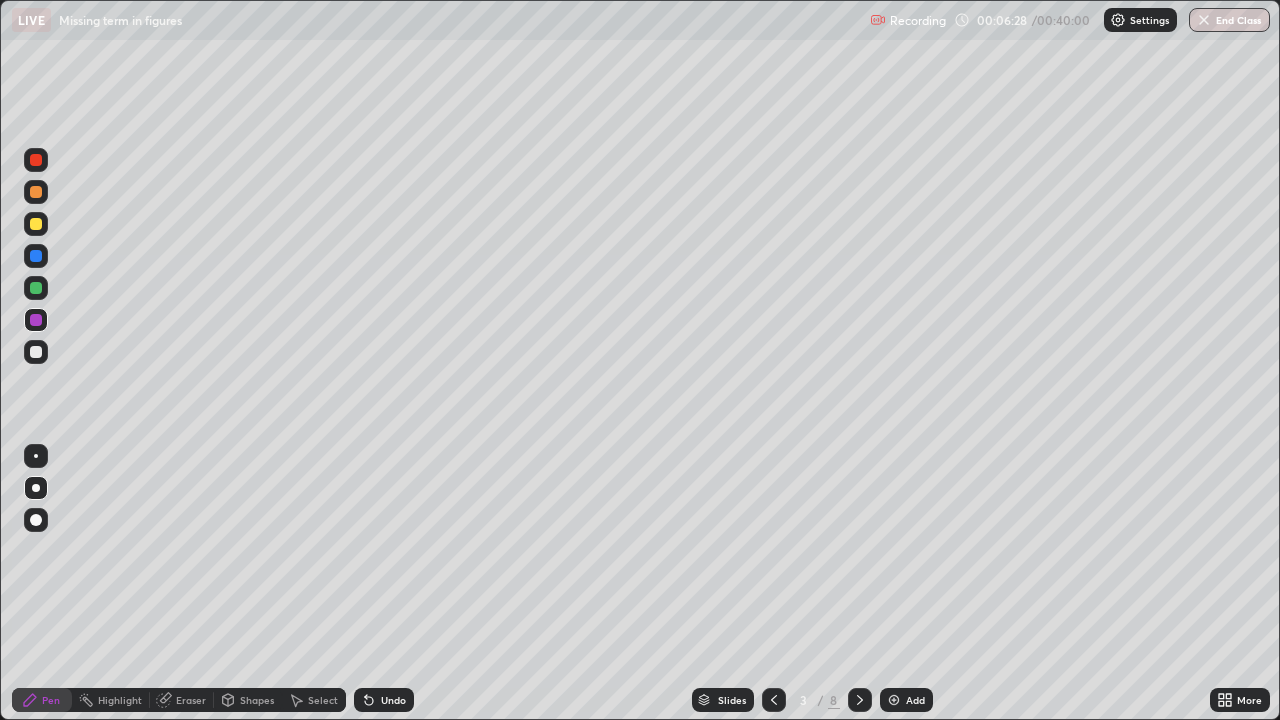 click at bounding box center (36, 352) 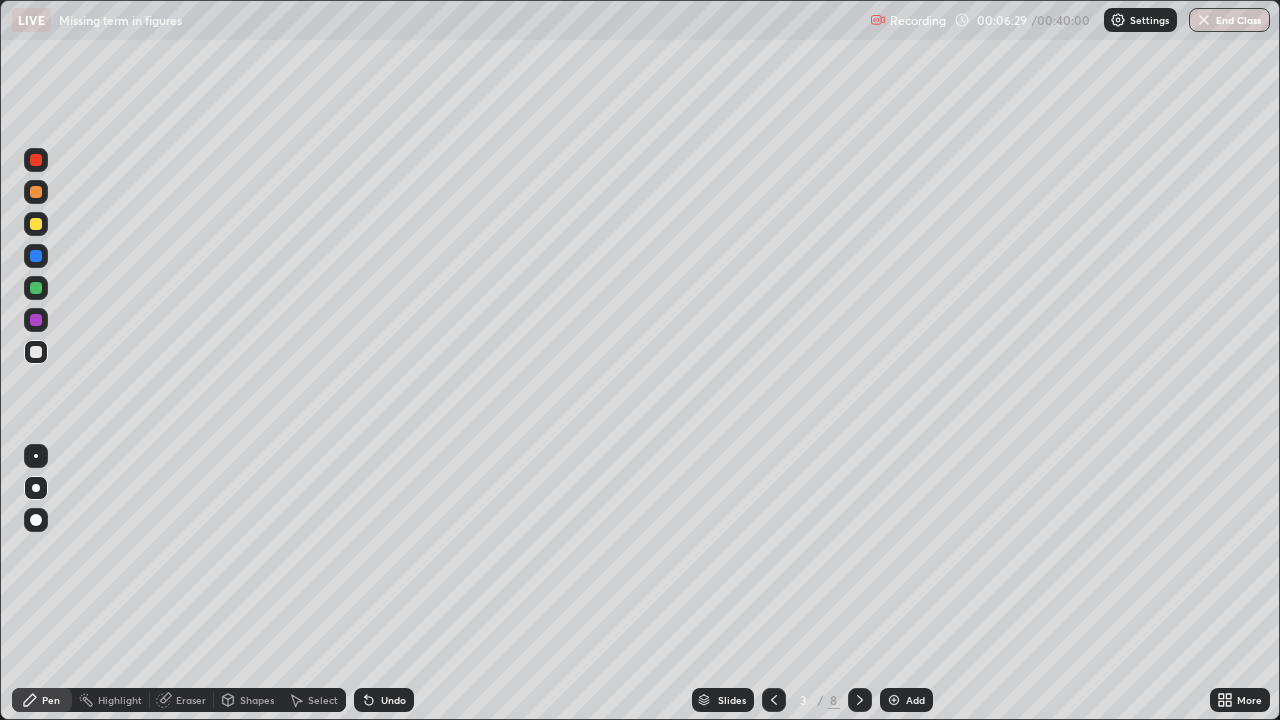 click at bounding box center [36, 256] 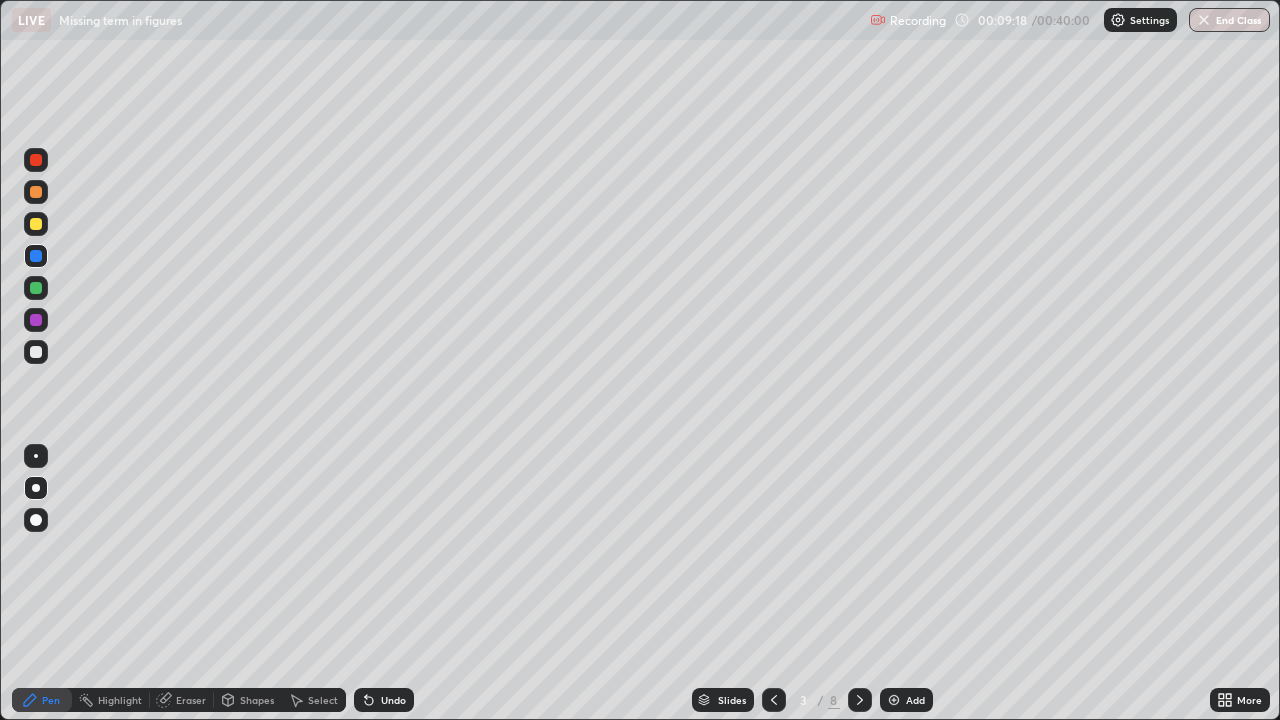 click at bounding box center [894, 700] 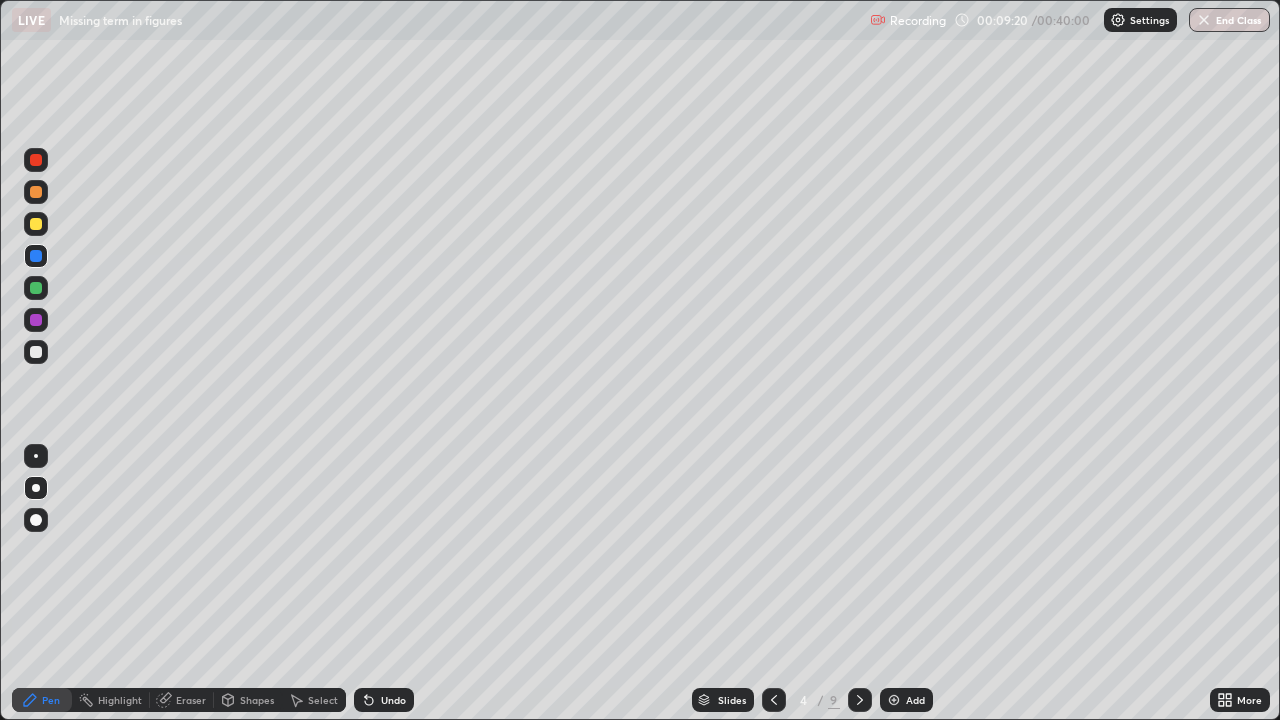 click at bounding box center (36, 352) 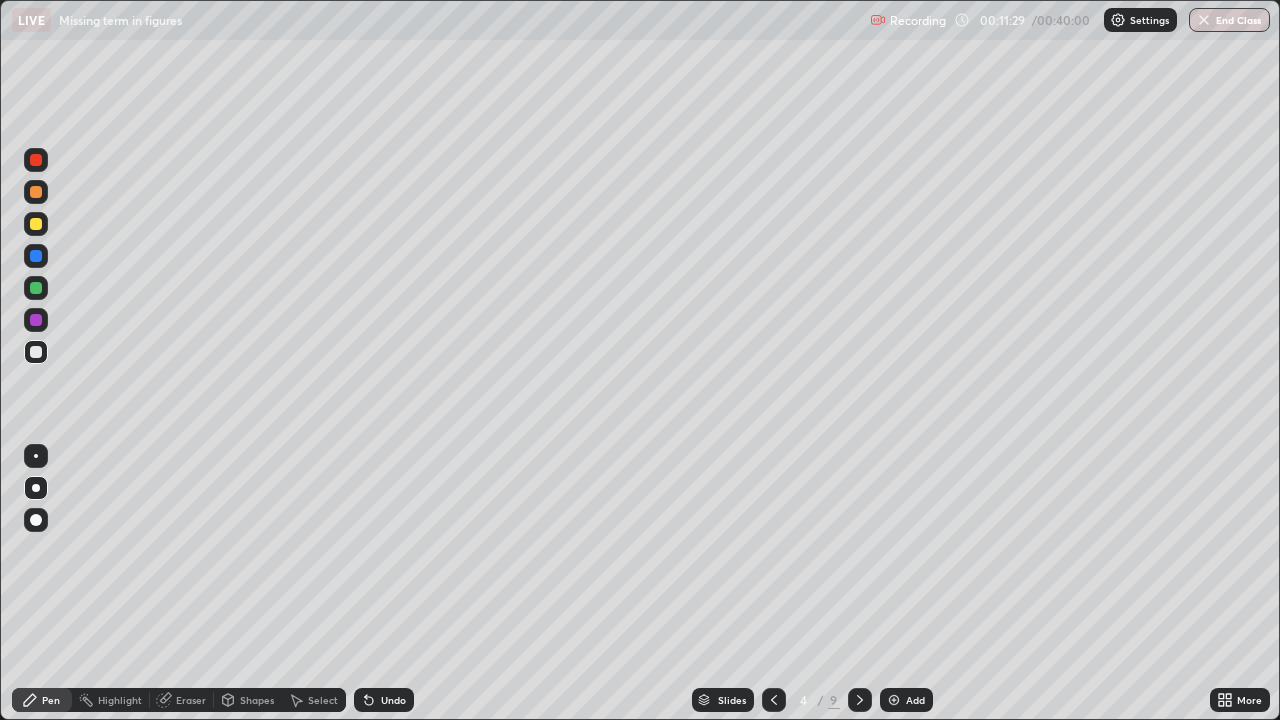click at bounding box center [36, 256] 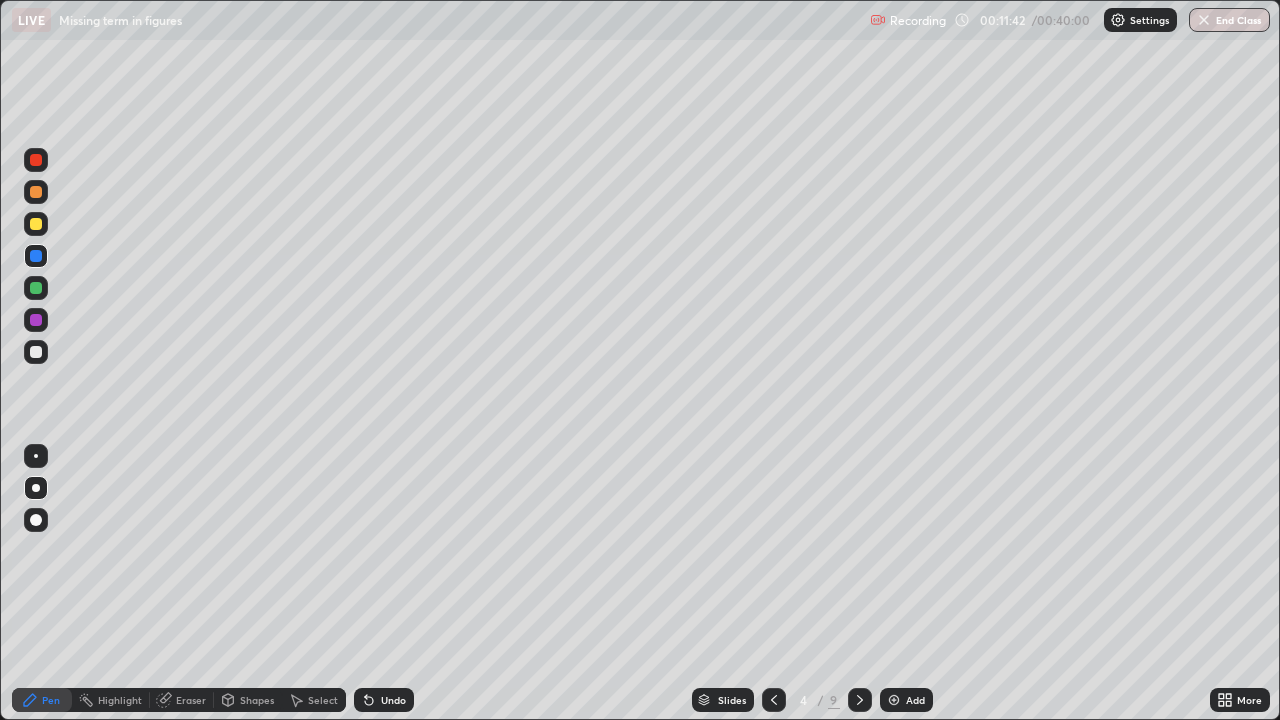click on "Highlight" at bounding box center (120, 700) 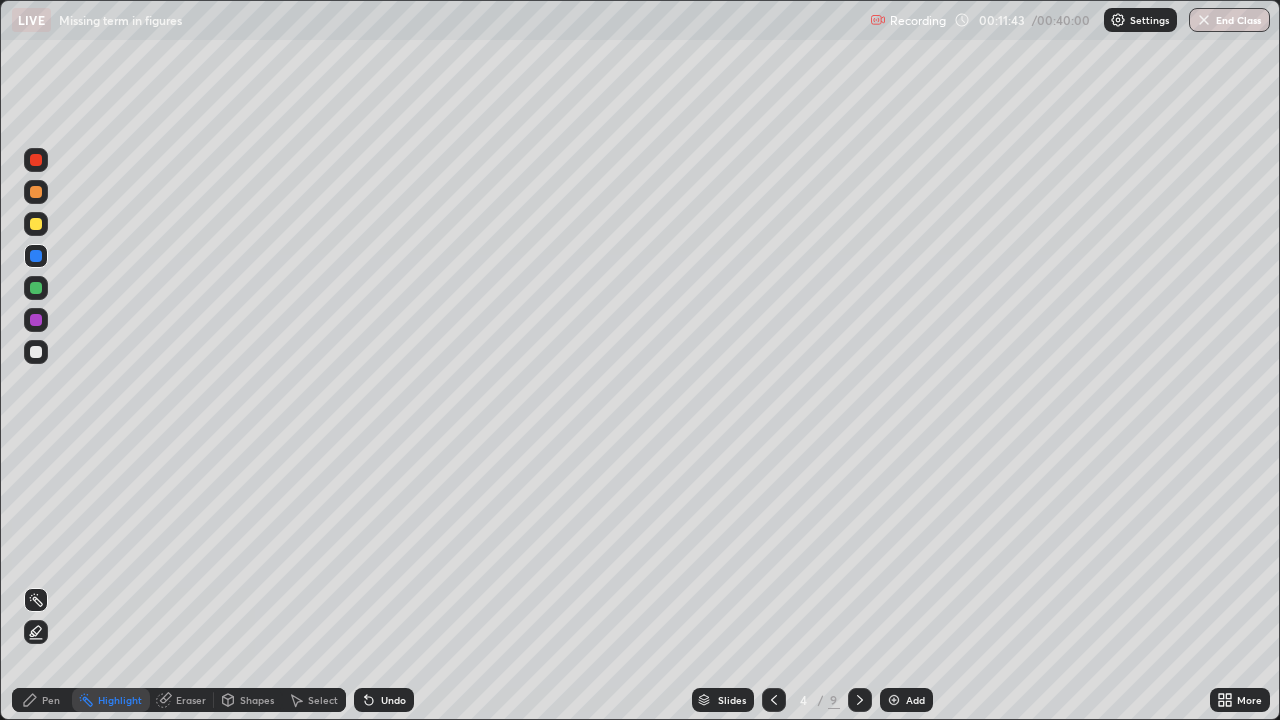 click on "Eraser" at bounding box center (191, 700) 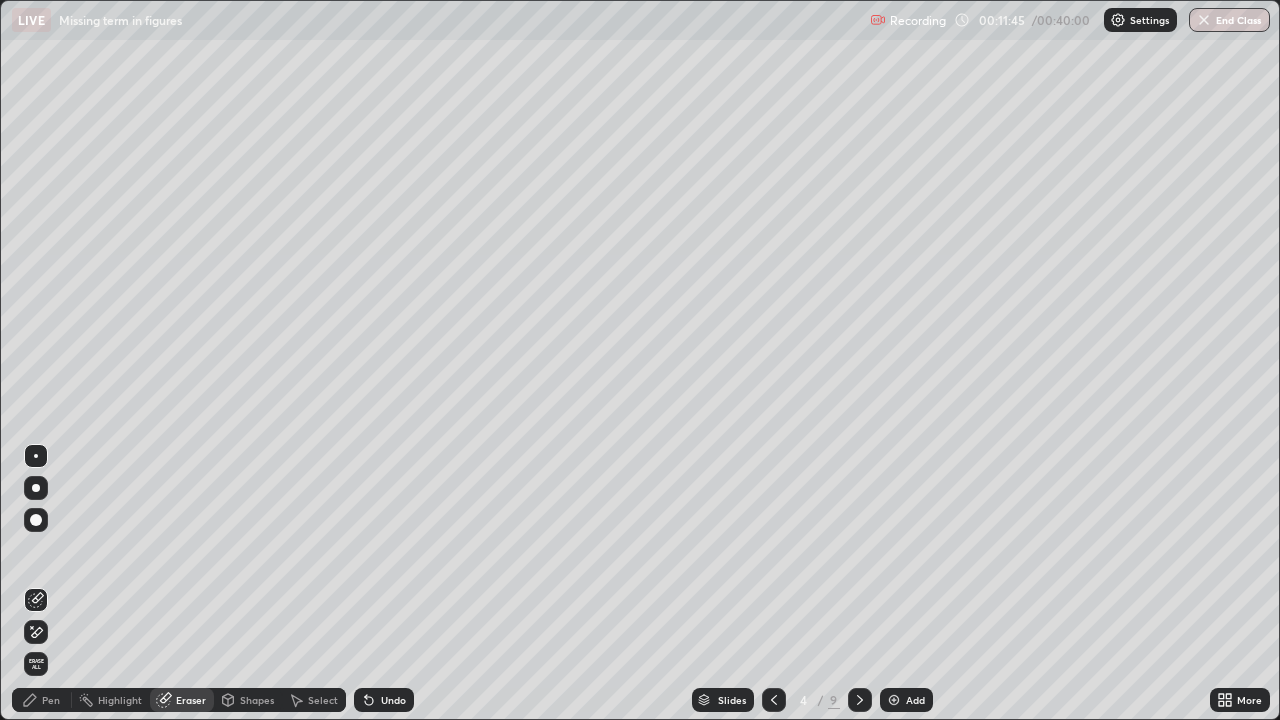 click 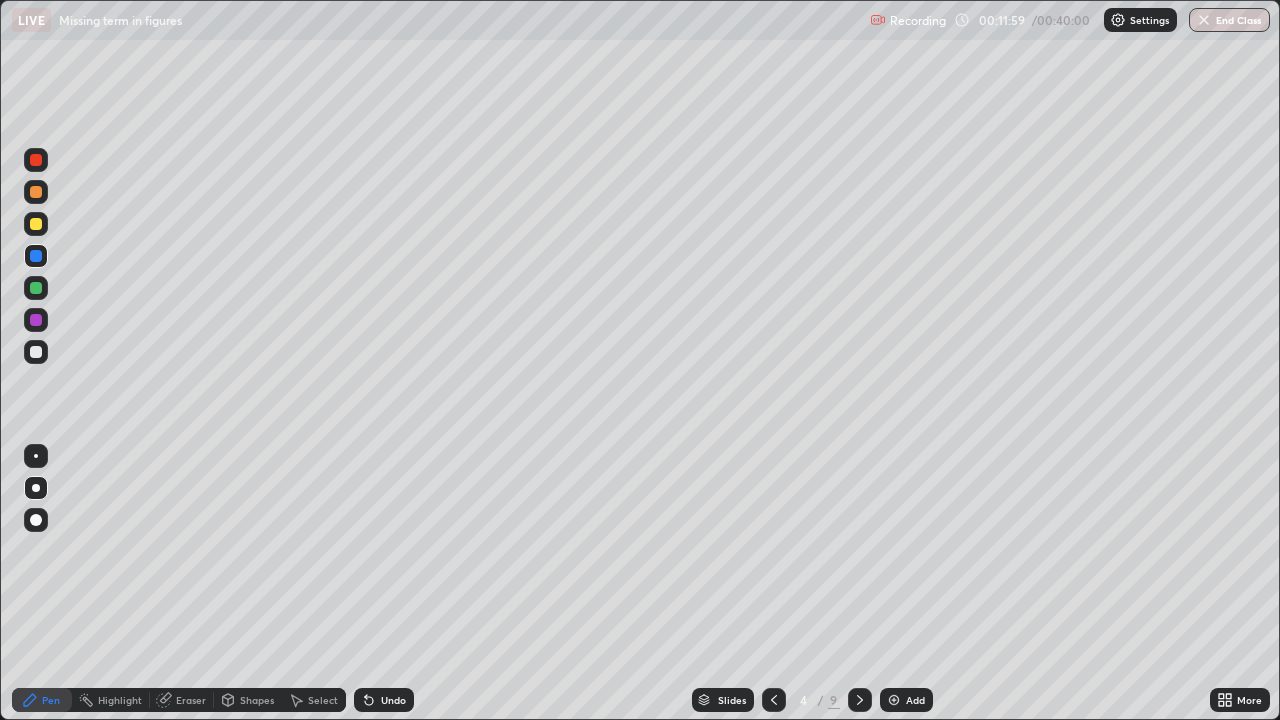 click at bounding box center (36, 224) 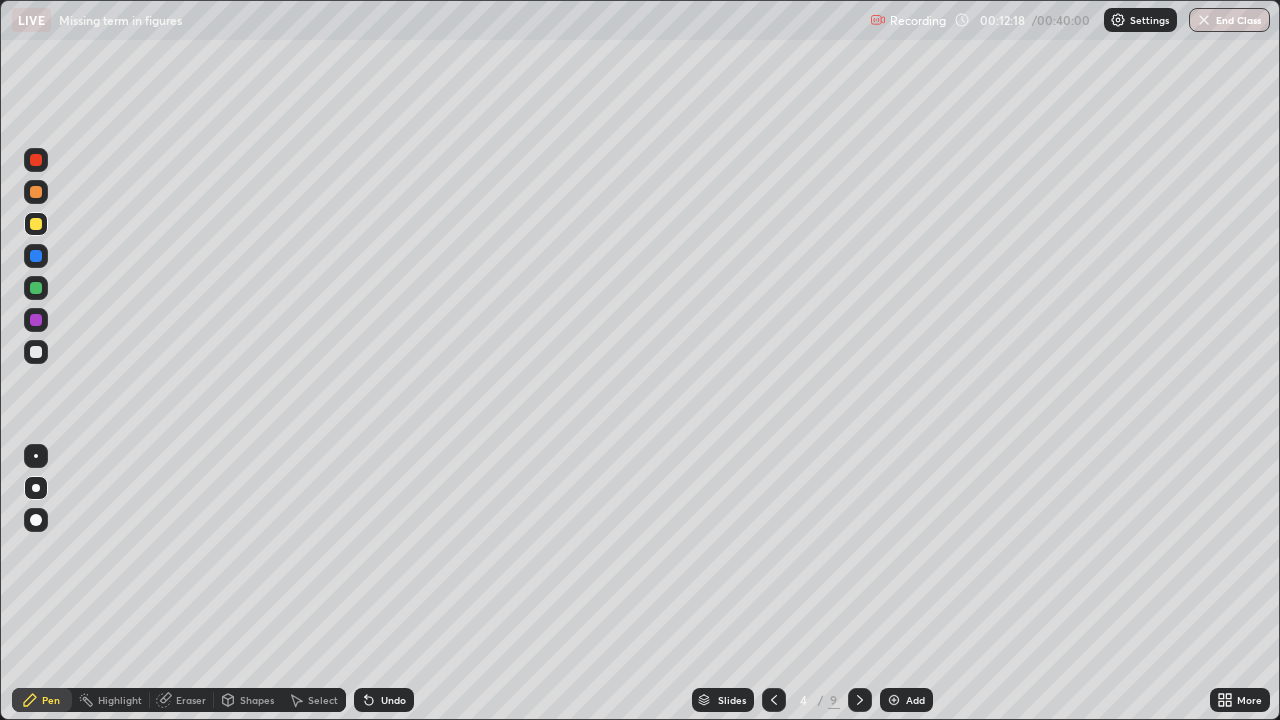 click 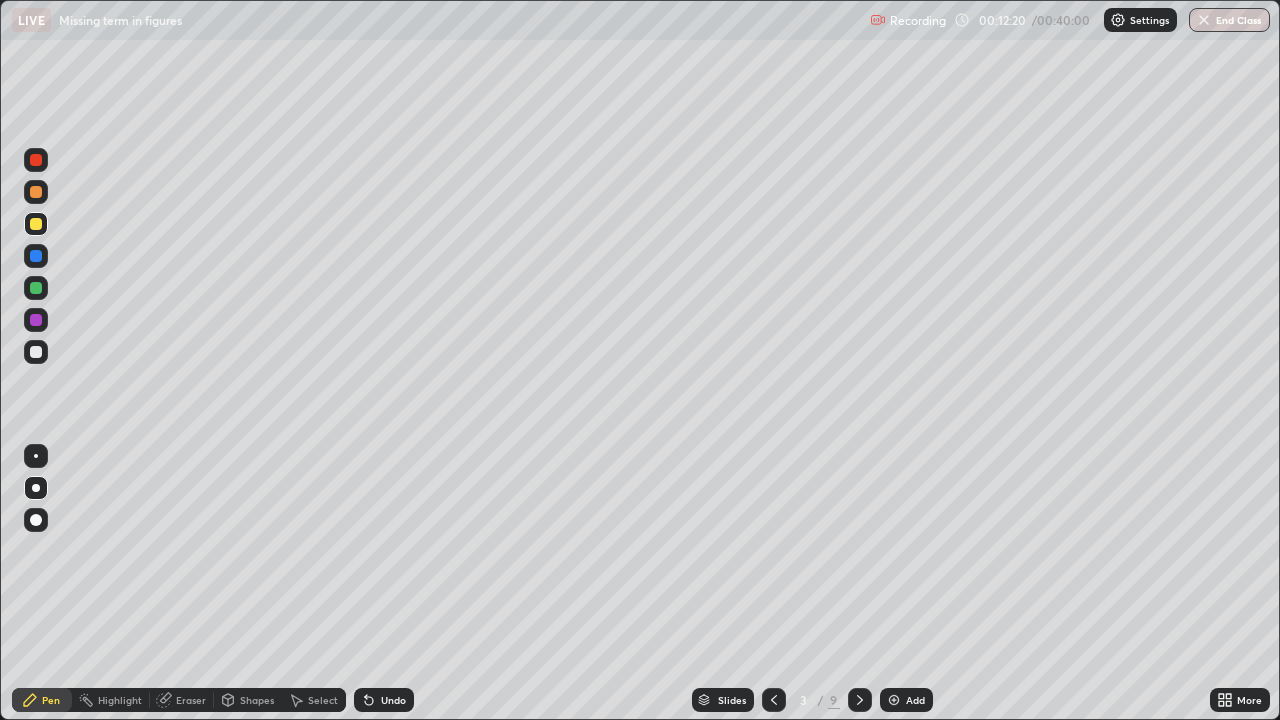 click at bounding box center [860, 700] 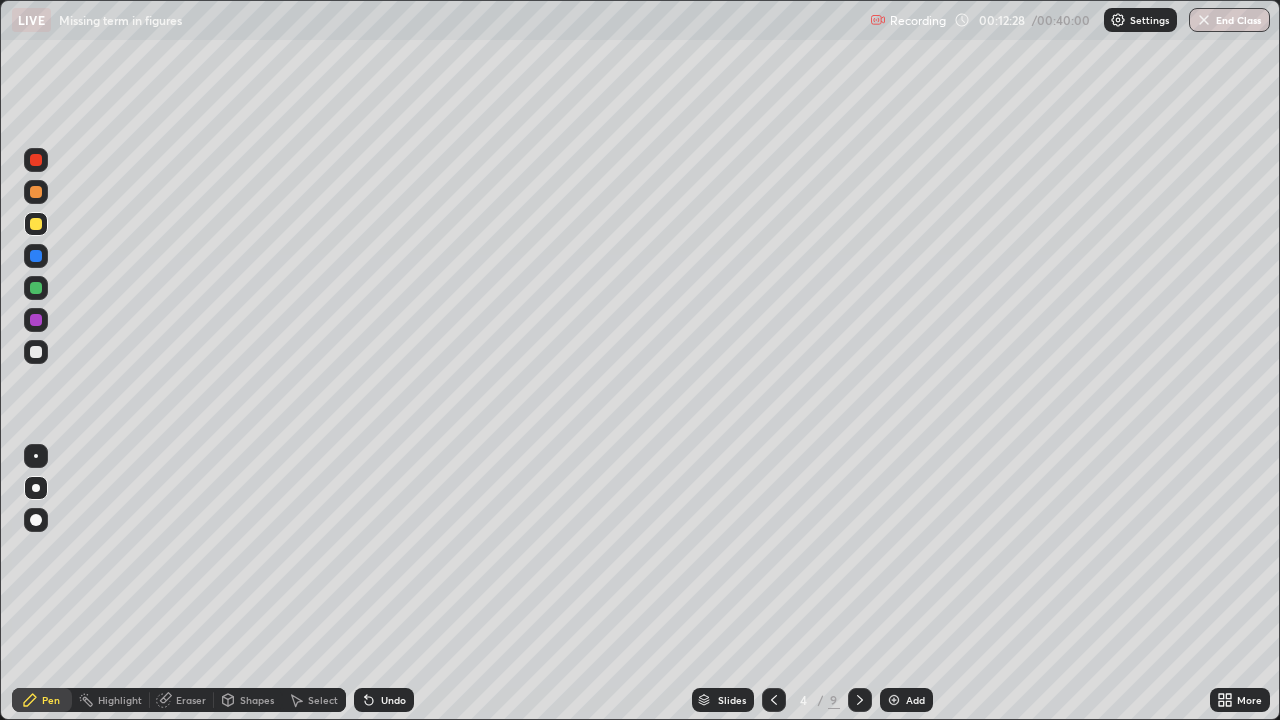 click on "Undo" at bounding box center [393, 700] 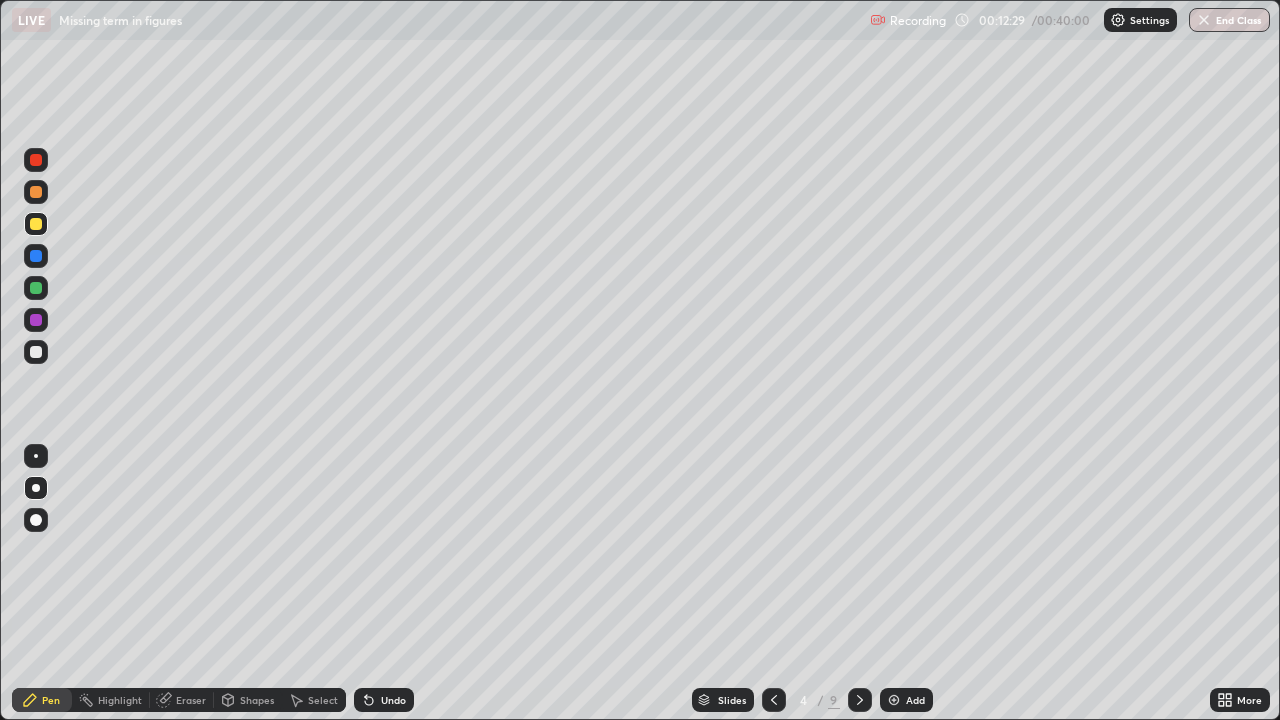 click on "Undo" at bounding box center [393, 700] 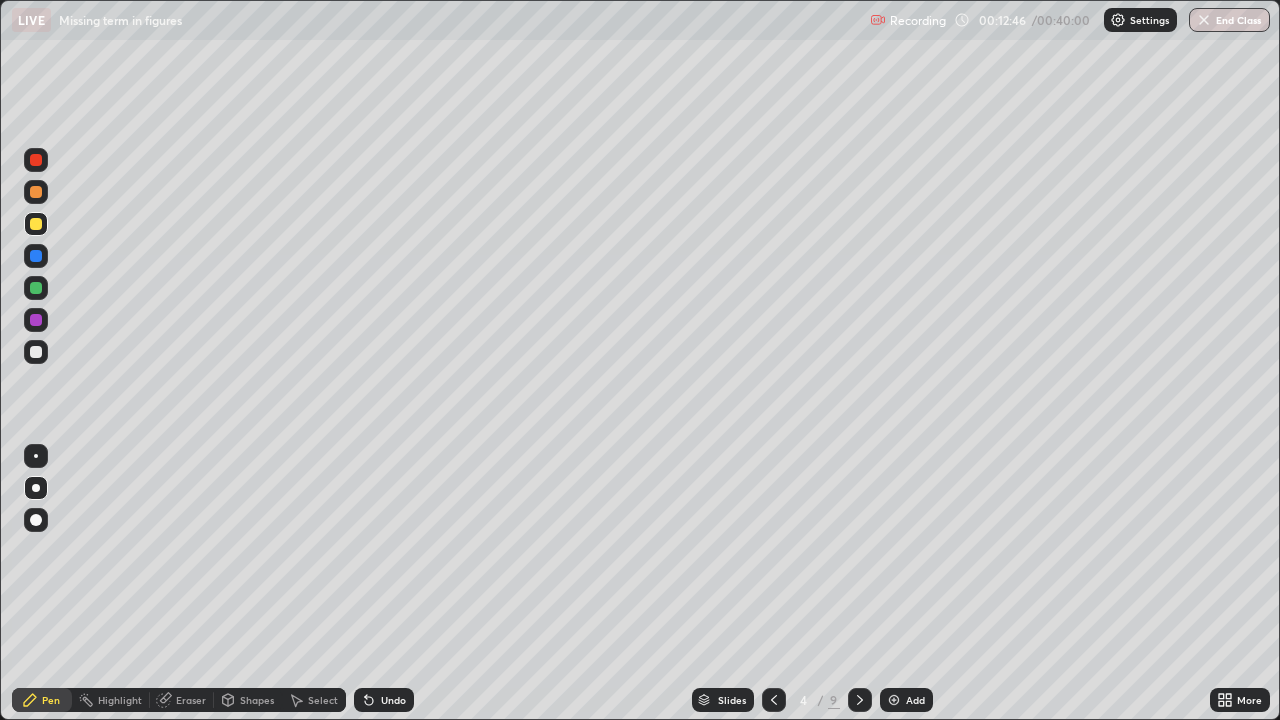 click on "Undo" at bounding box center (384, 700) 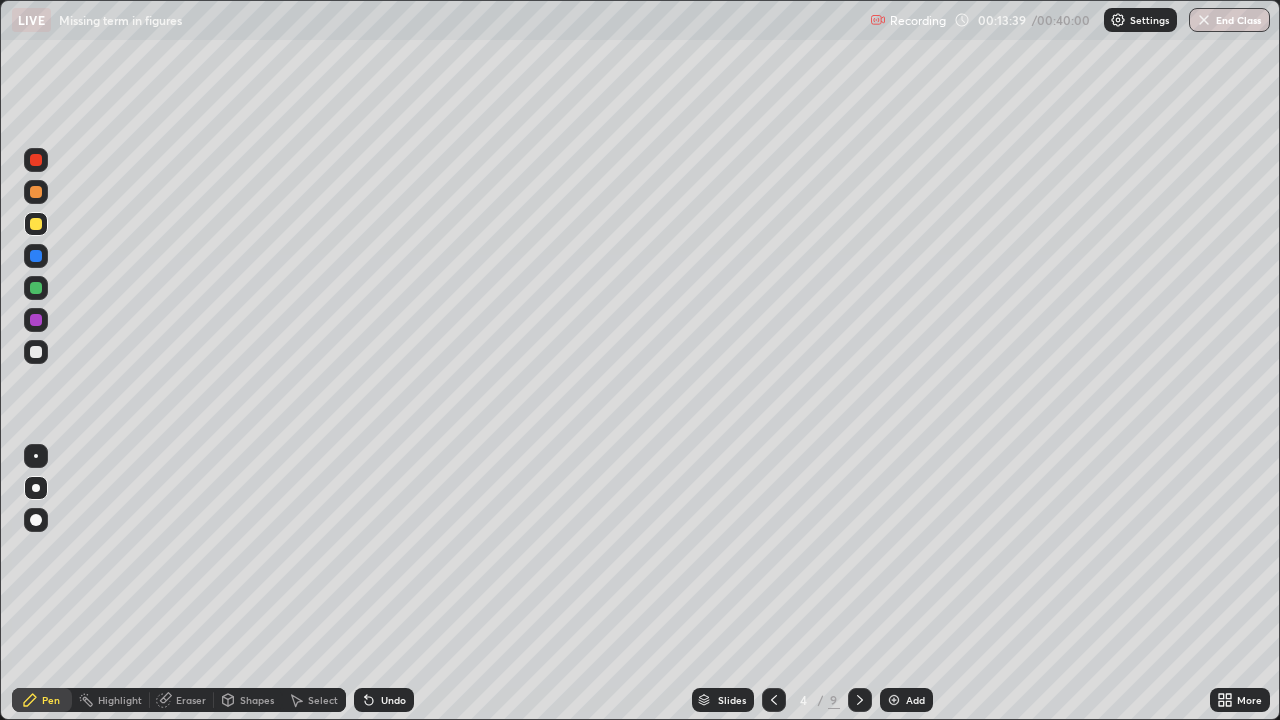 click on "Slides 4 / 9 Add" at bounding box center [812, 700] 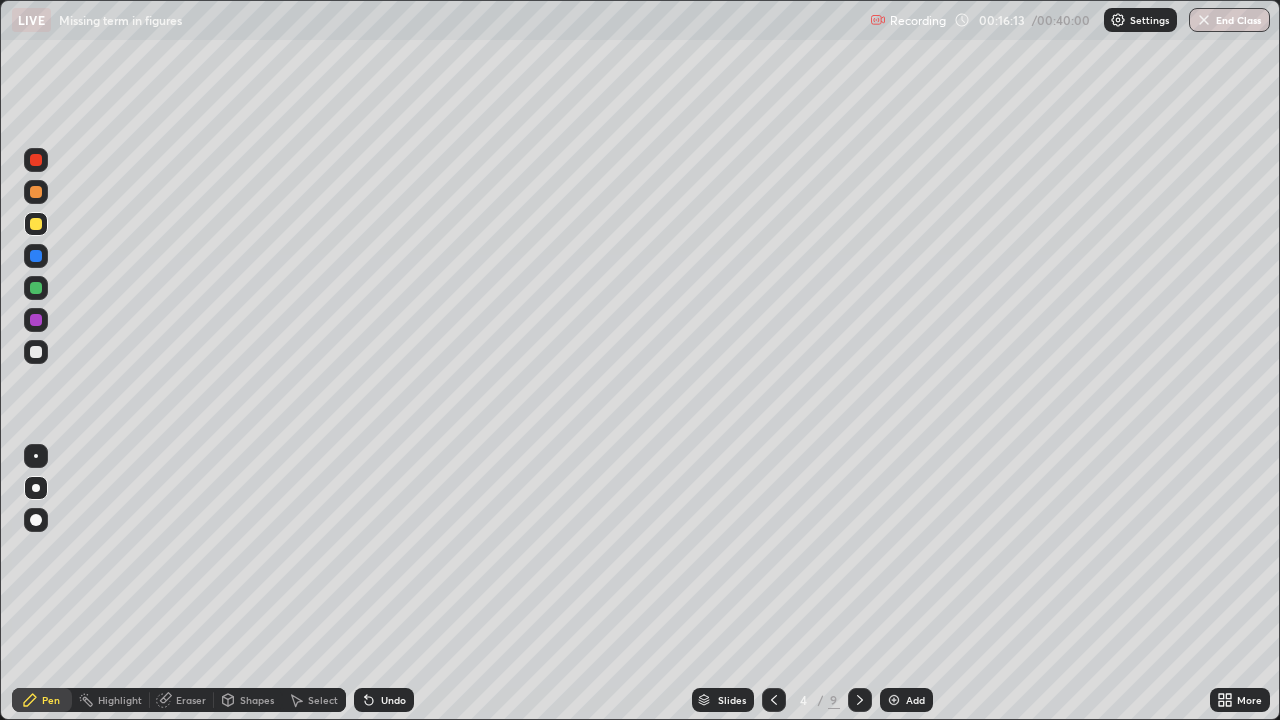 click 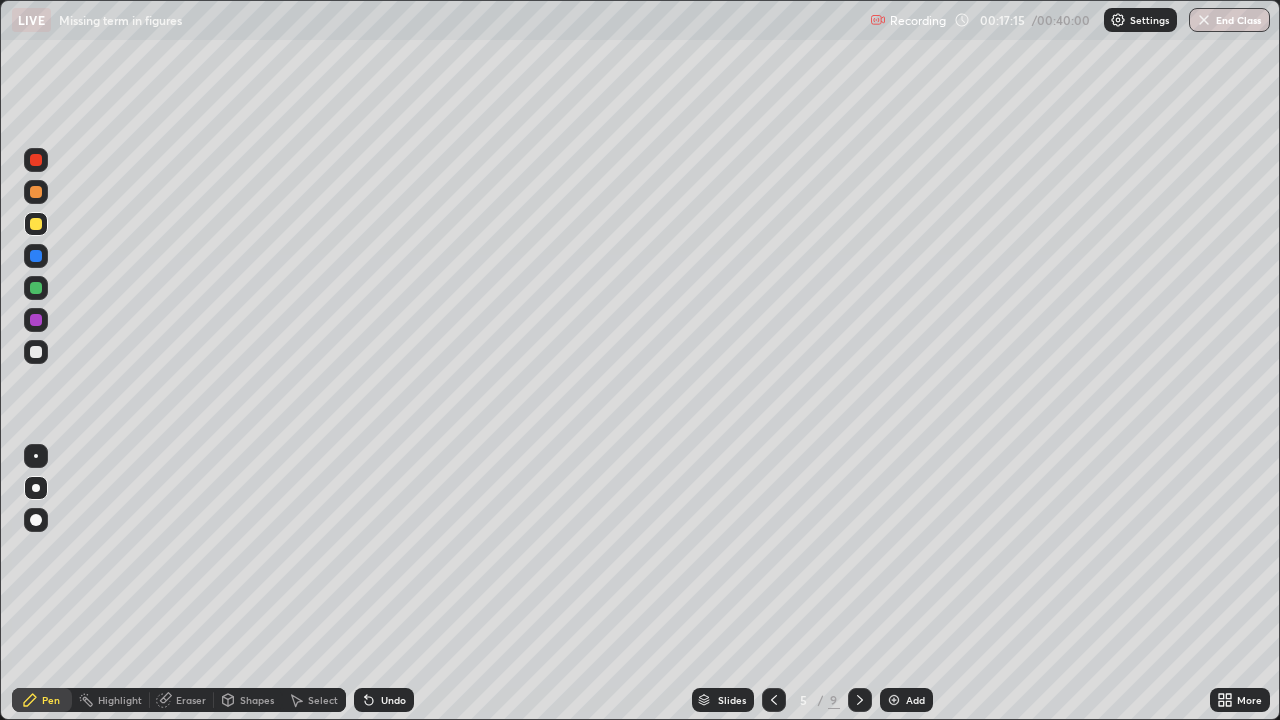 click at bounding box center (36, 256) 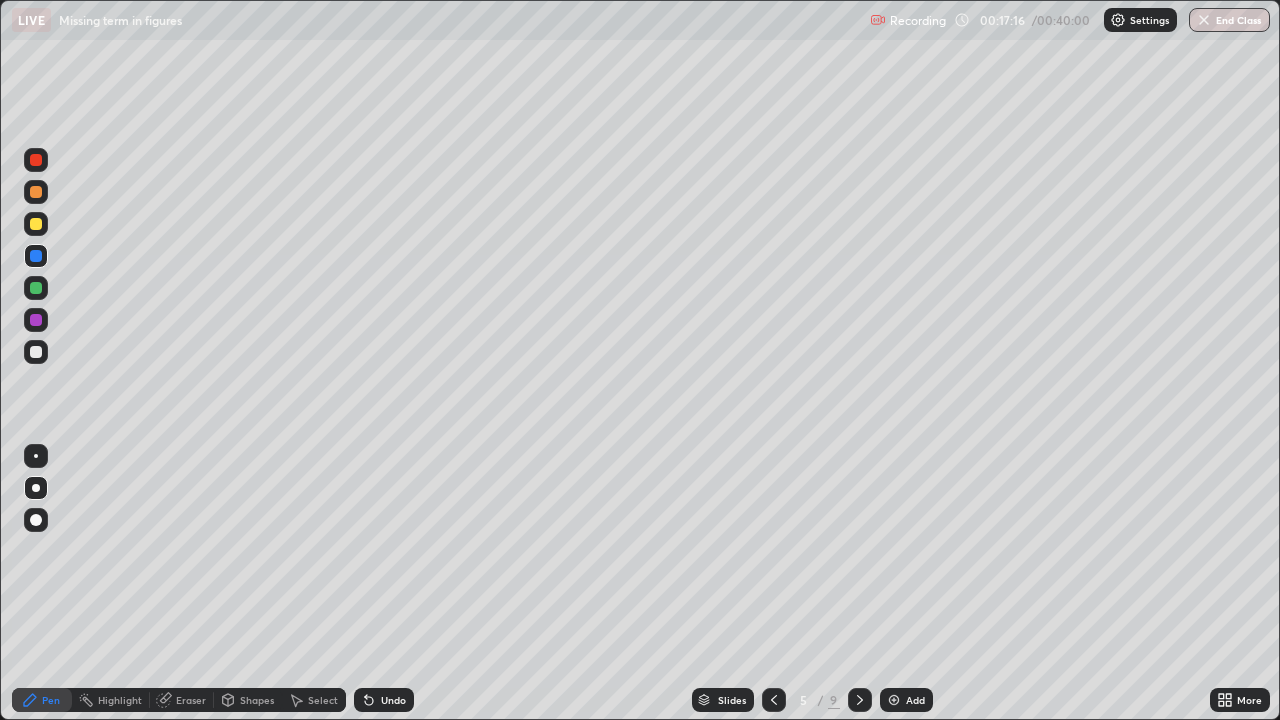 click at bounding box center (36, 320) 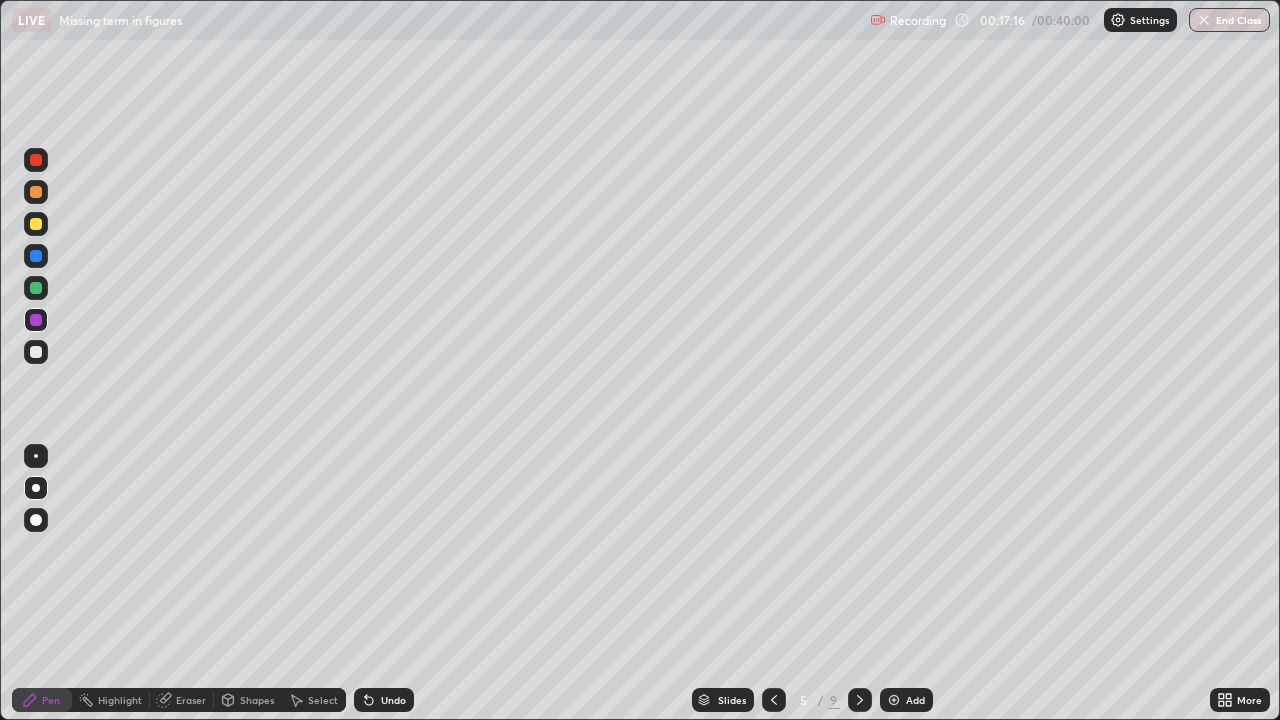 click at bounding box center (36, 352) 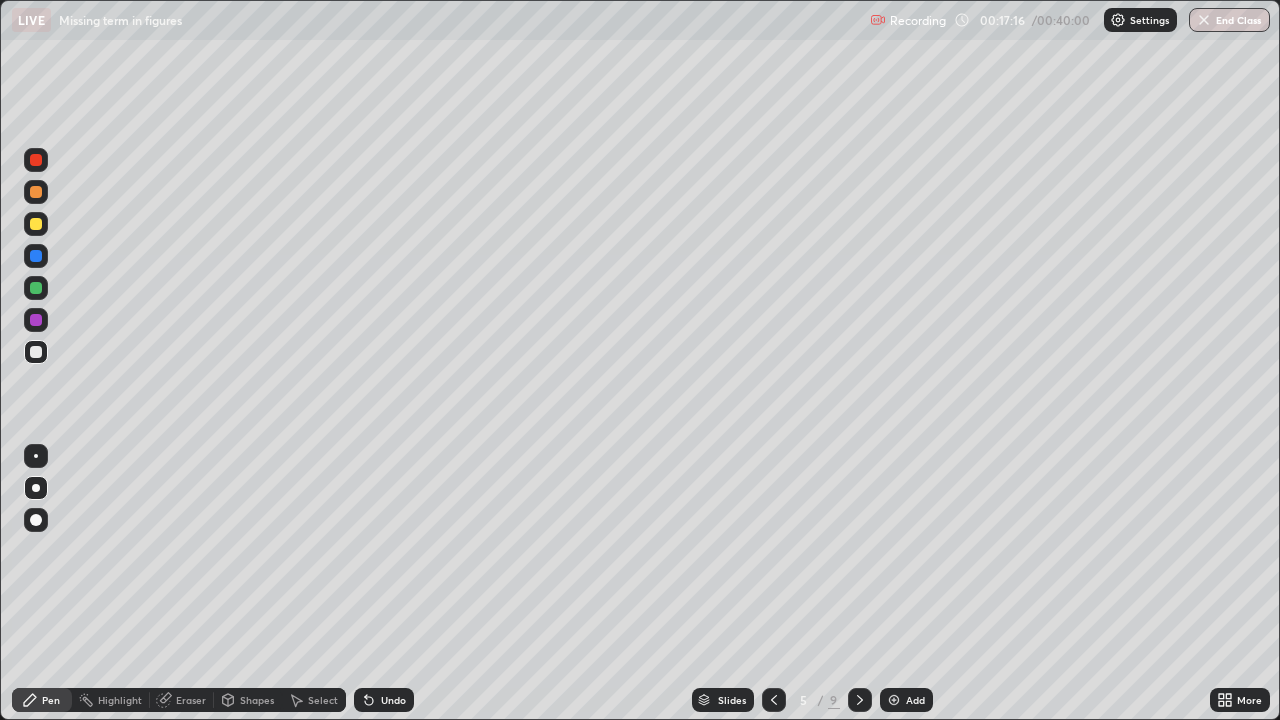 click at bounding box center (36, 320) 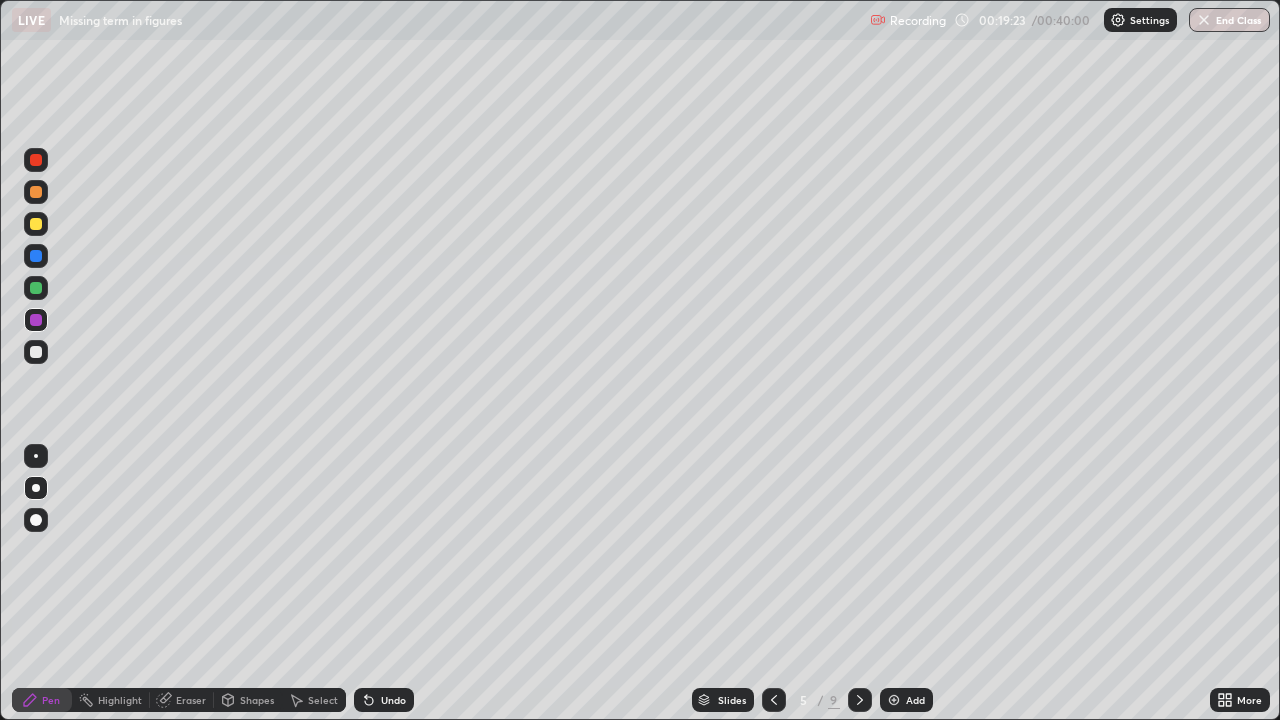 click on "Eraser" at bounding box center [182, 700] 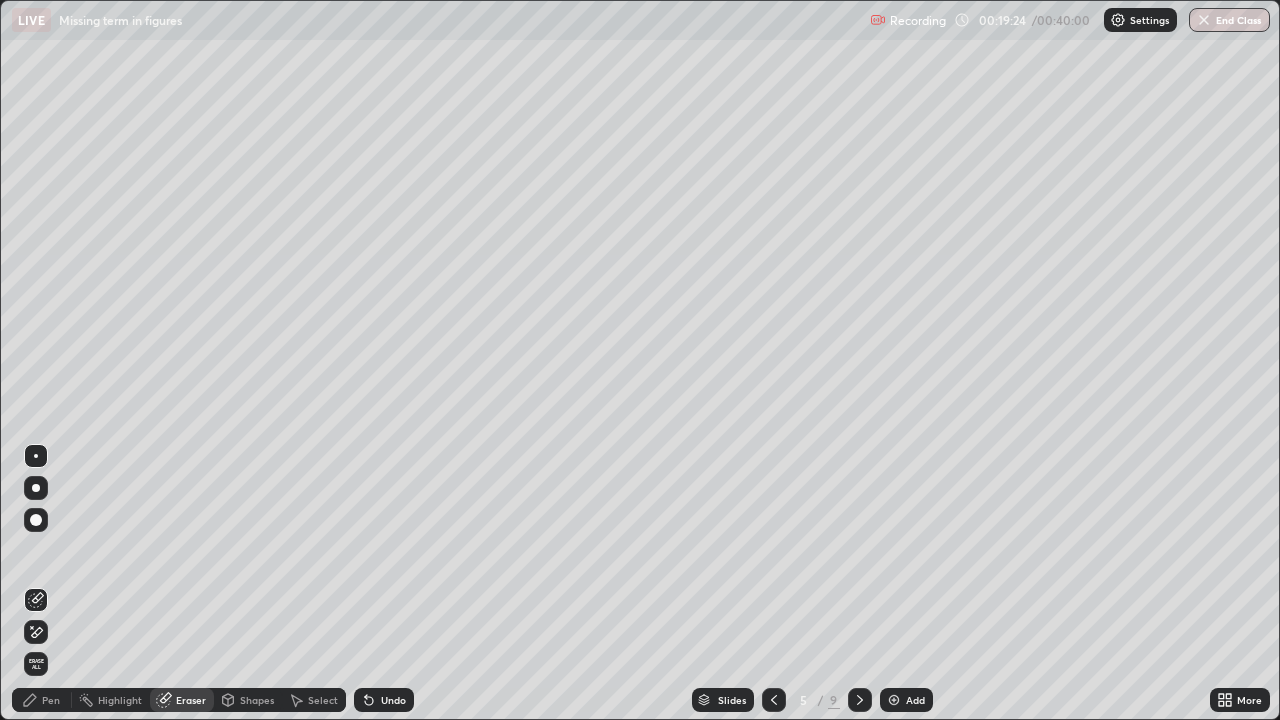 click on "Highlight" at bounding box center [120, 700] 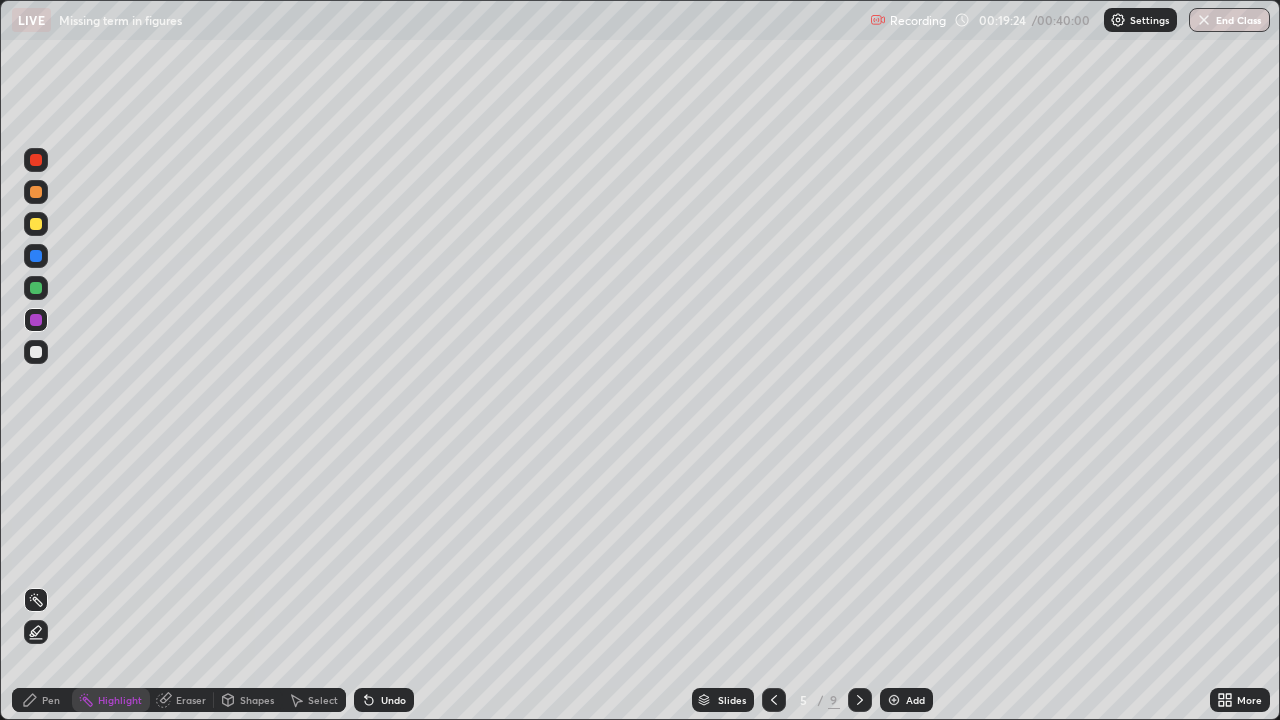 click on "Shapes" at bounding box center (257, 700) 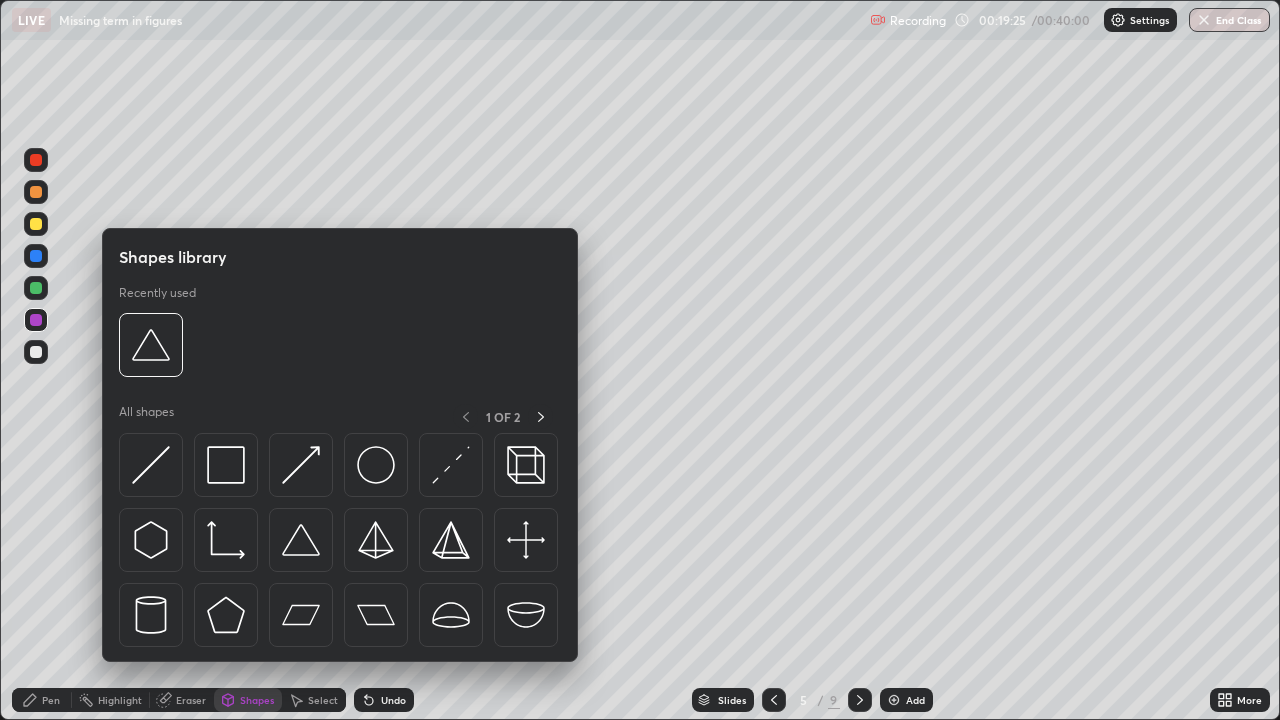 click 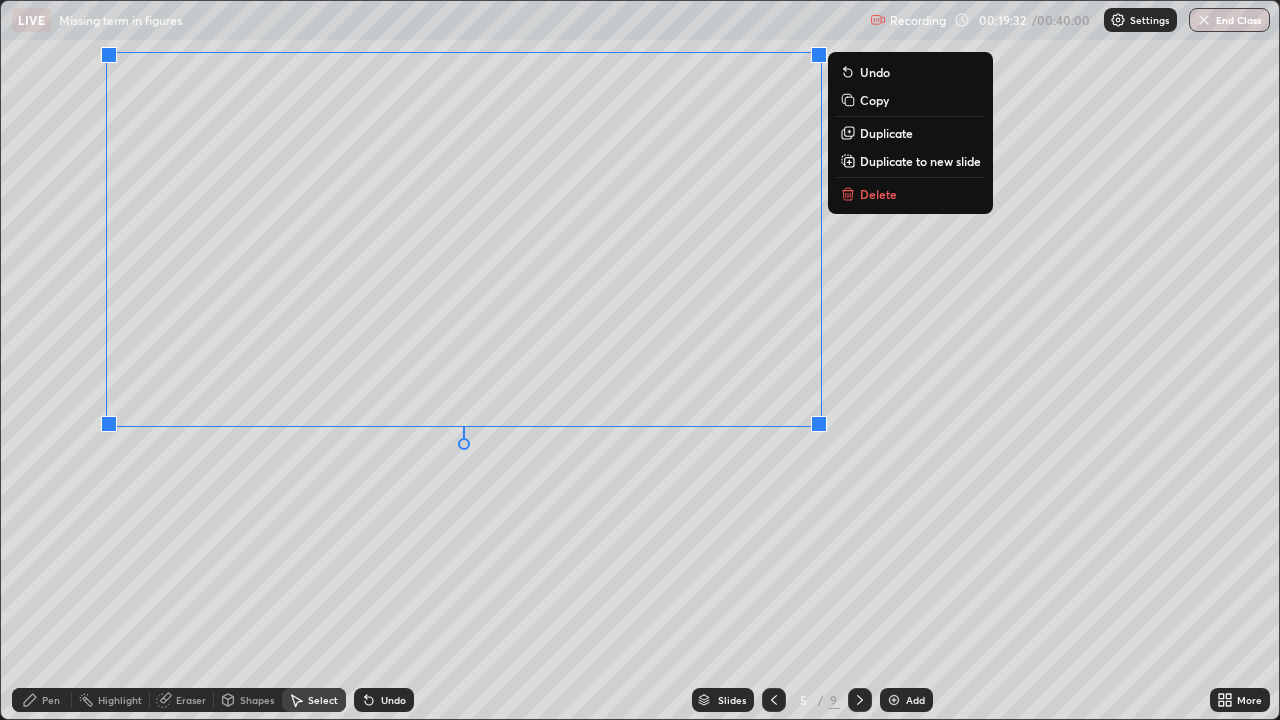 click on "0 ° Undo Copy Duplicate Duplicate to new slide Delete" at bounding box center [640, 360] 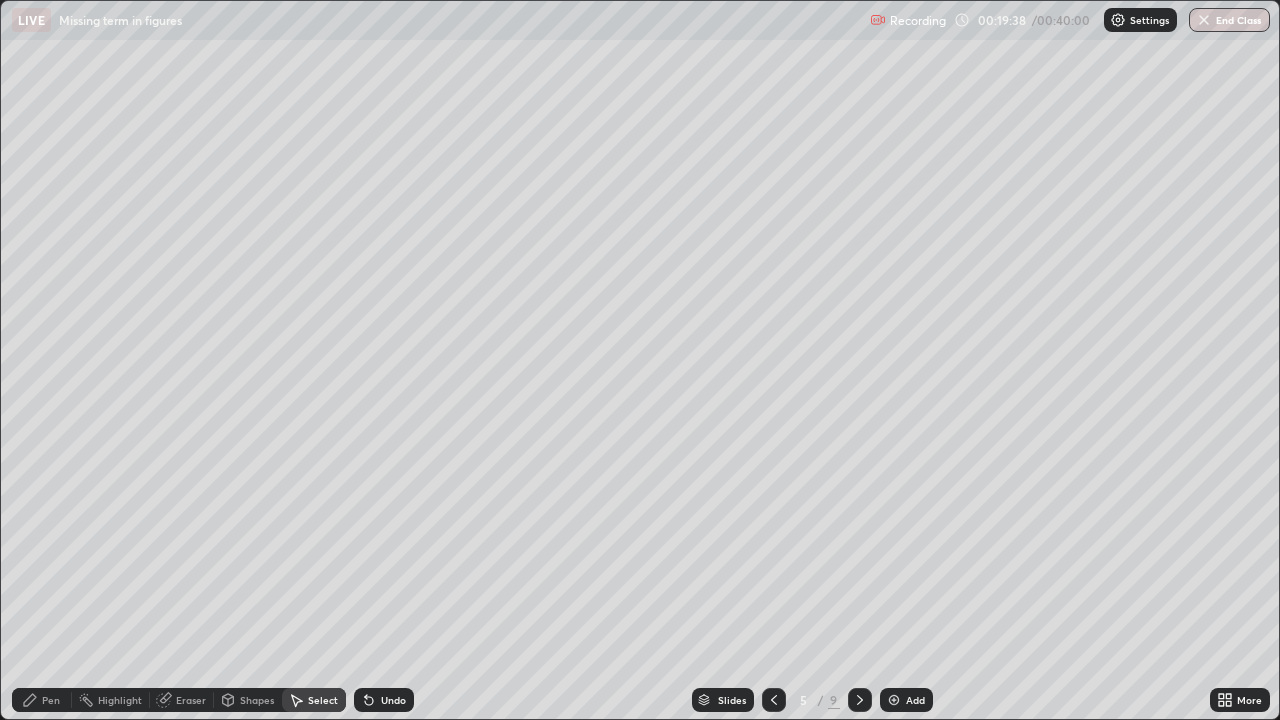 click 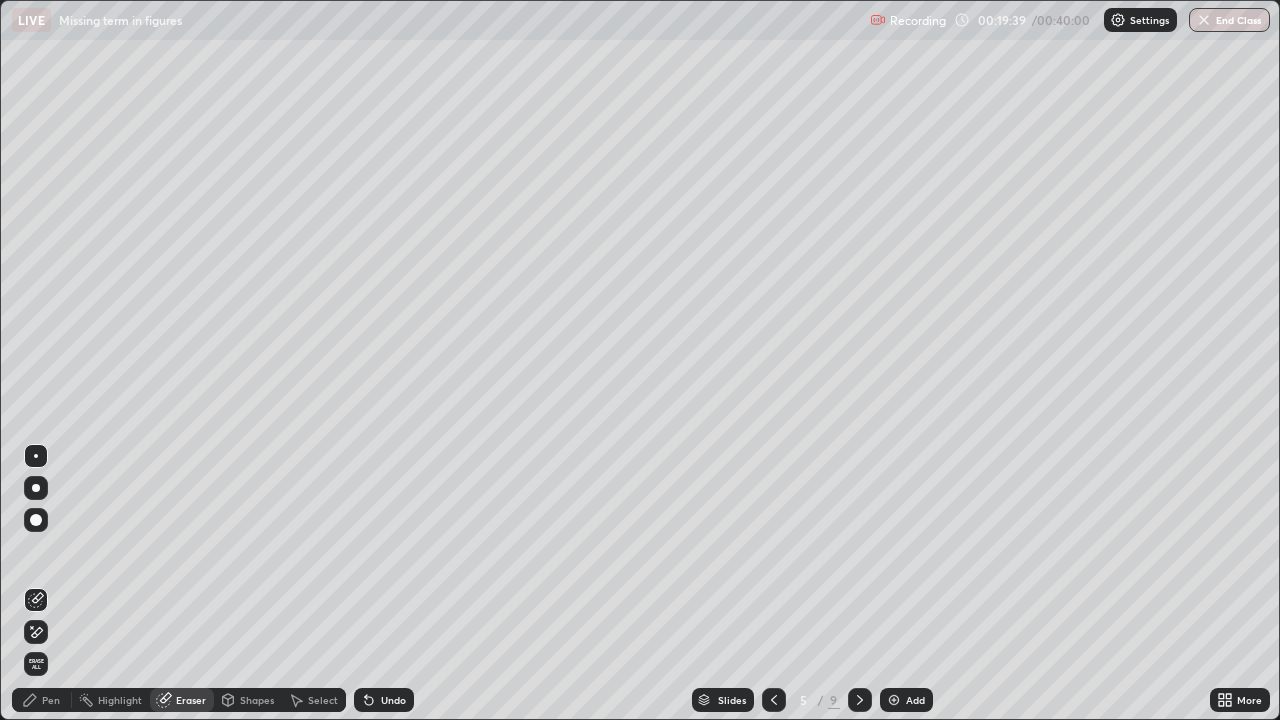 click on "Highlight" at bounding box center (120, 700) 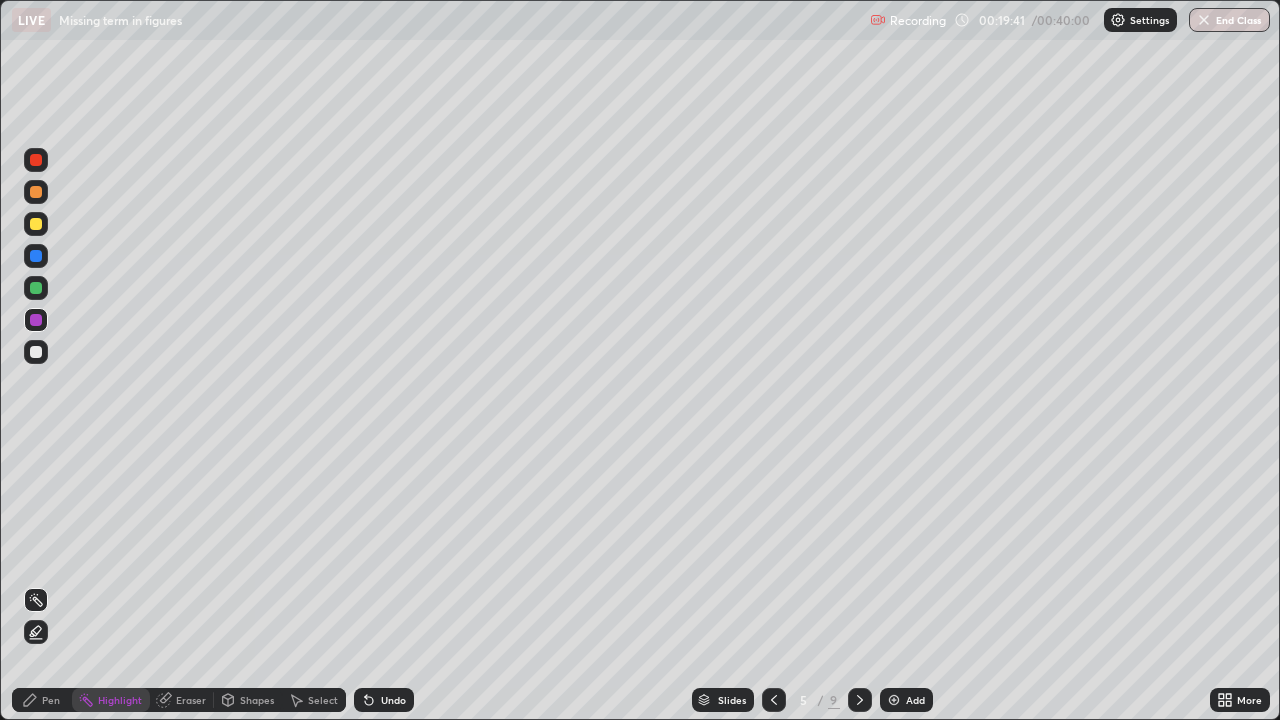click on "Eraser" at bounding box center (191, 700) 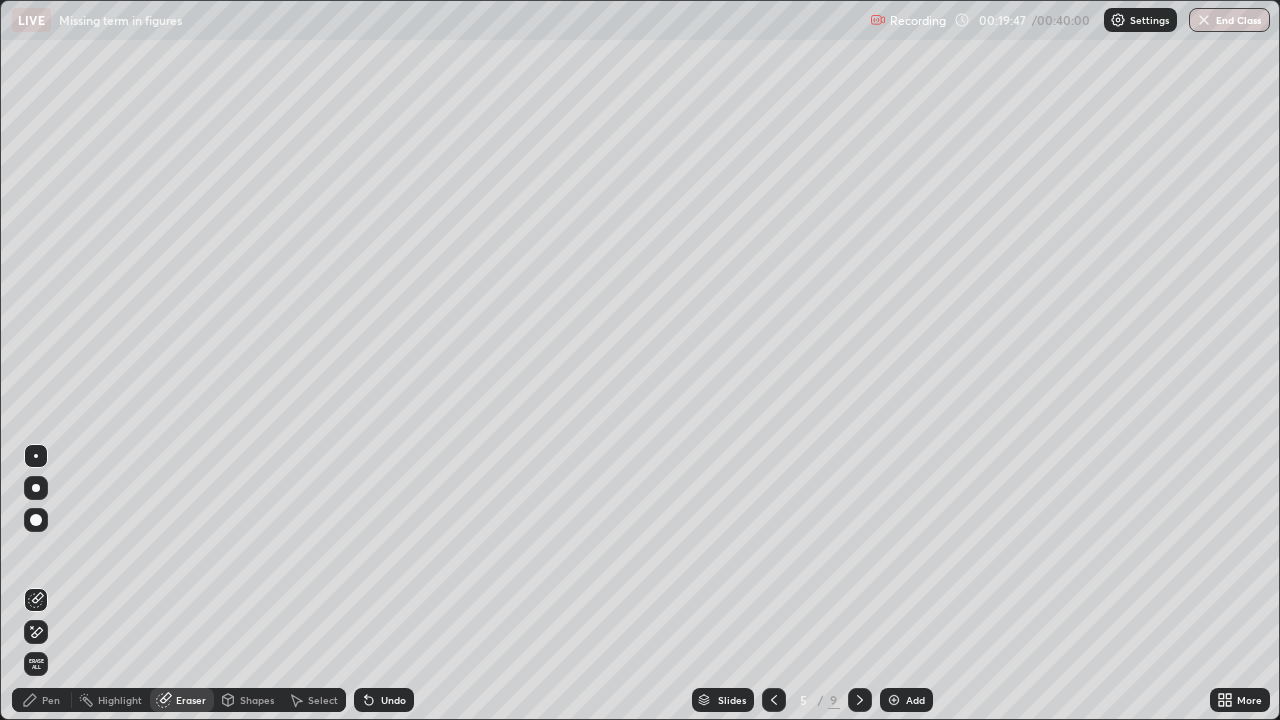 click on "Pen" at bounding box center [51, 700] 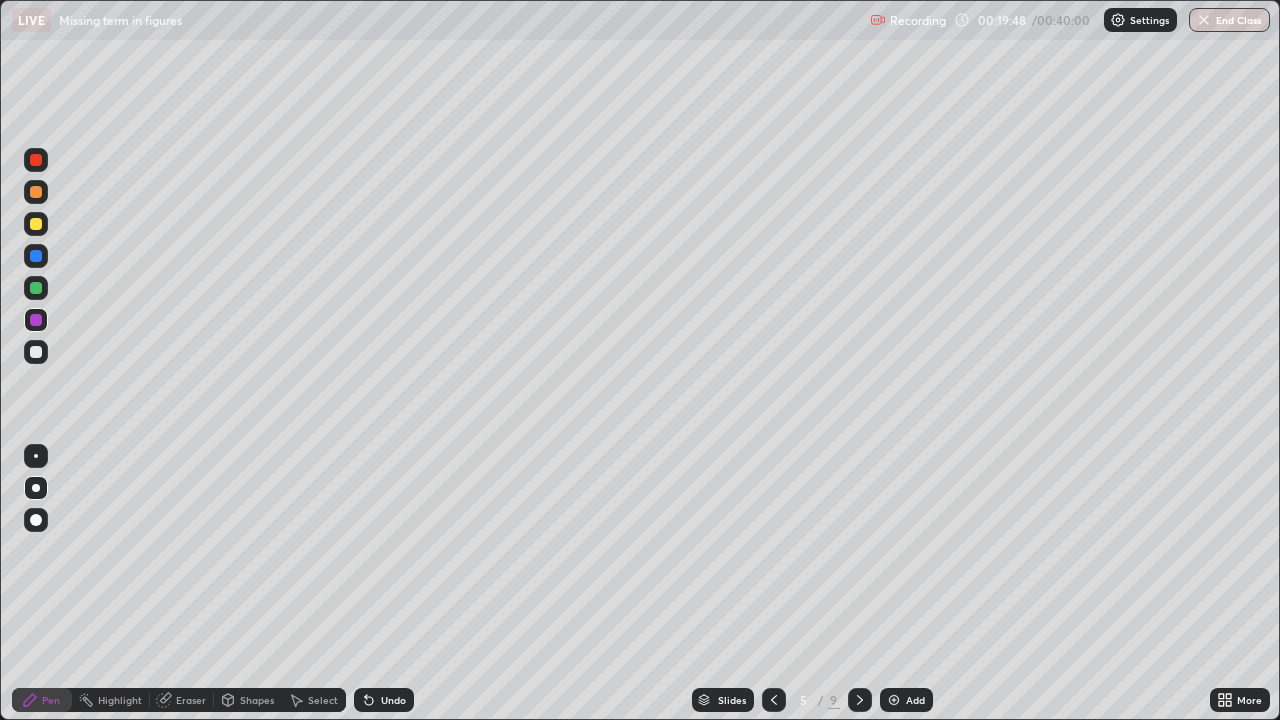 click at bounding box center [36, 224] 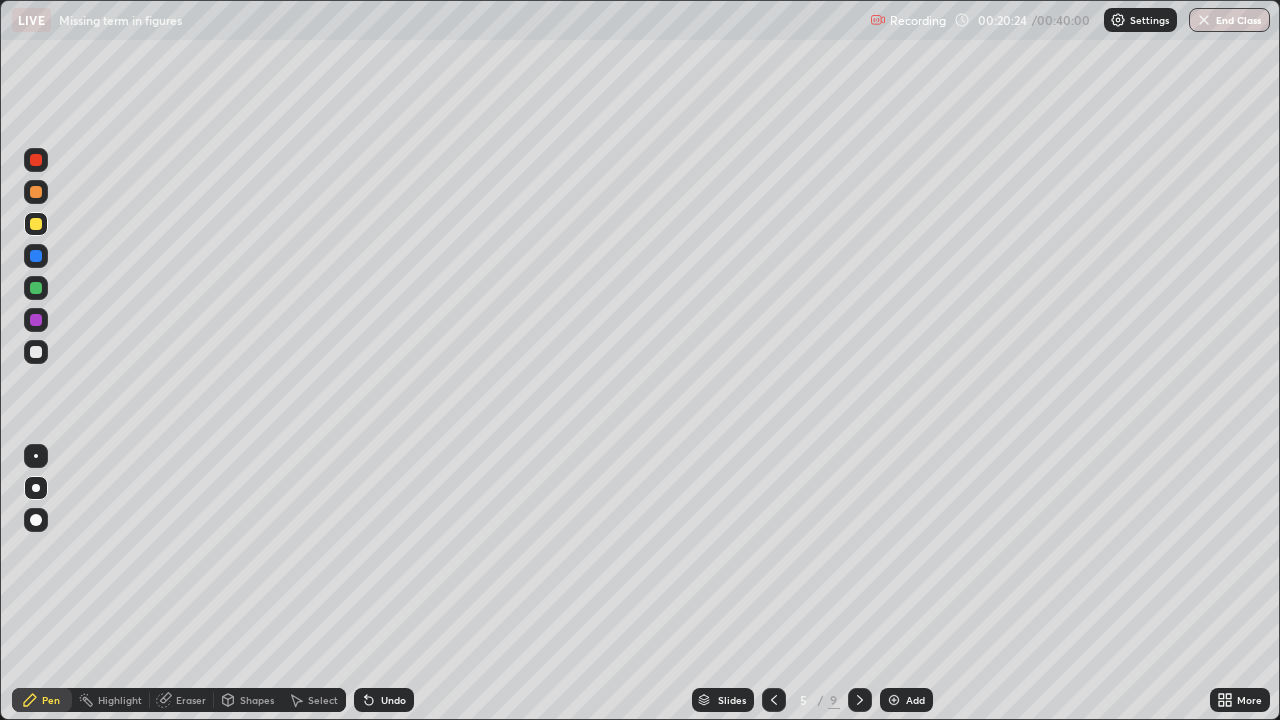 click at bounding box center [36, 320] 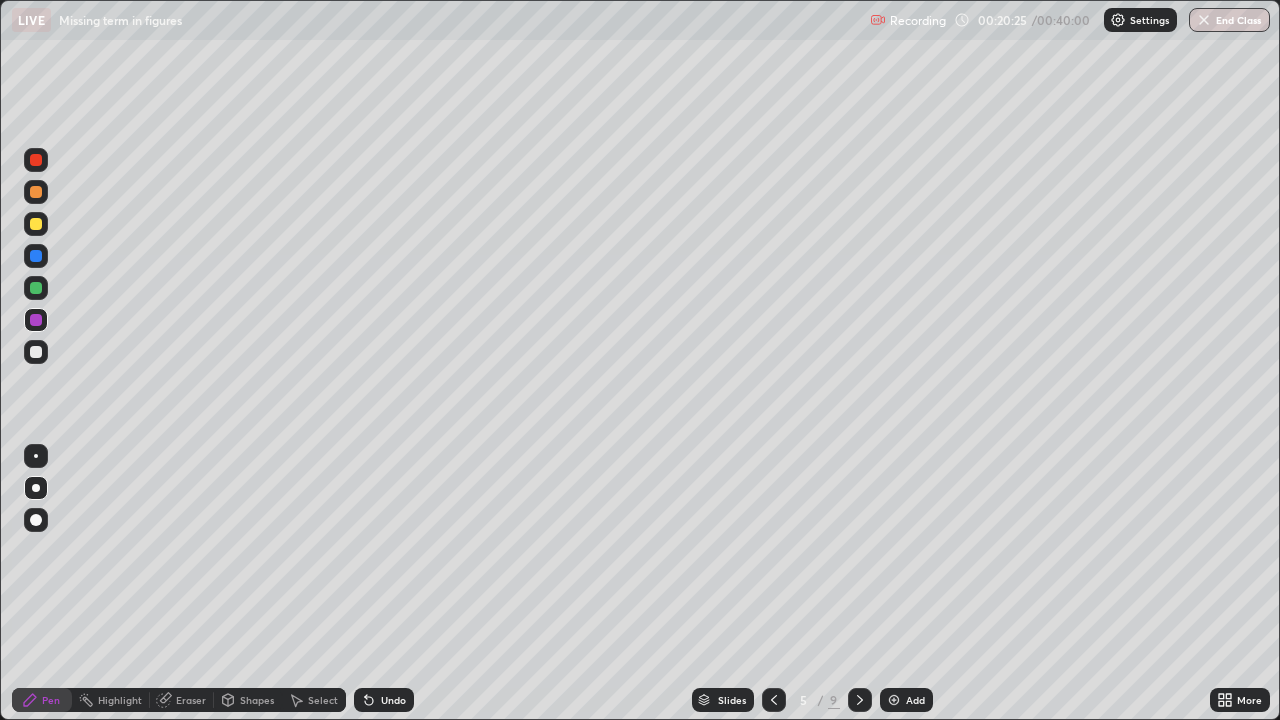 click at bounding box center (36, 224) 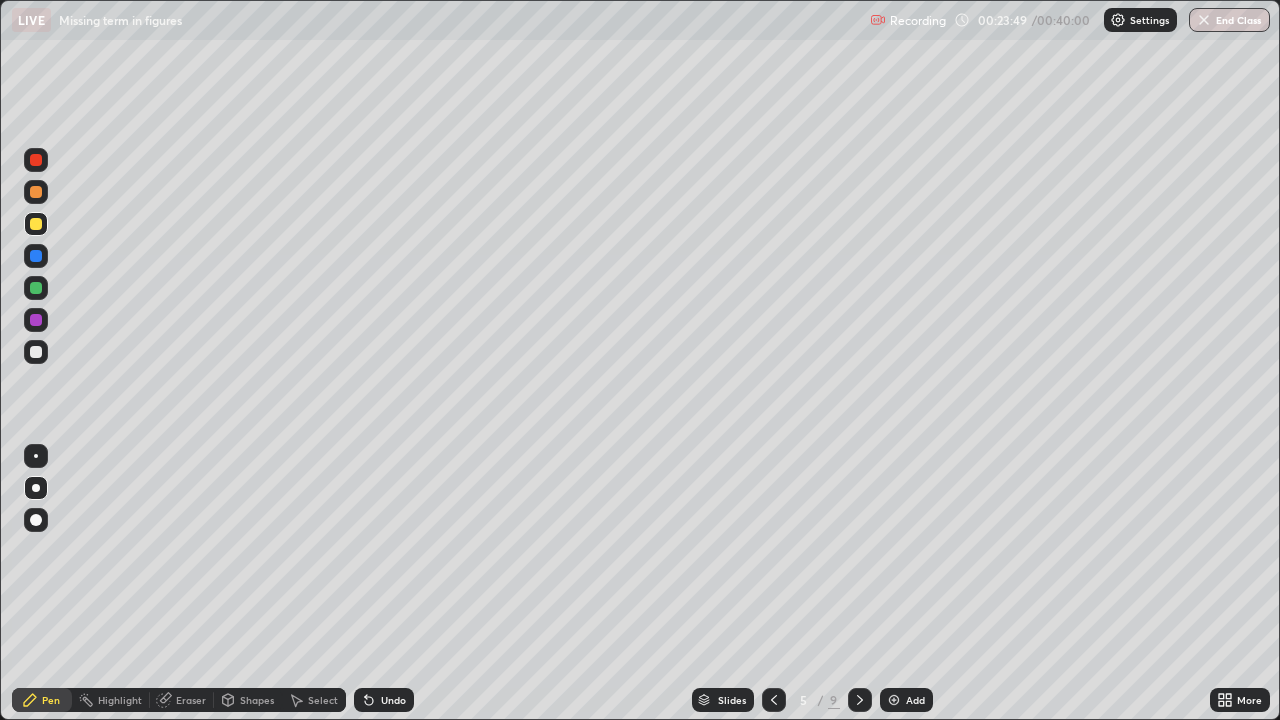 click at bounding box center [894, 700] 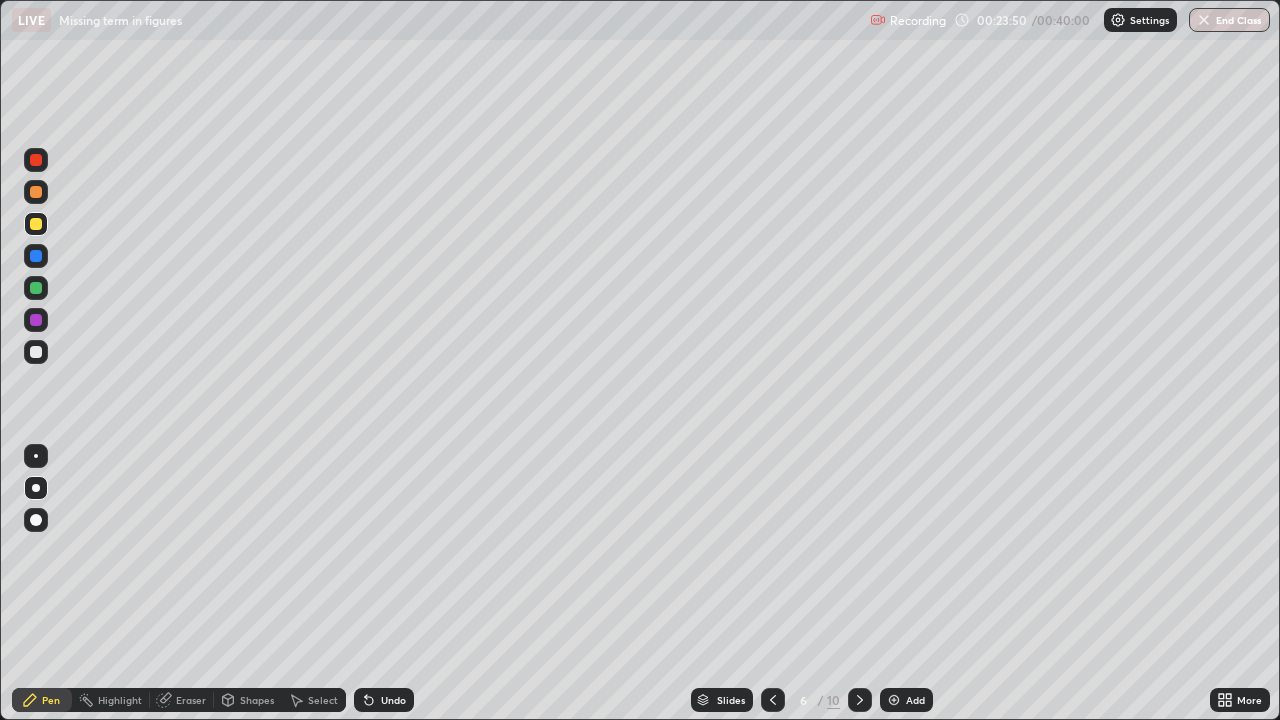 click at bounding box center (894, 700) 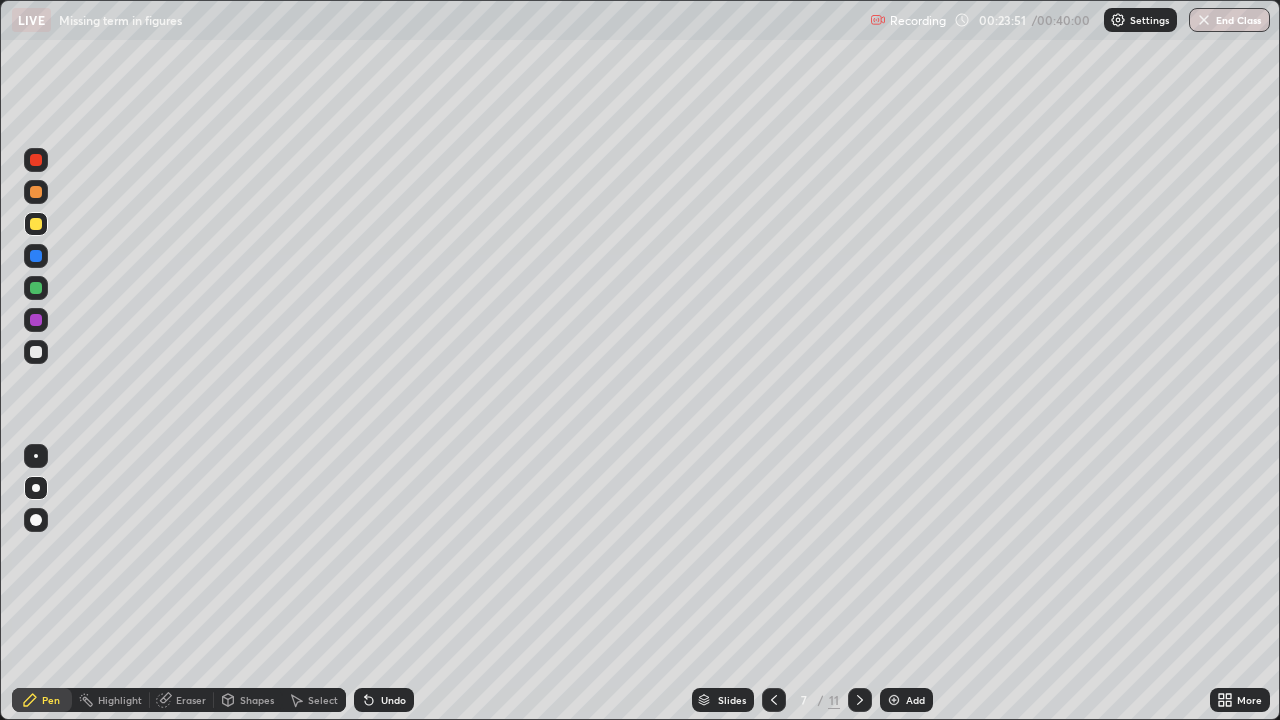 click at bounding box center [894, 700] 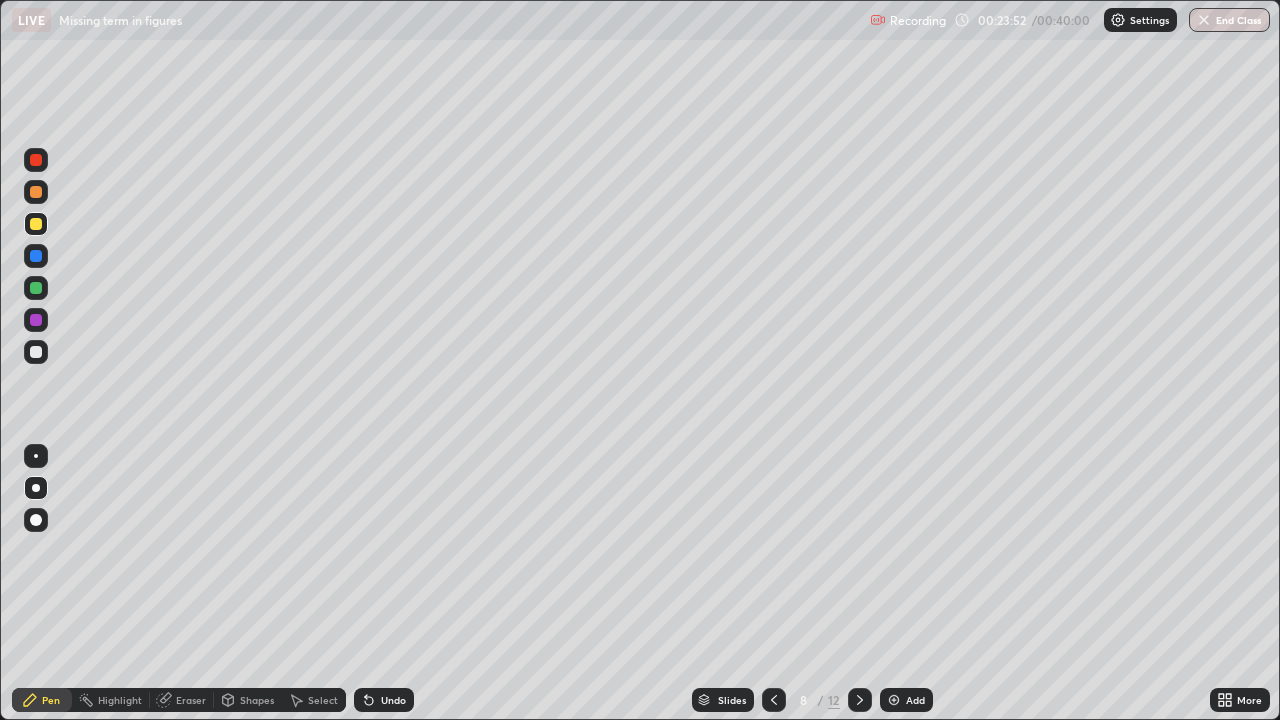 click 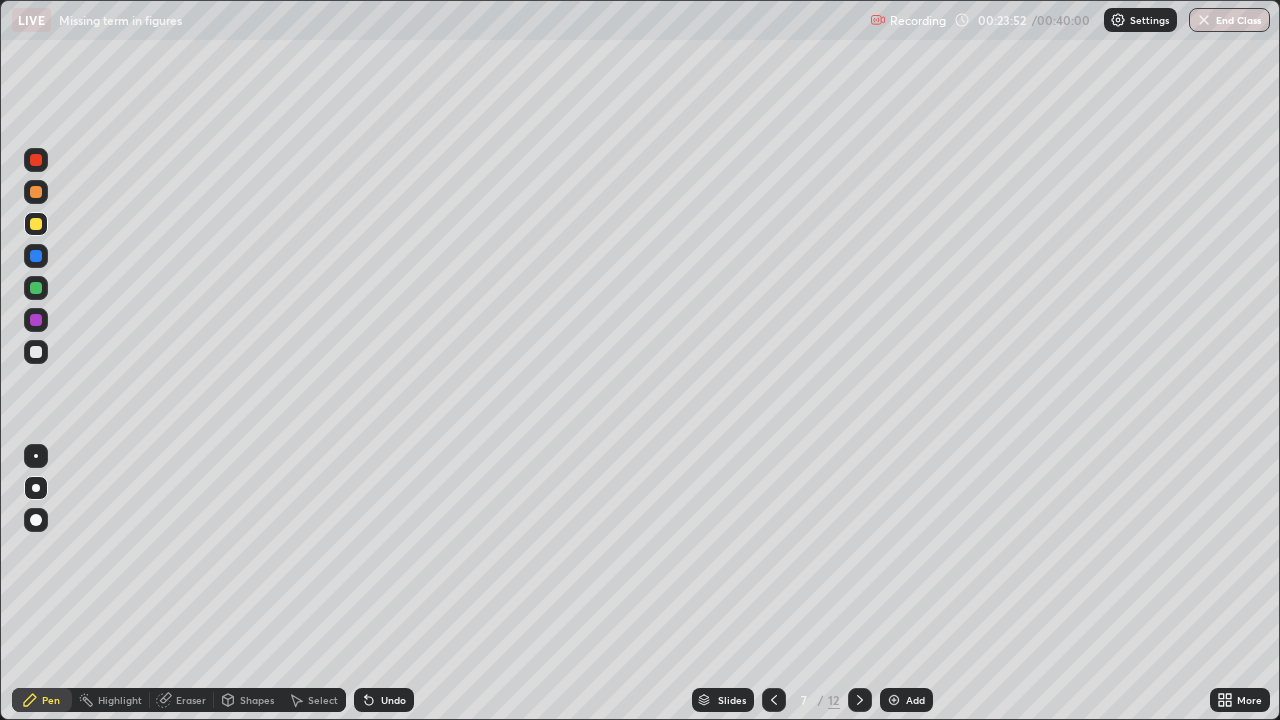 click 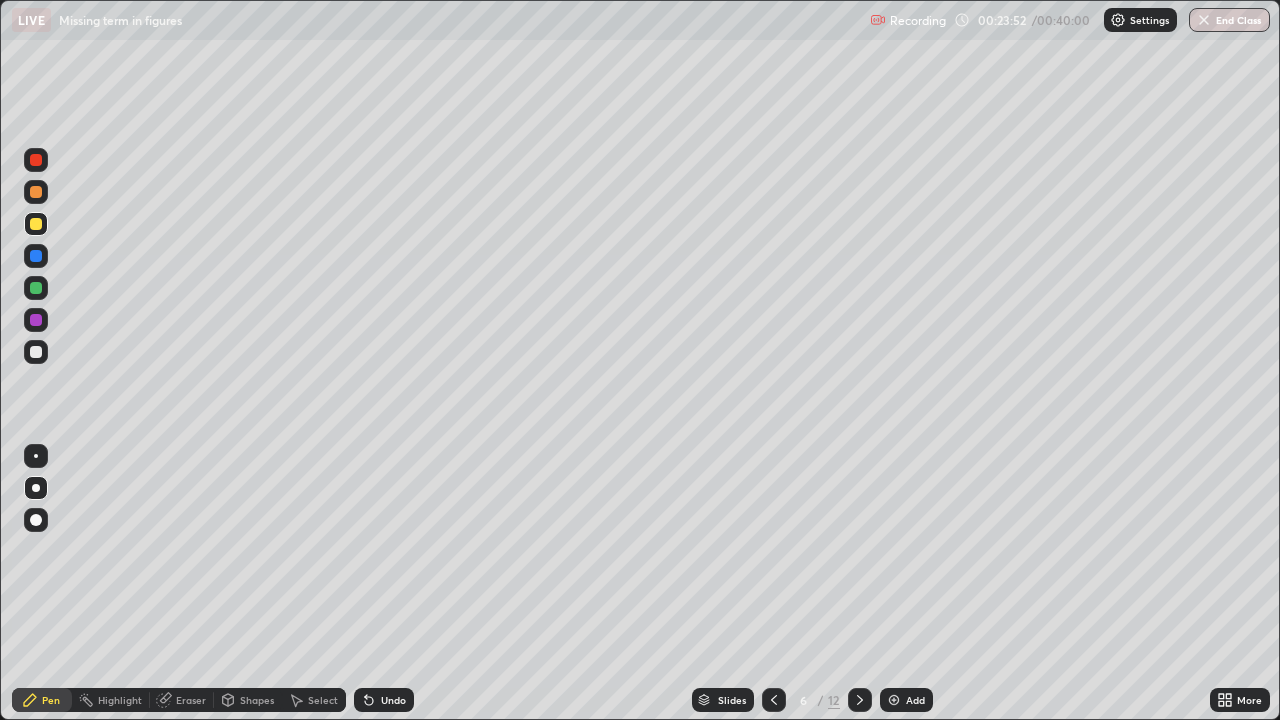 click 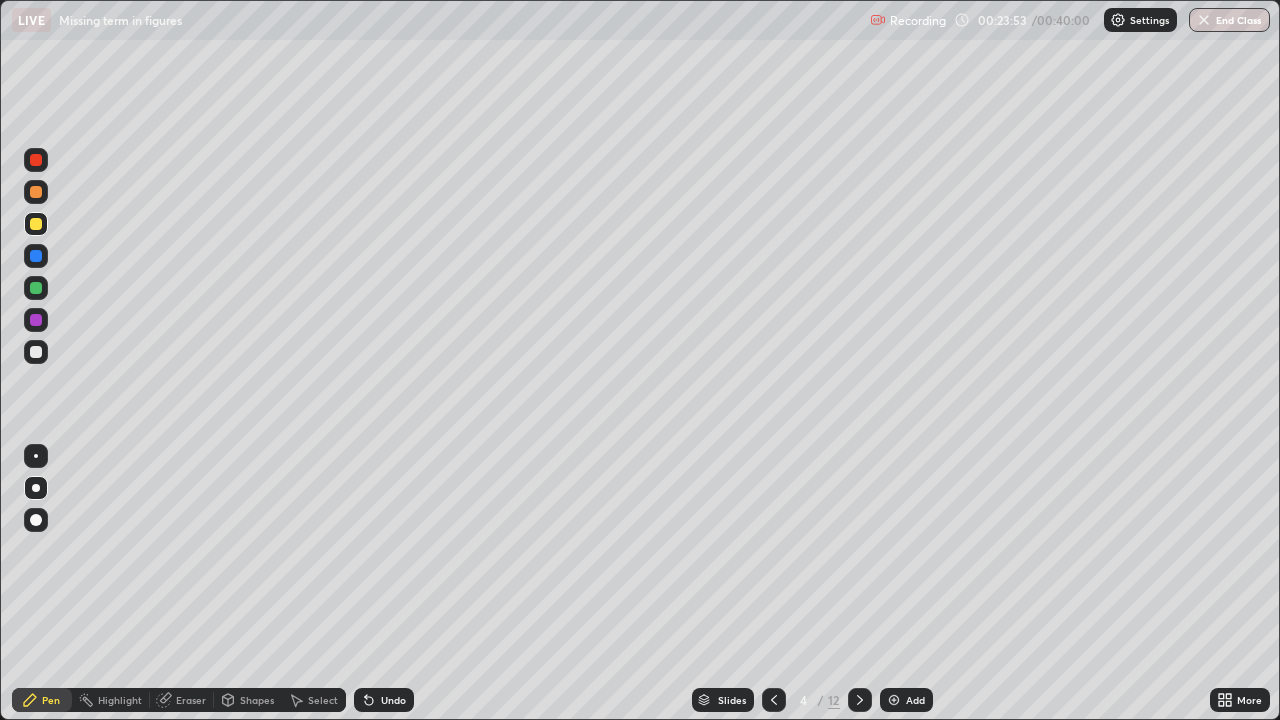 click 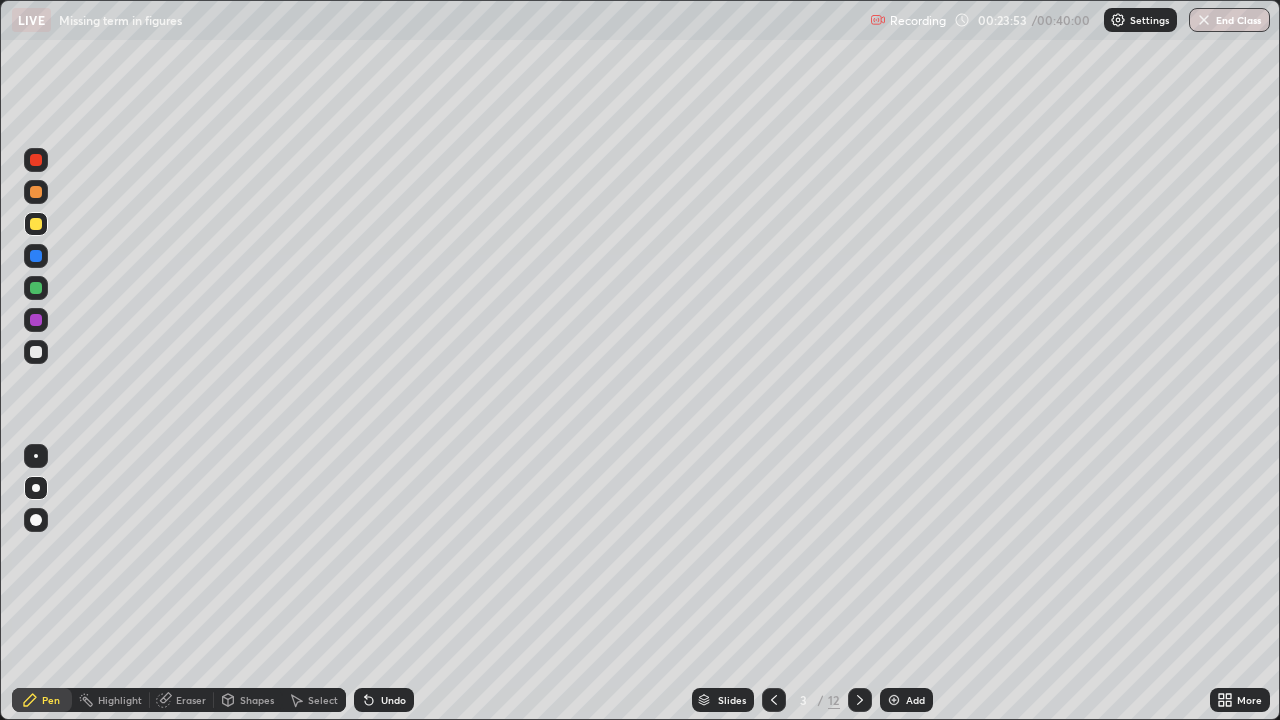 click 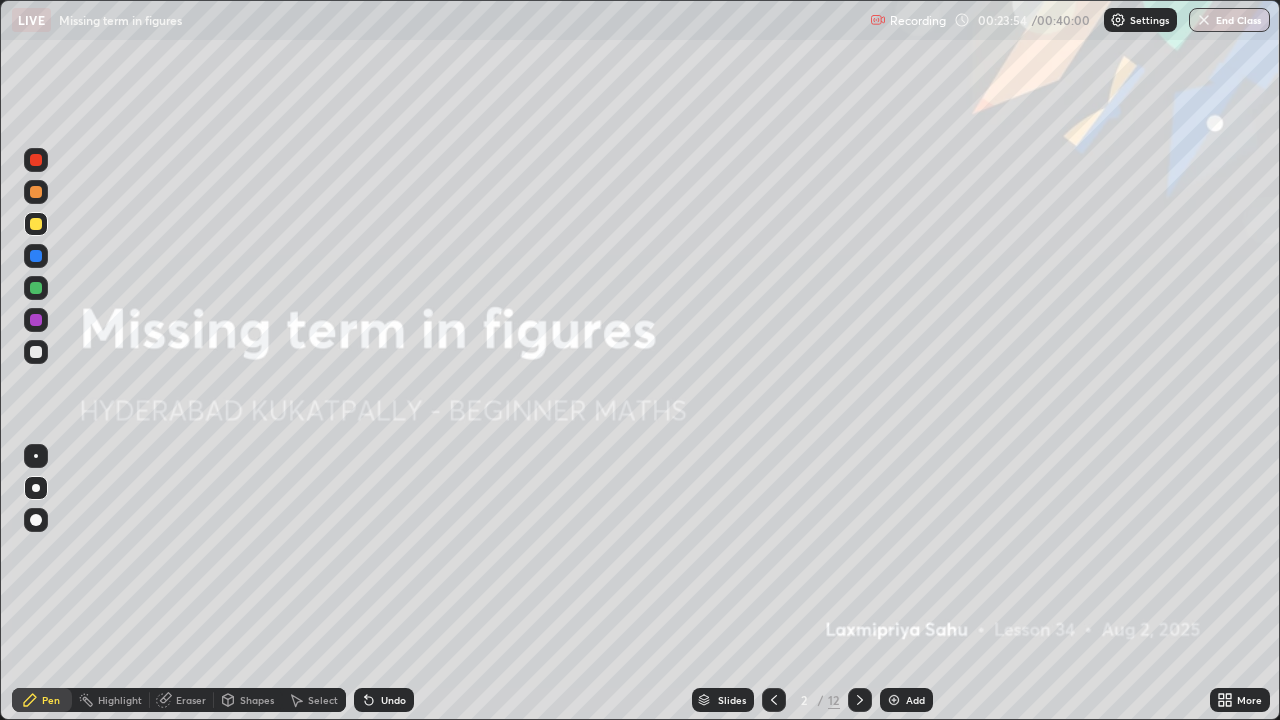 click at bounding box center [894, 700] 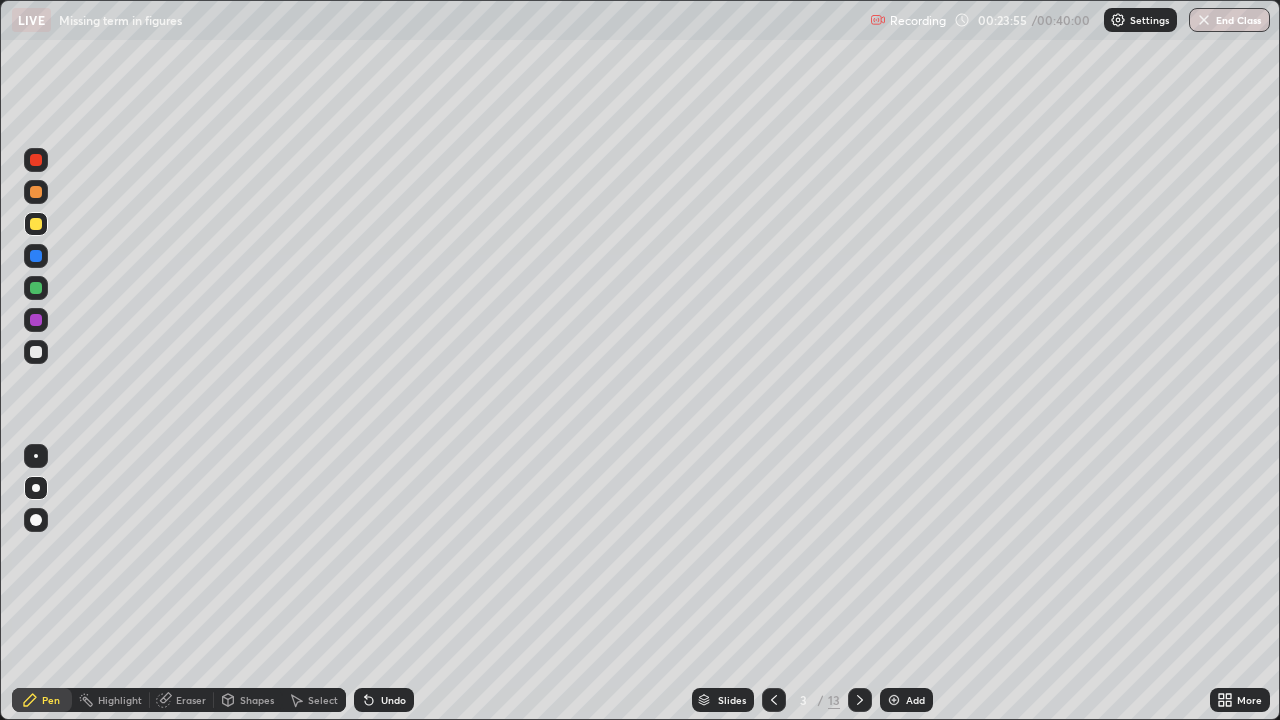 click on "Slides" at bounding box center [732, 700] 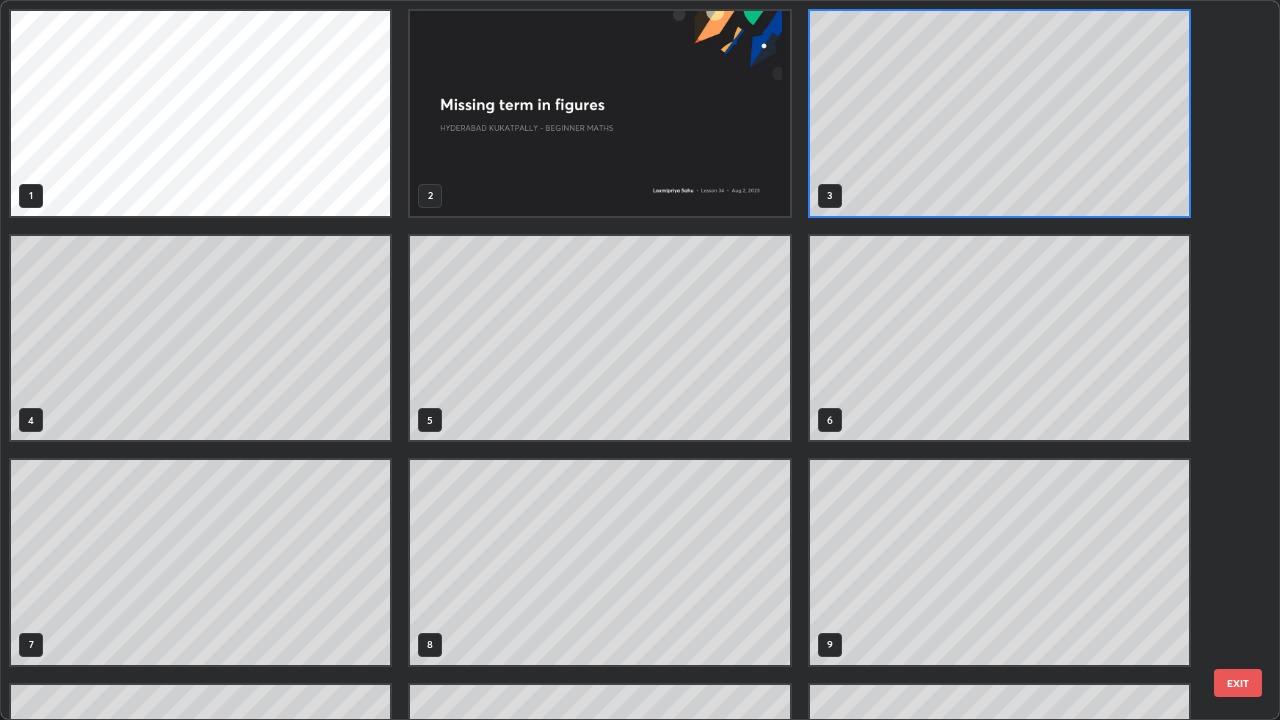 scroll, scrollTop: 7, scrollLeft: 11, axis: both 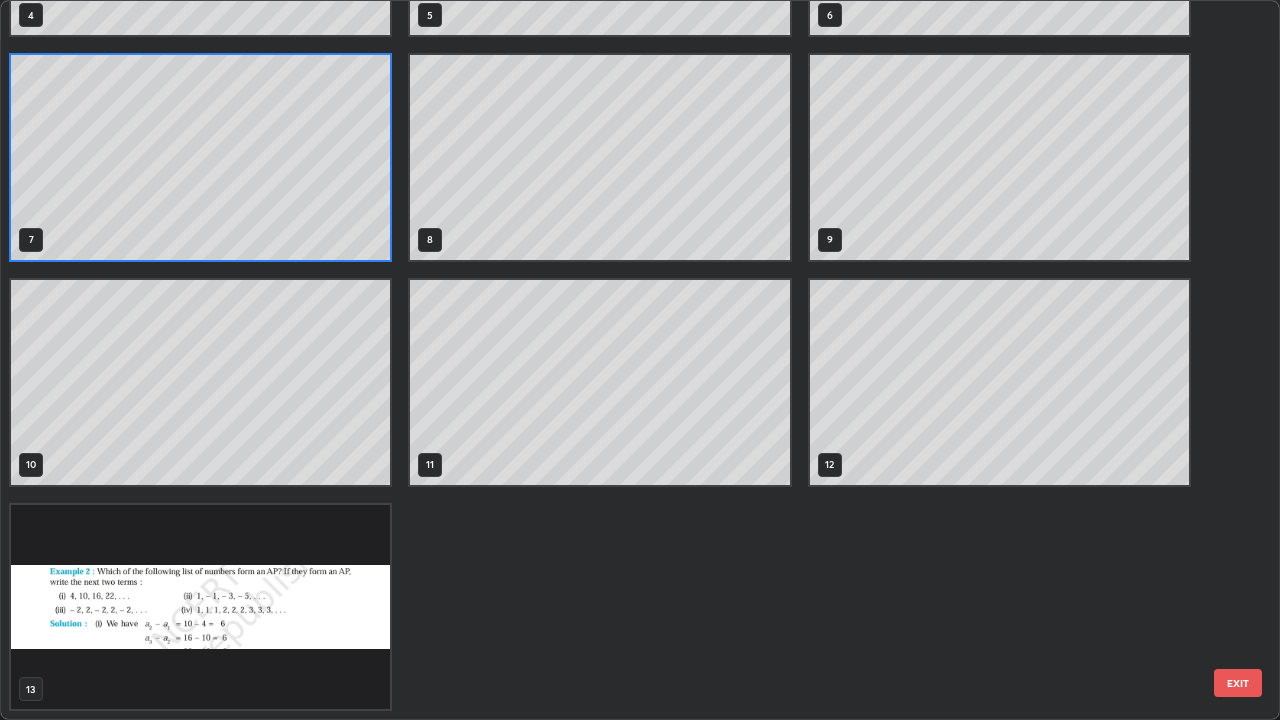 click at bounding box center [200, 607] 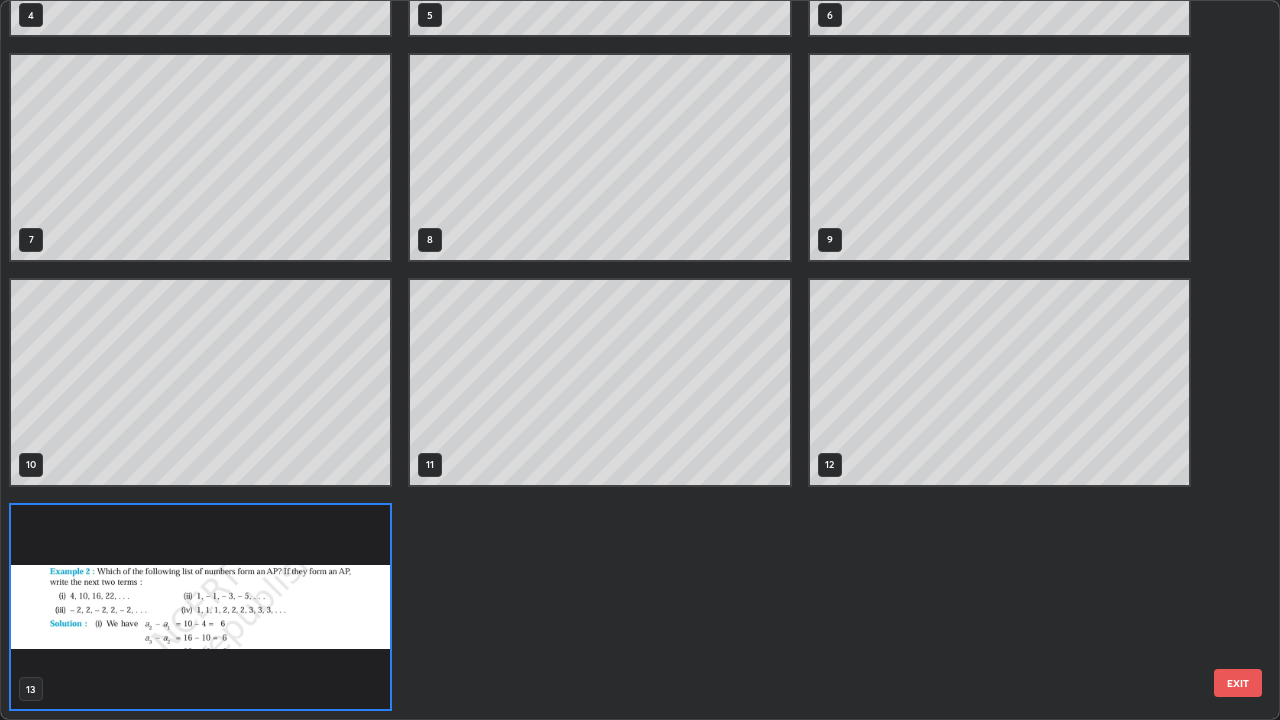 click at bounding box center [200, 607] 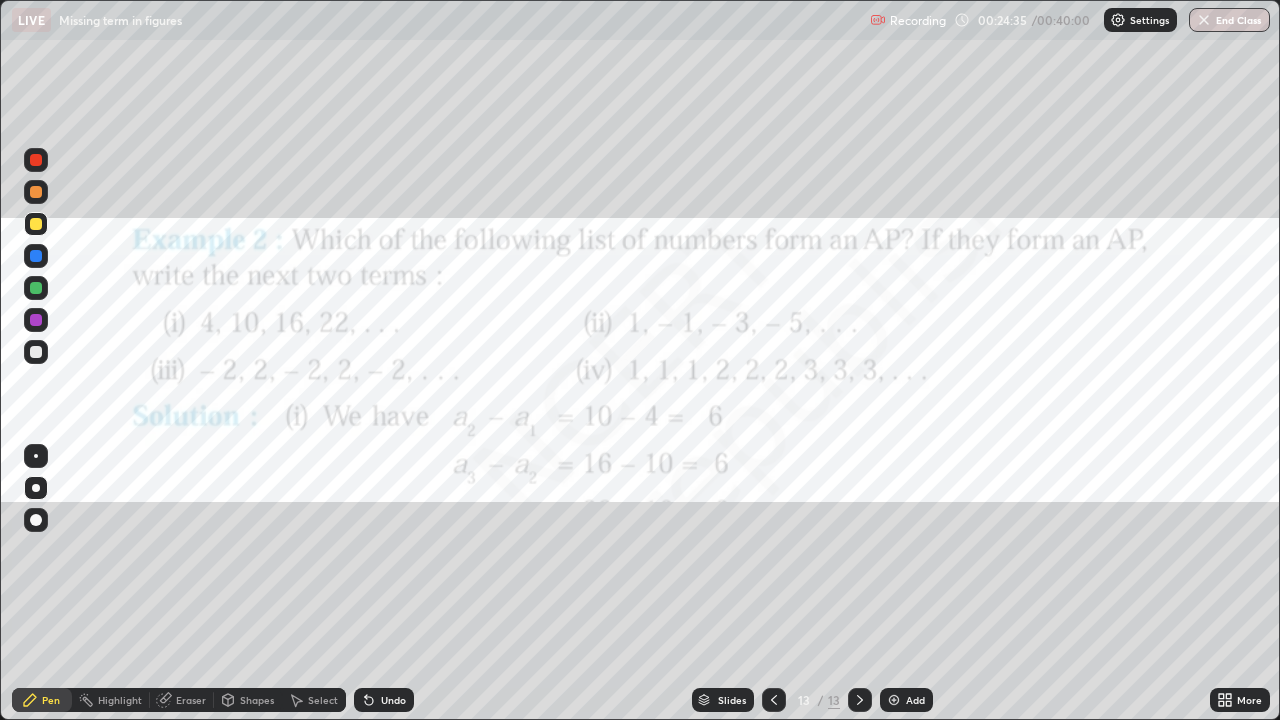 click on "Setting up your live class" at bounding box center [640, 360] 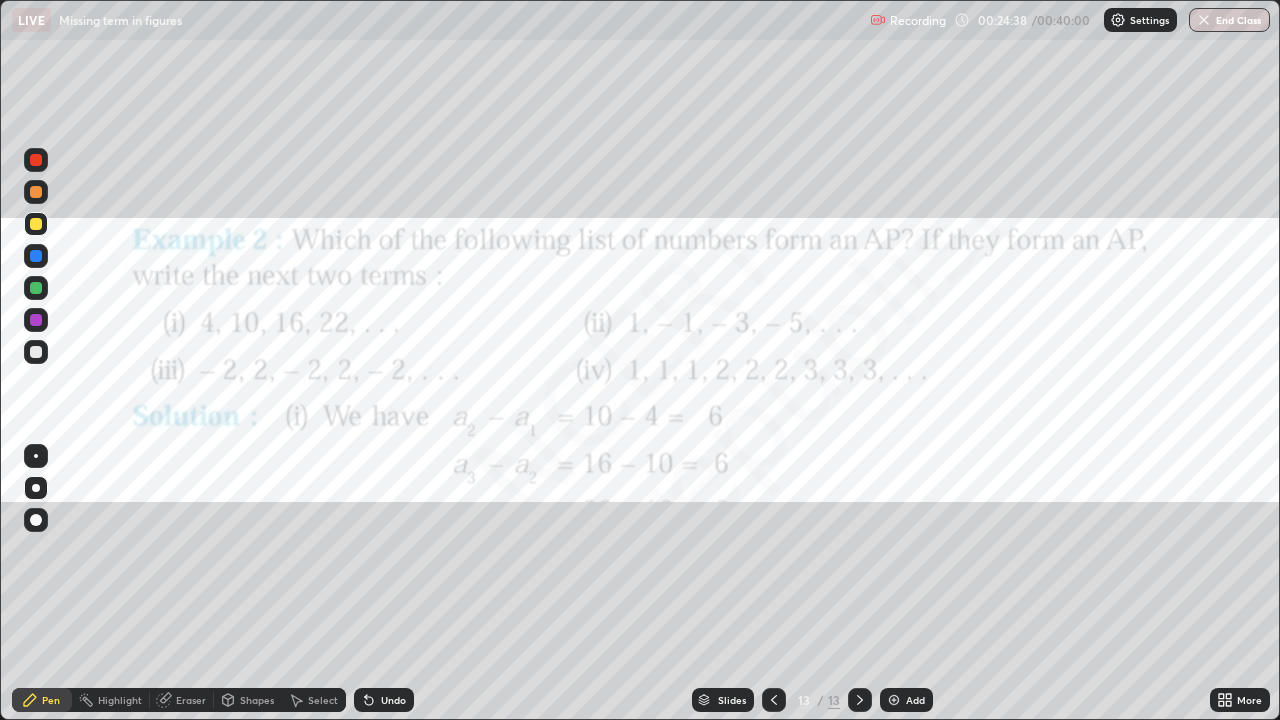 click 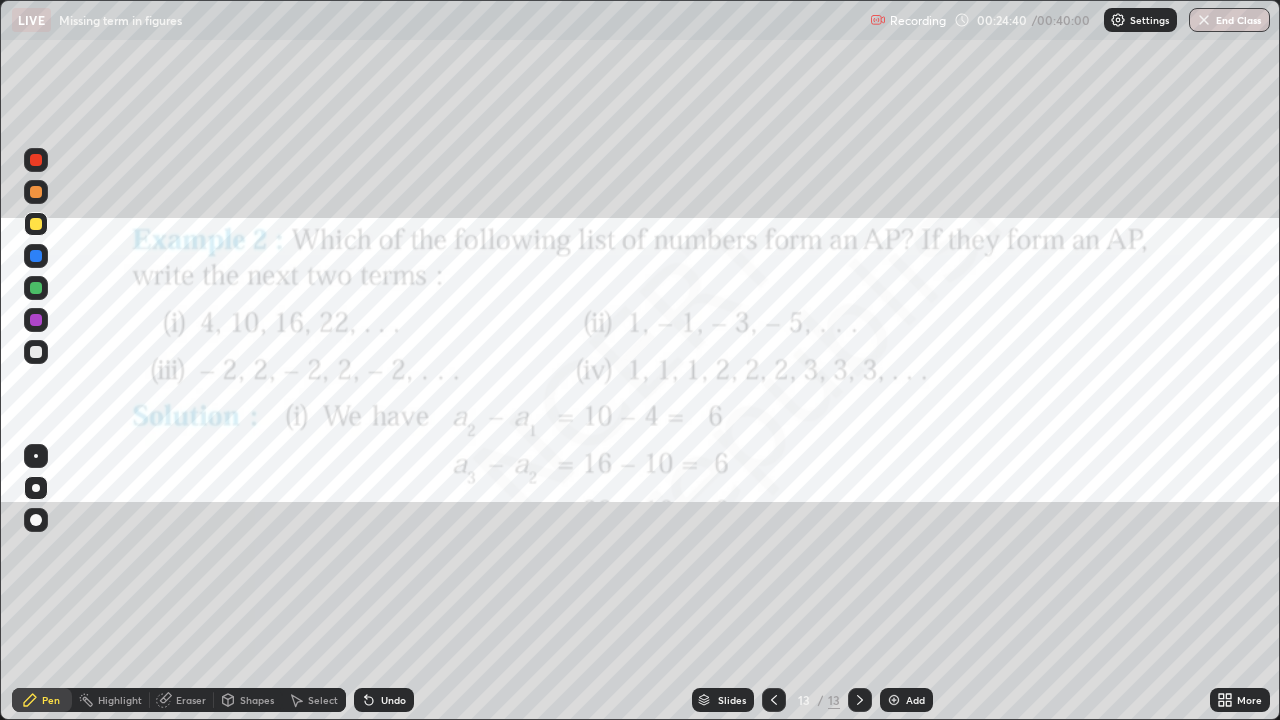 click 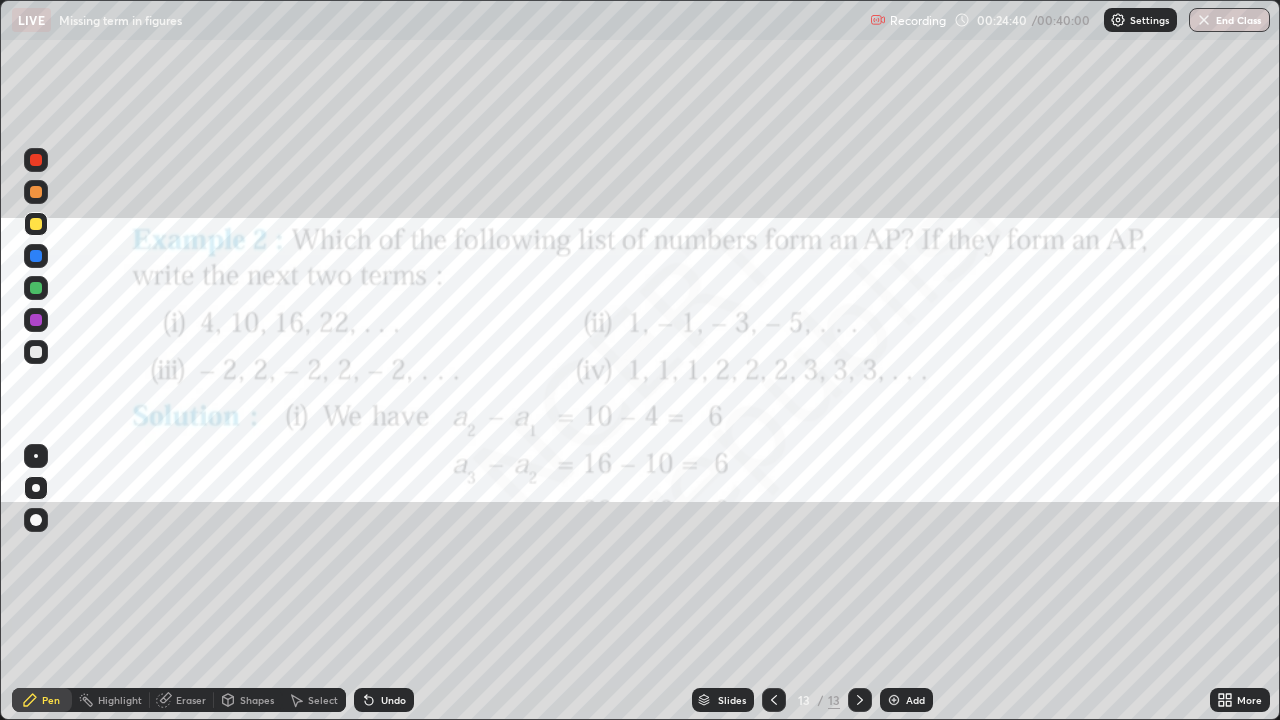 click 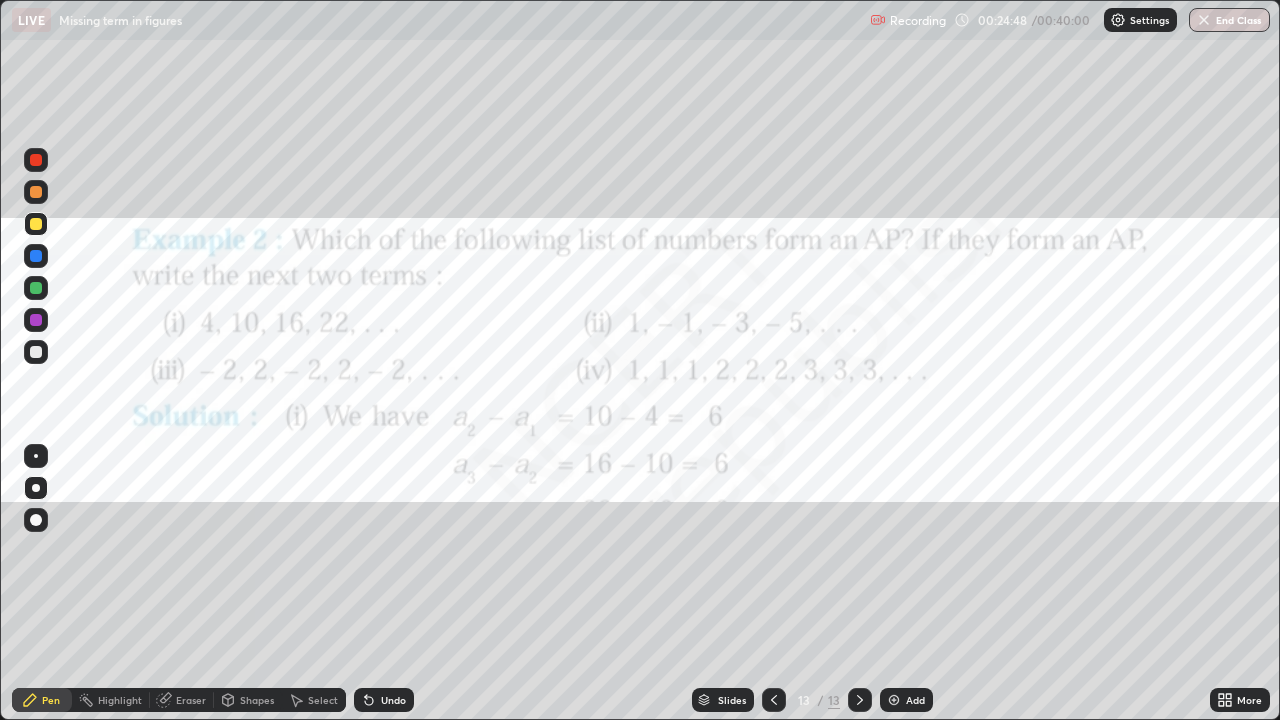 click at bounding box center (36, 288) 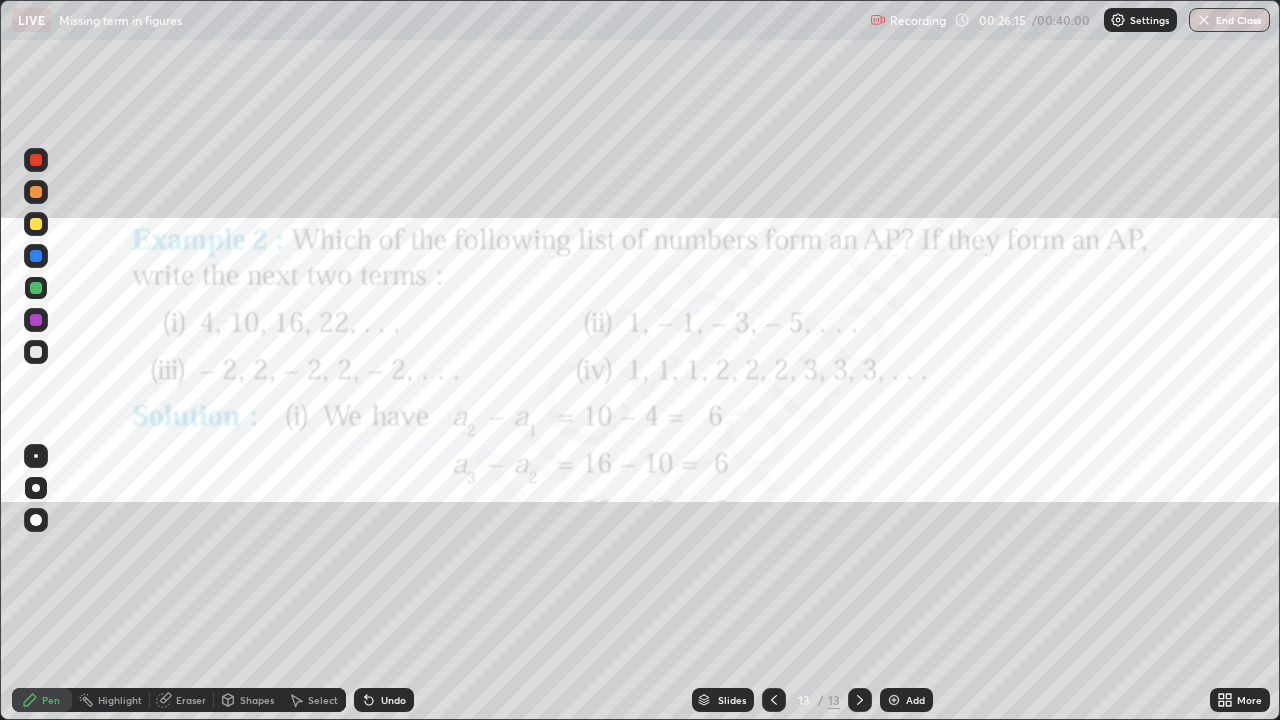 click 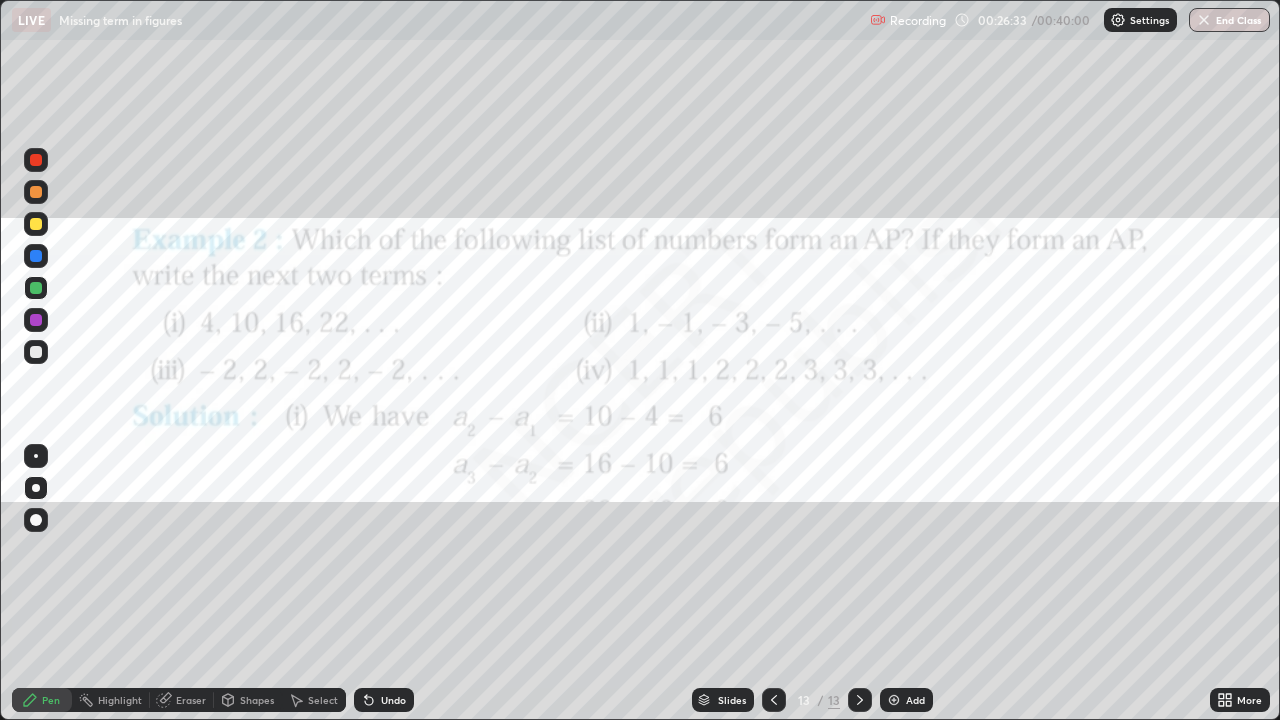 click on "Eraser" at bounding box center [182, 700] 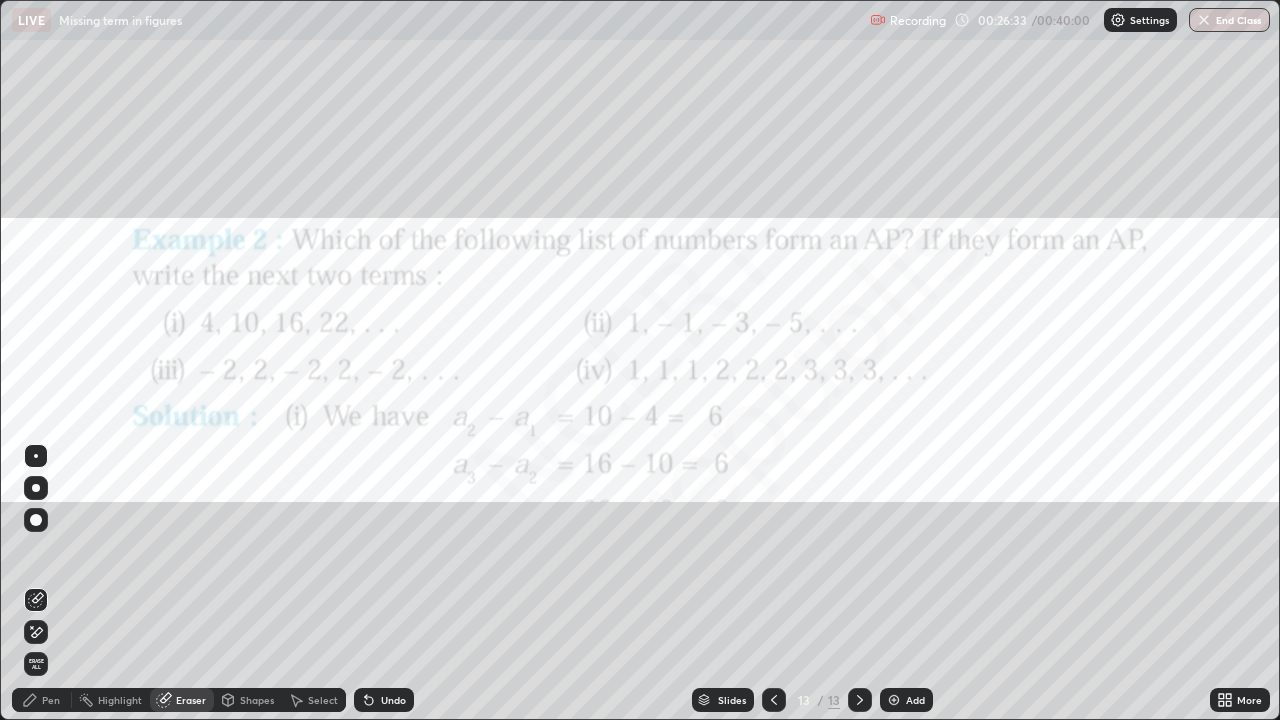 click 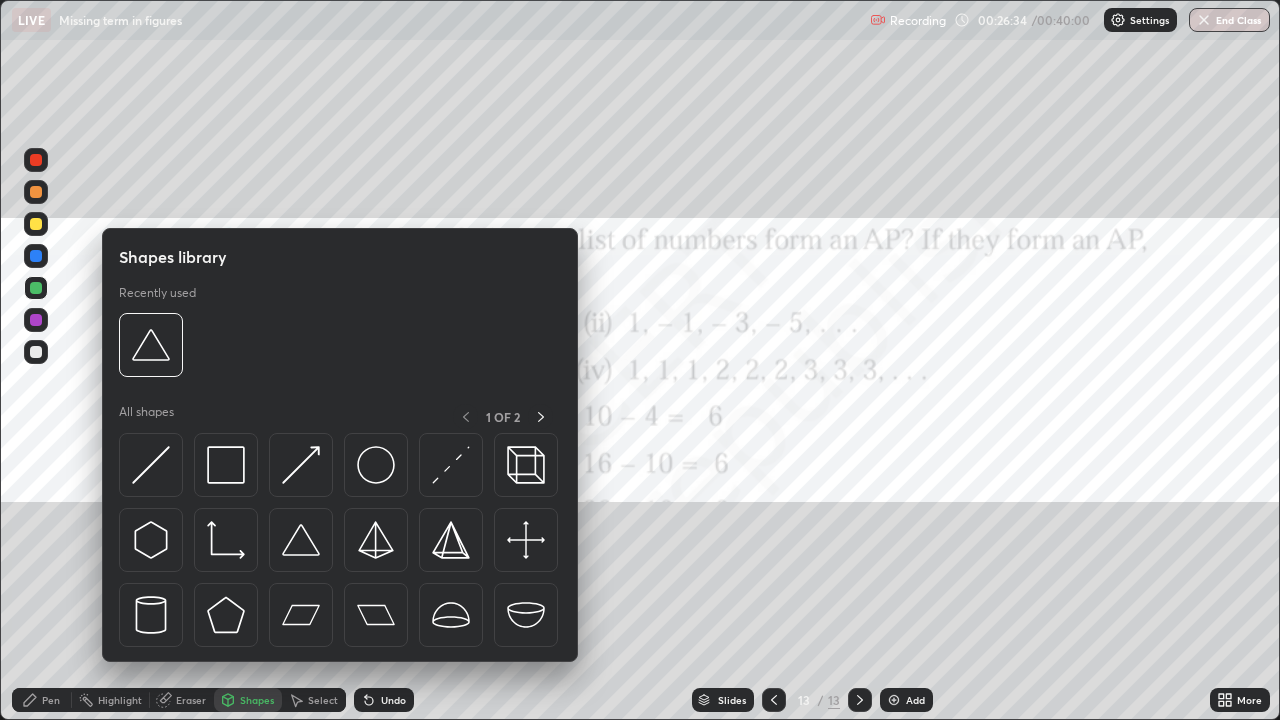 click on "Select" at bounding box center (314, 700) 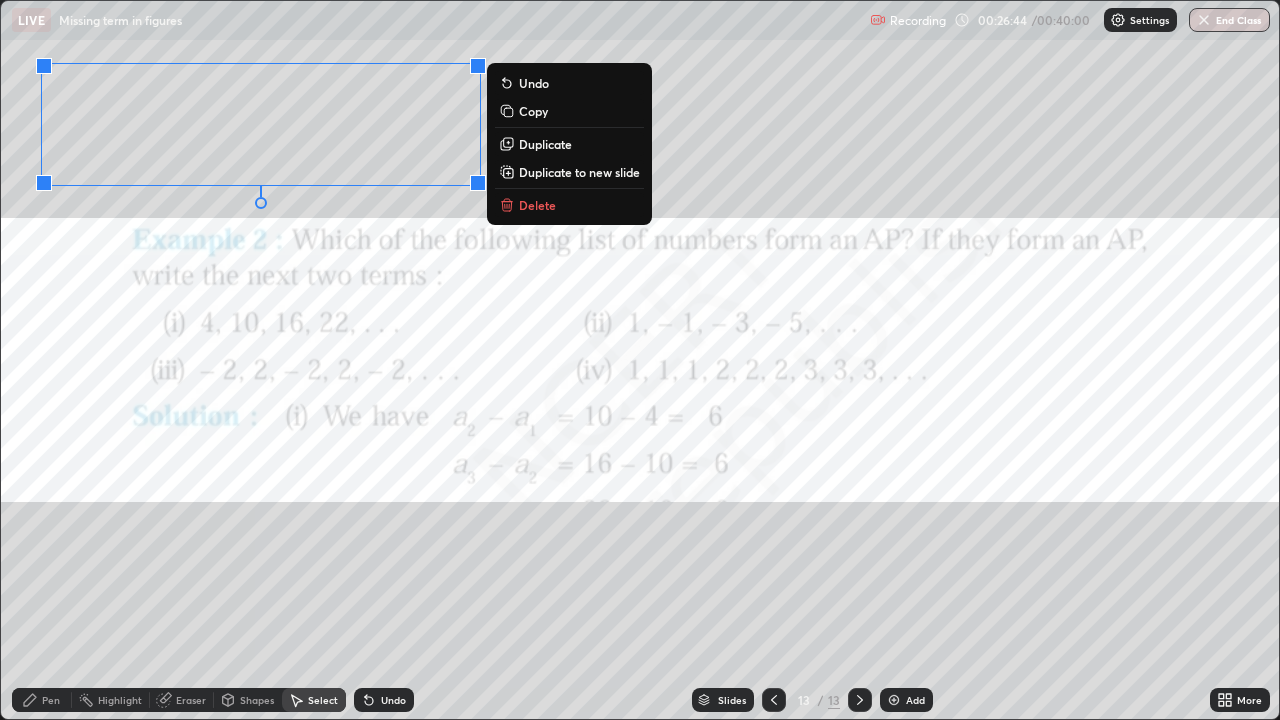 click on "0 ° Undo Copy Duplicate Duplicate to new slide Delete" at bounding box center (640, 360) 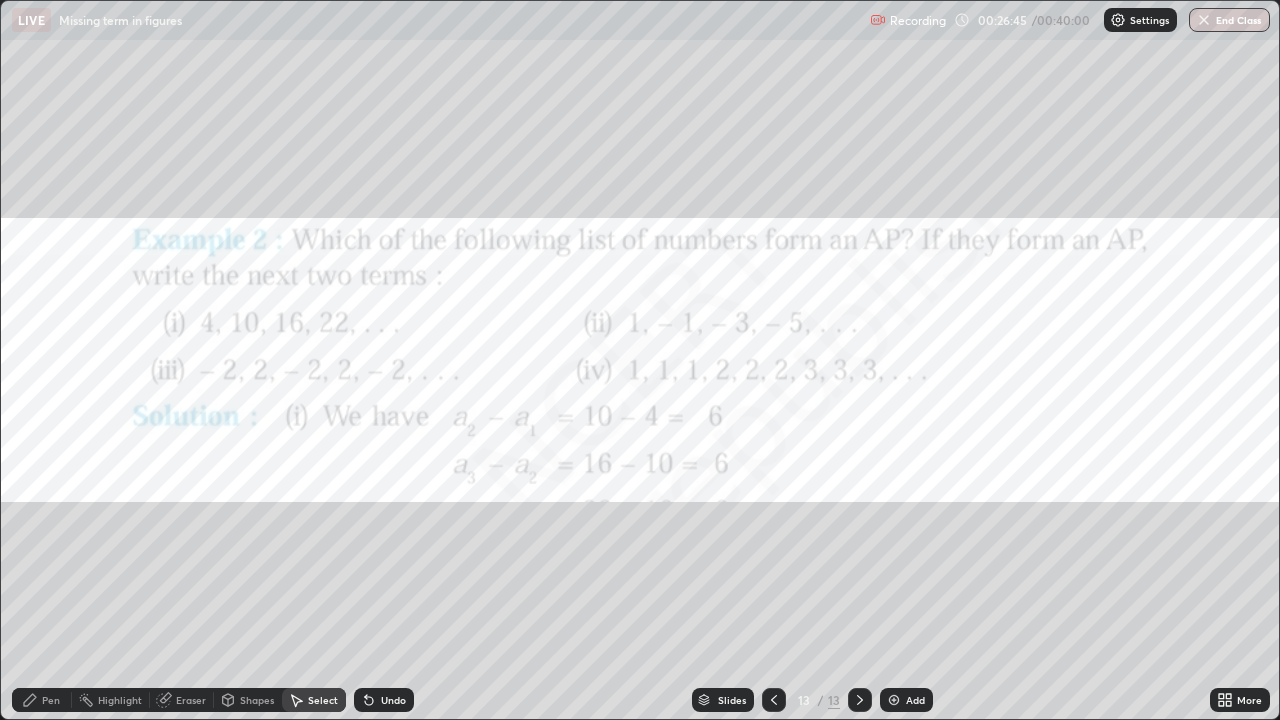 click on "Pen" at bounding box center (51, 700) 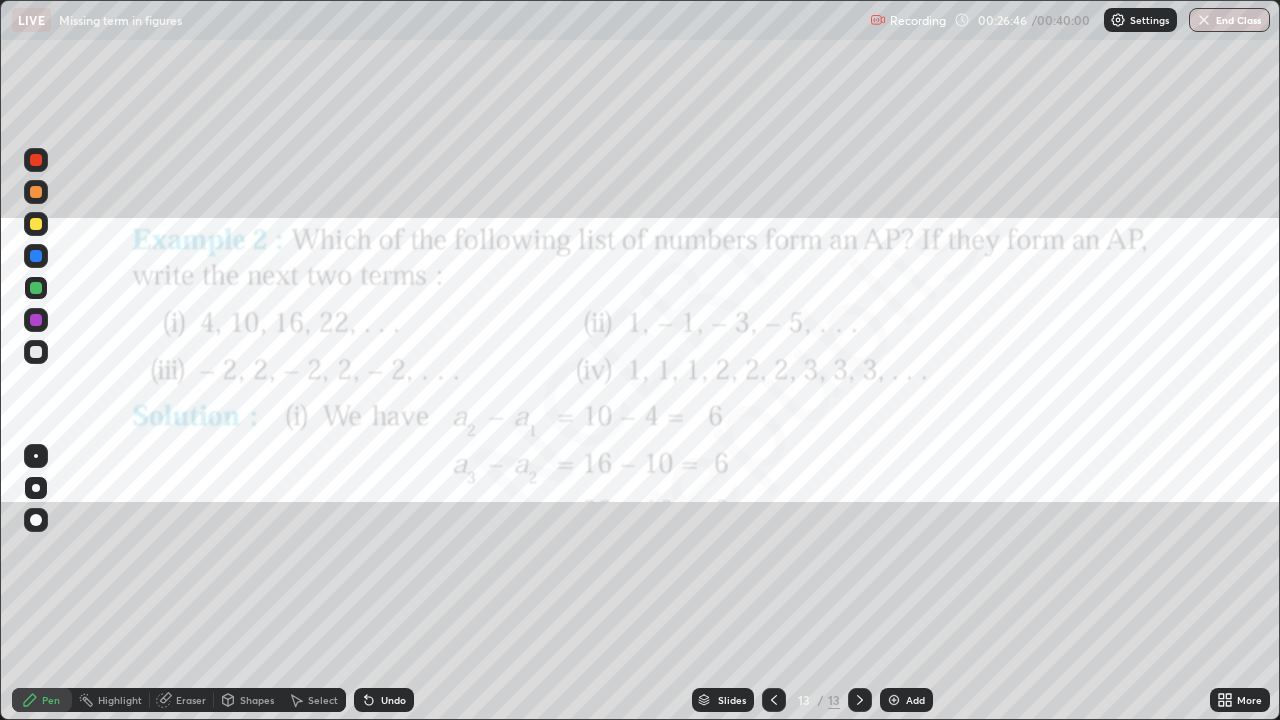 click at bounding box center [36, 320] 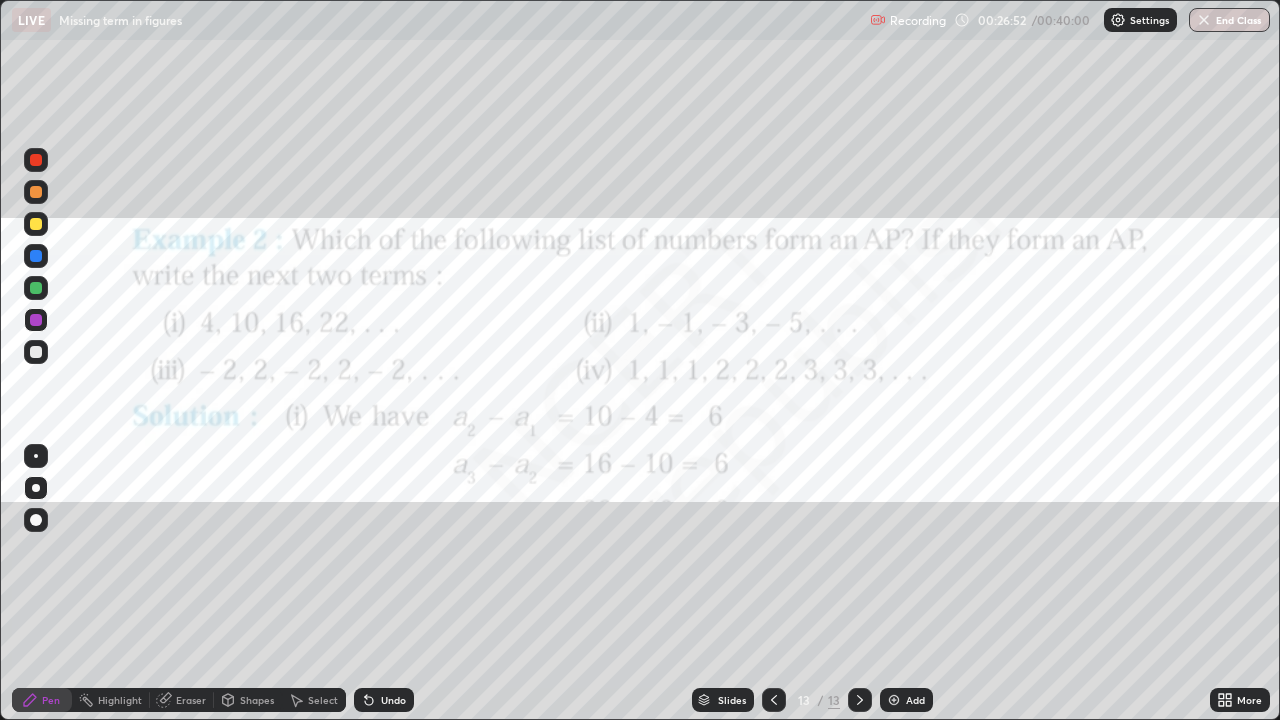 click on "Undo" at bounding box center [393, 700] 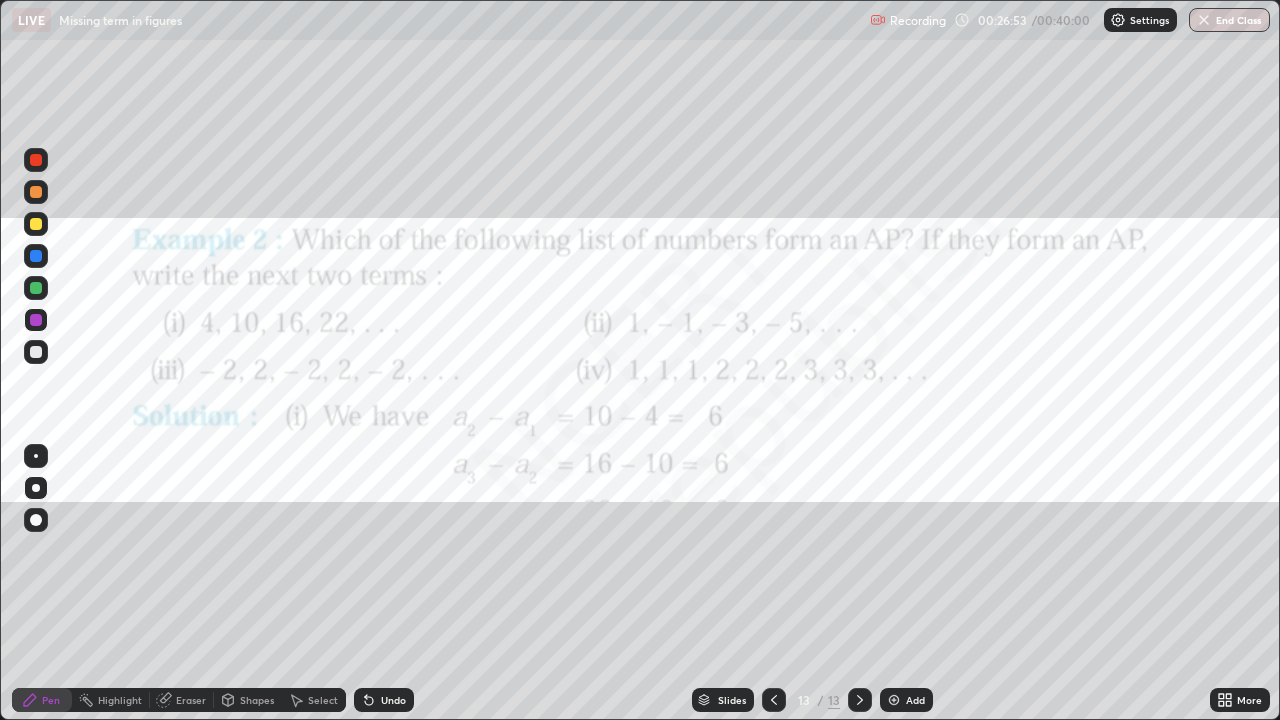 click on "Undo" at bounding box center [384, 700] 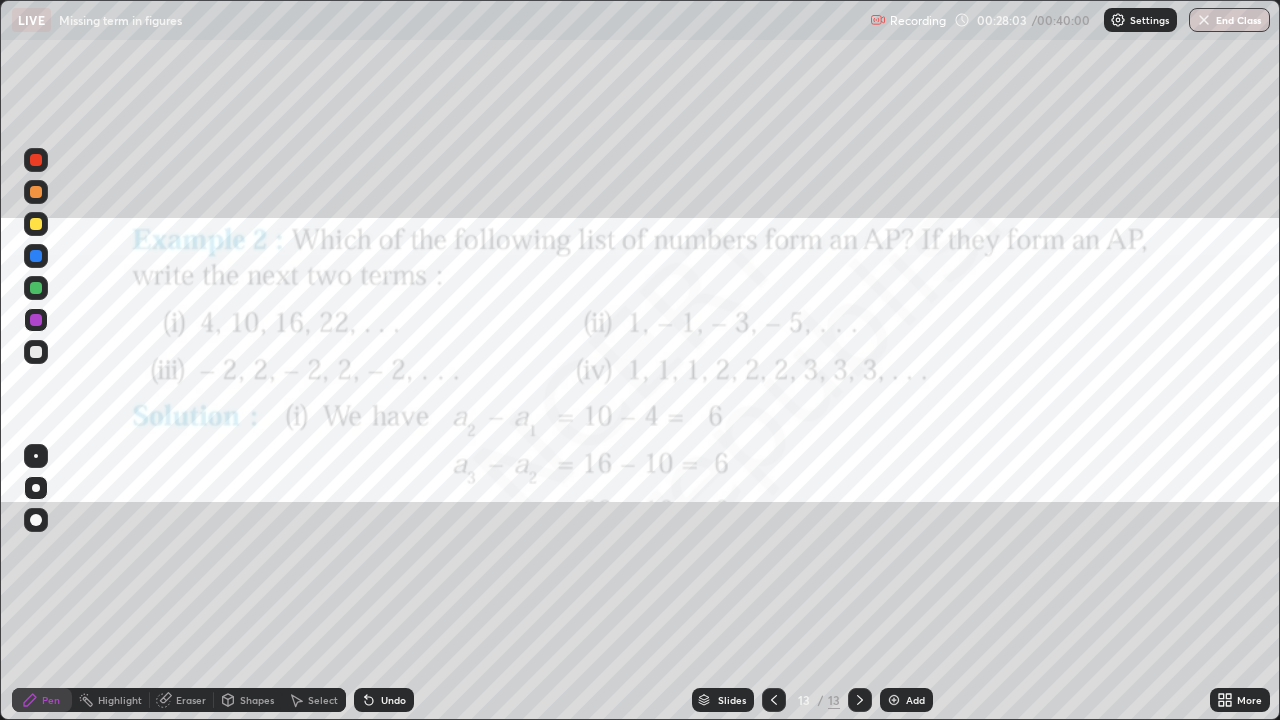 click on "Eraser" at bounding box center [191, 700] 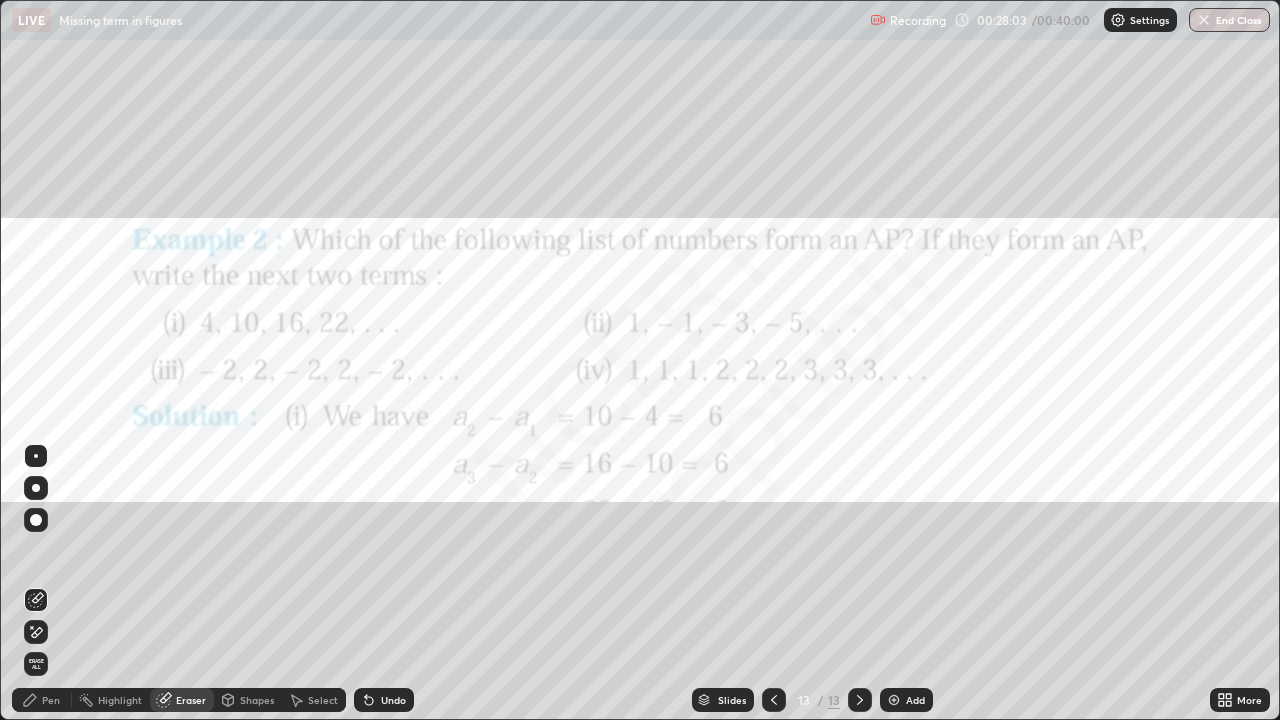 click on "Eraser" at bounding box center [182, 700] 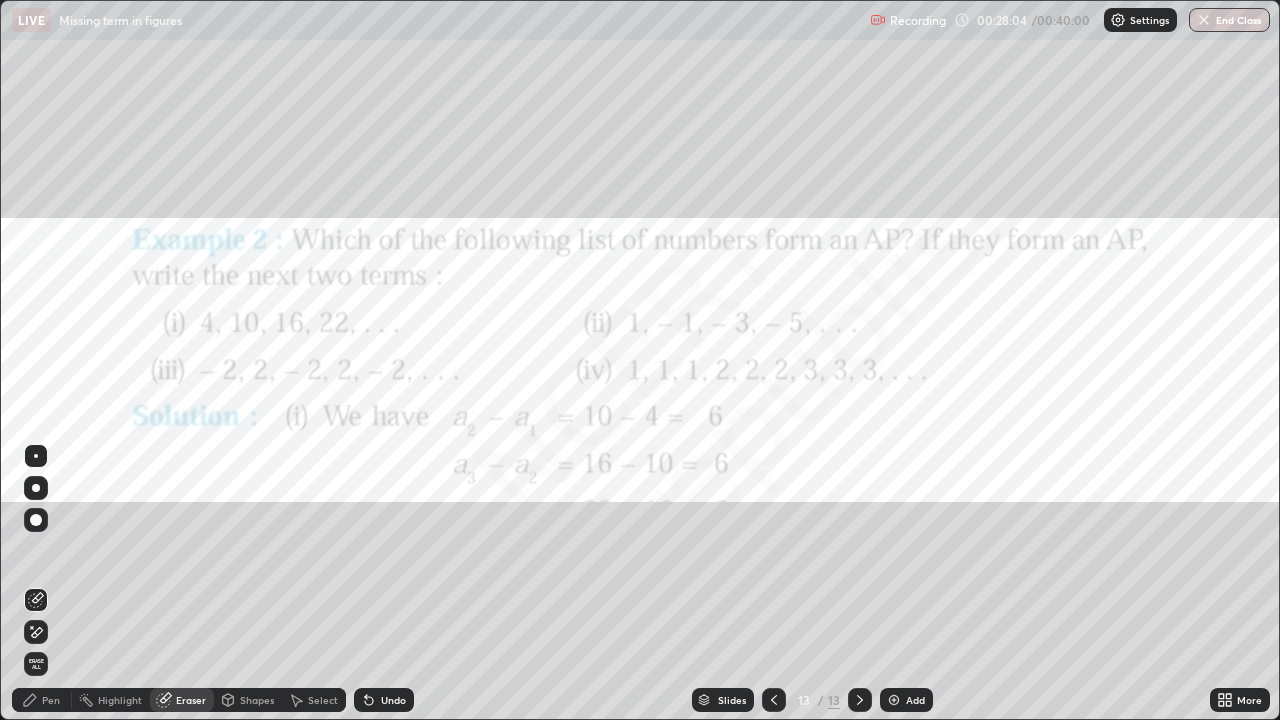click on "Shapes" at bounding box center [257, 700] 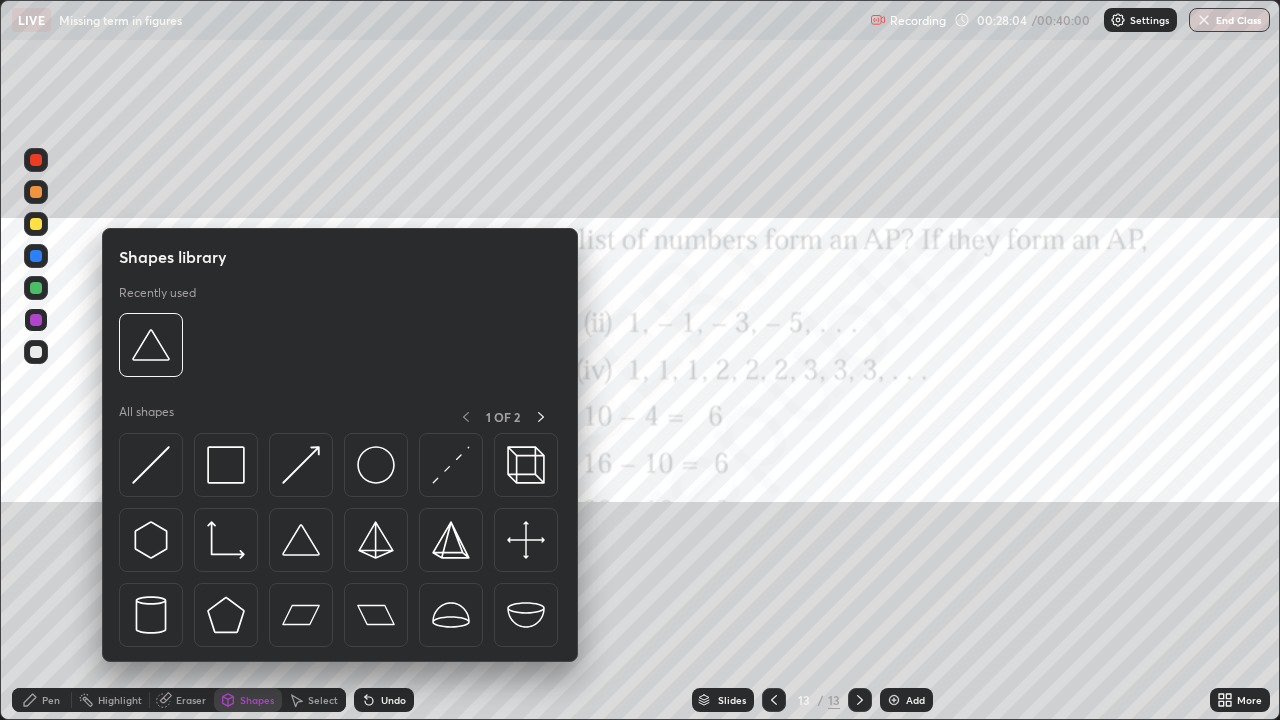 click 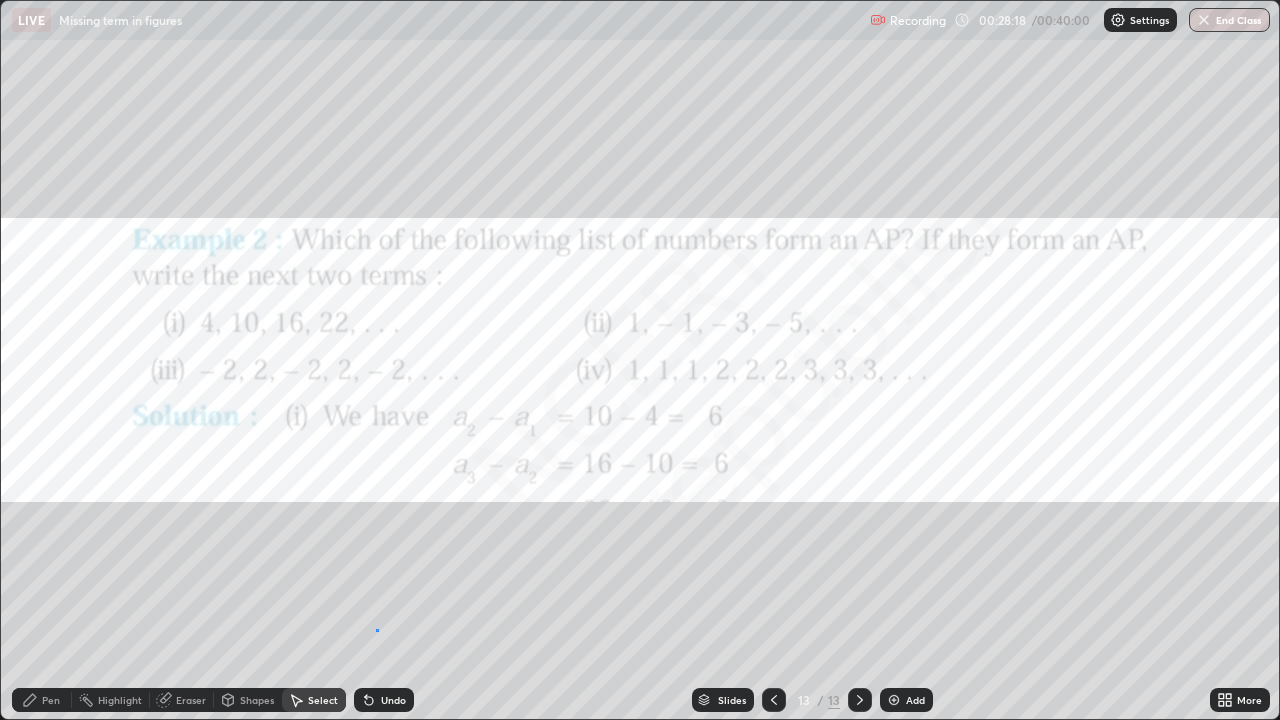 click on "0 ° Undo Copy Duplicate Duplicate to new slide Delete" at bounding box center [640, 360] 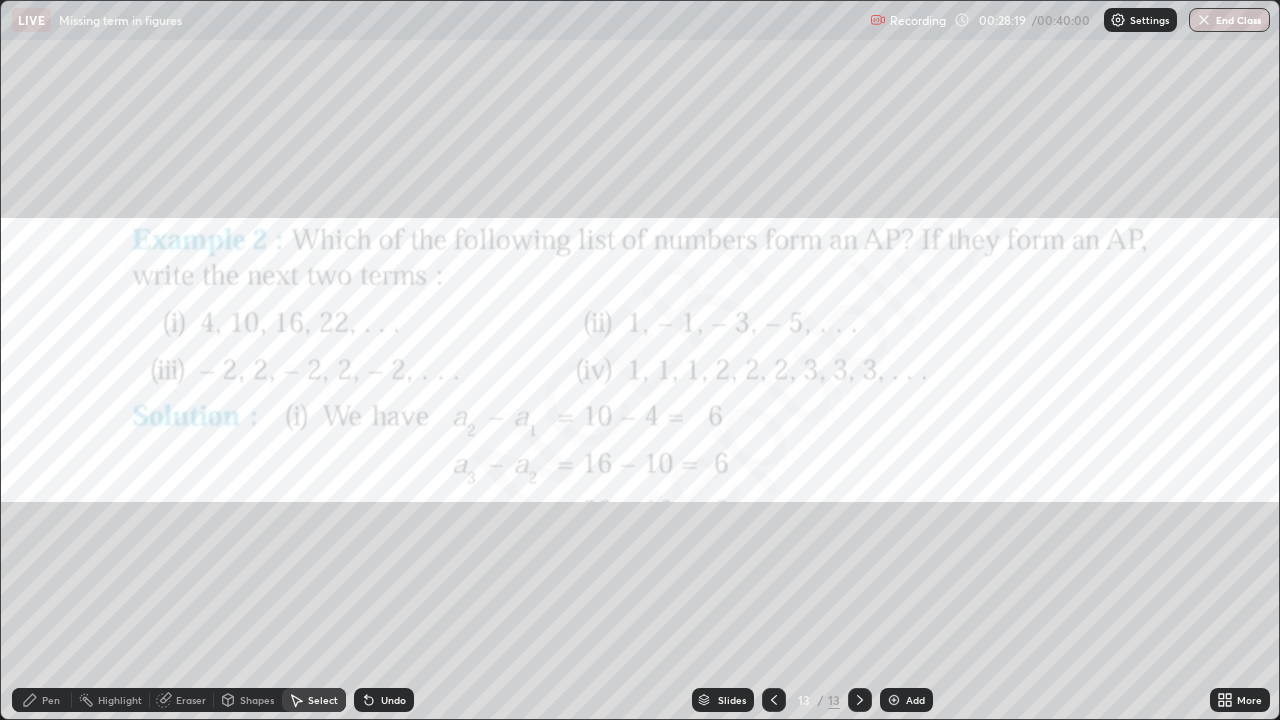 click on "Pen" at bounding box center [42, 700] 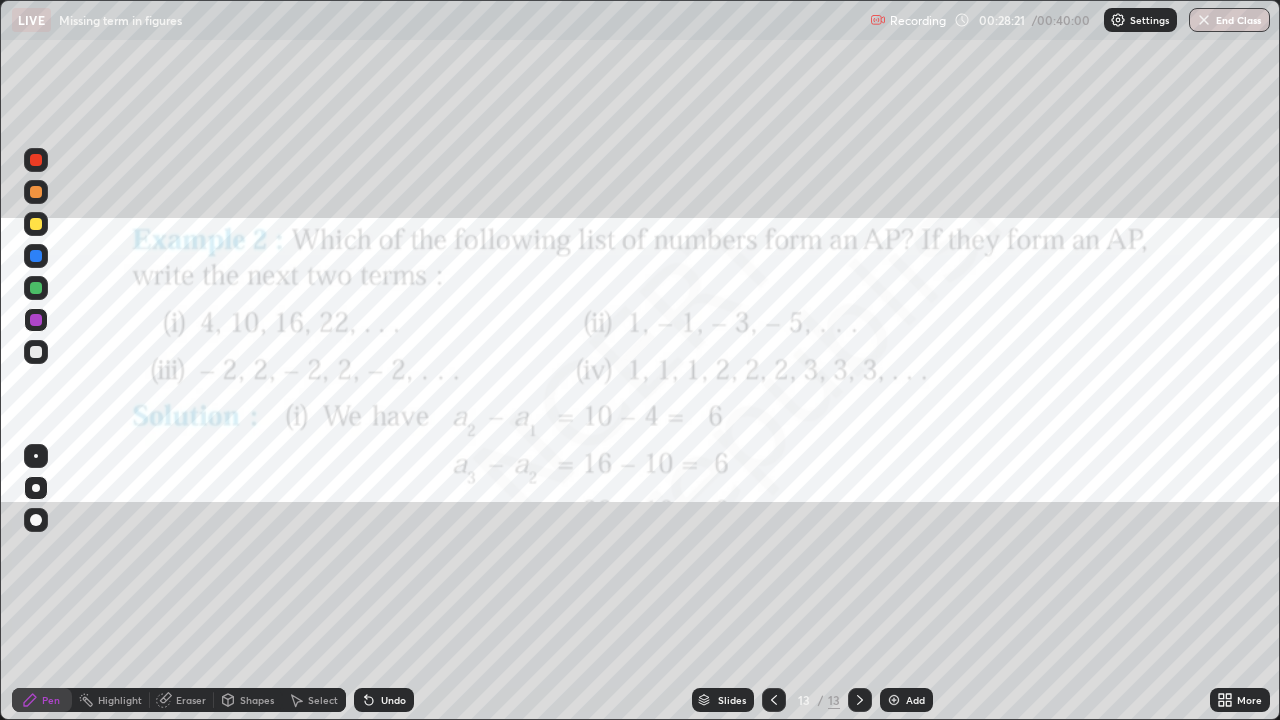 click at bounding box center (36, 192) 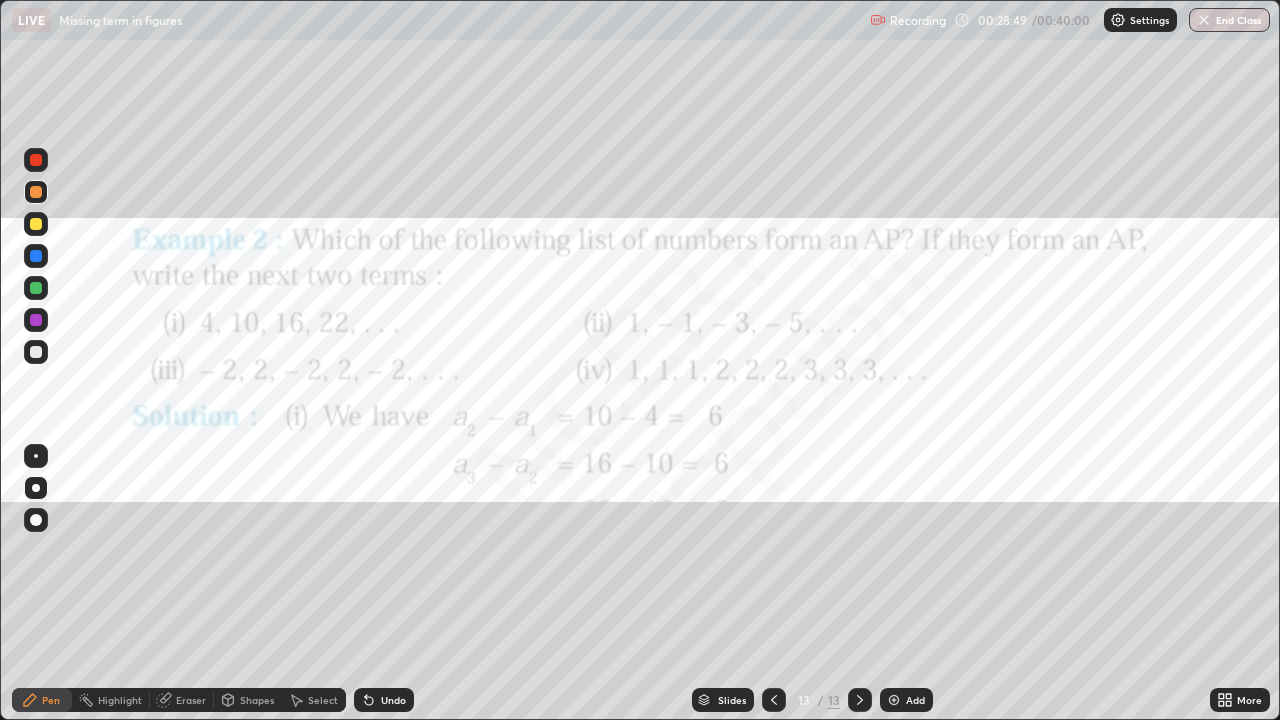 click 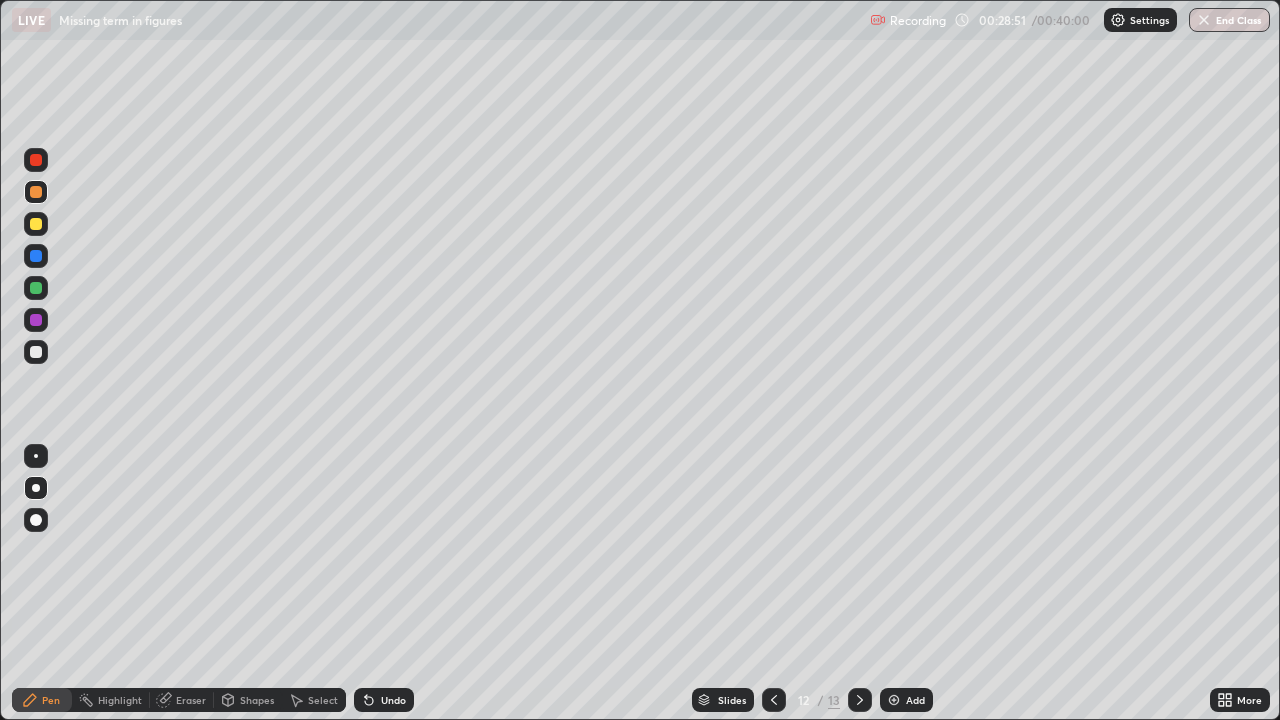 click 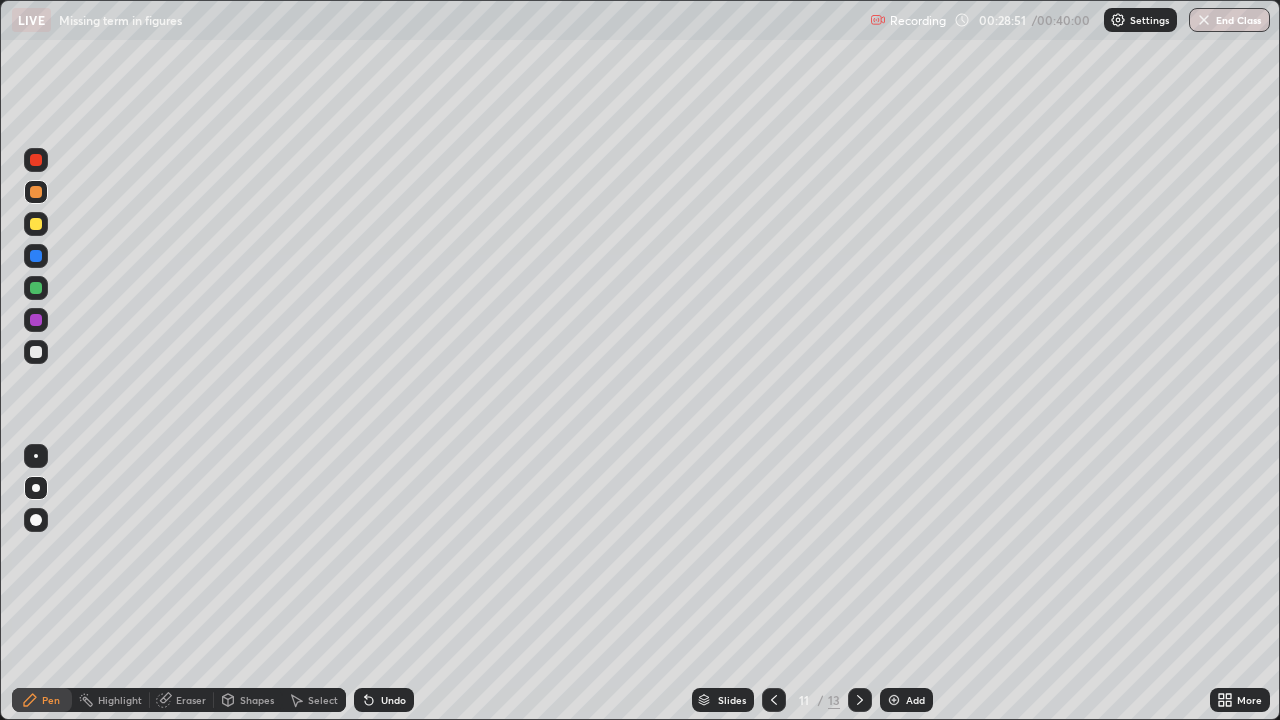 click 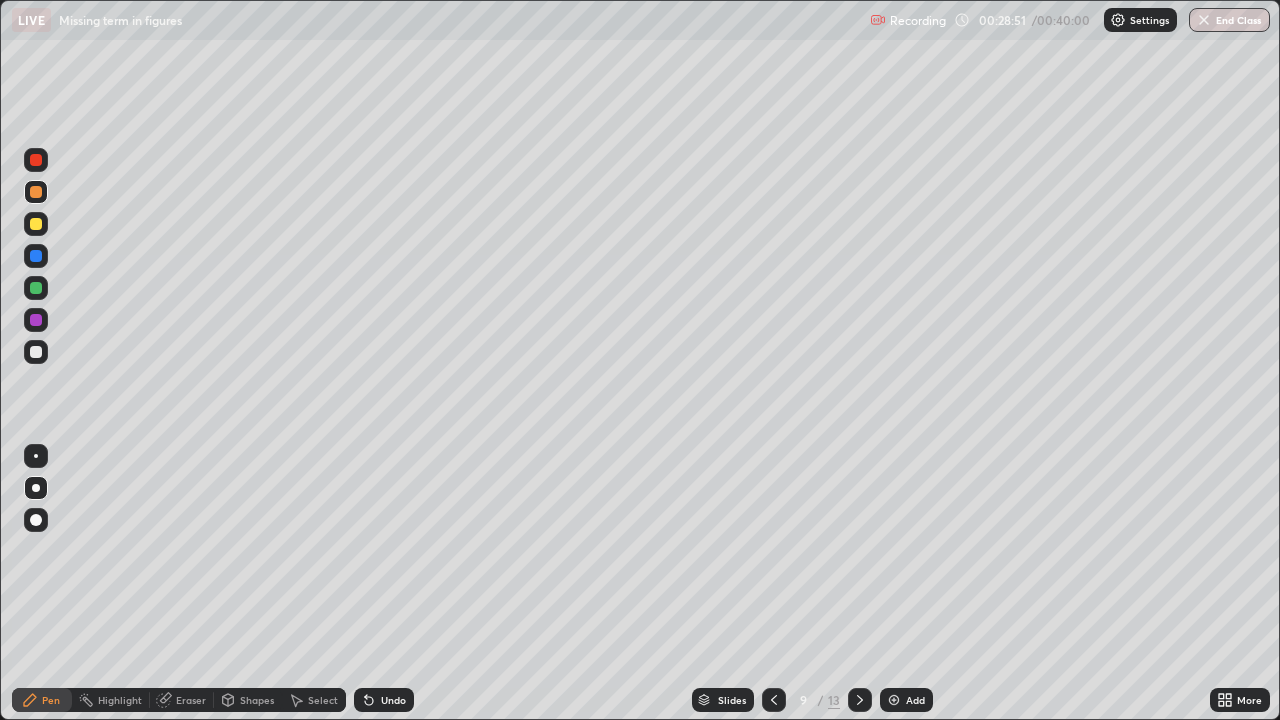 click 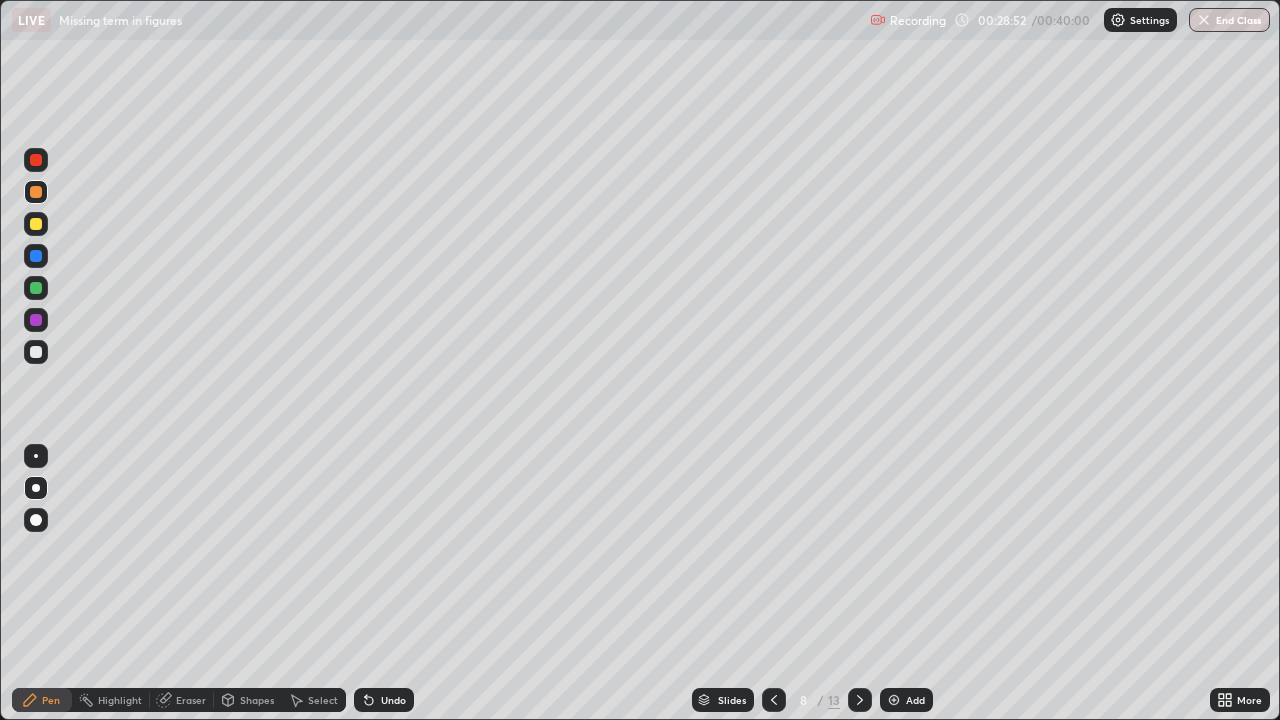 click 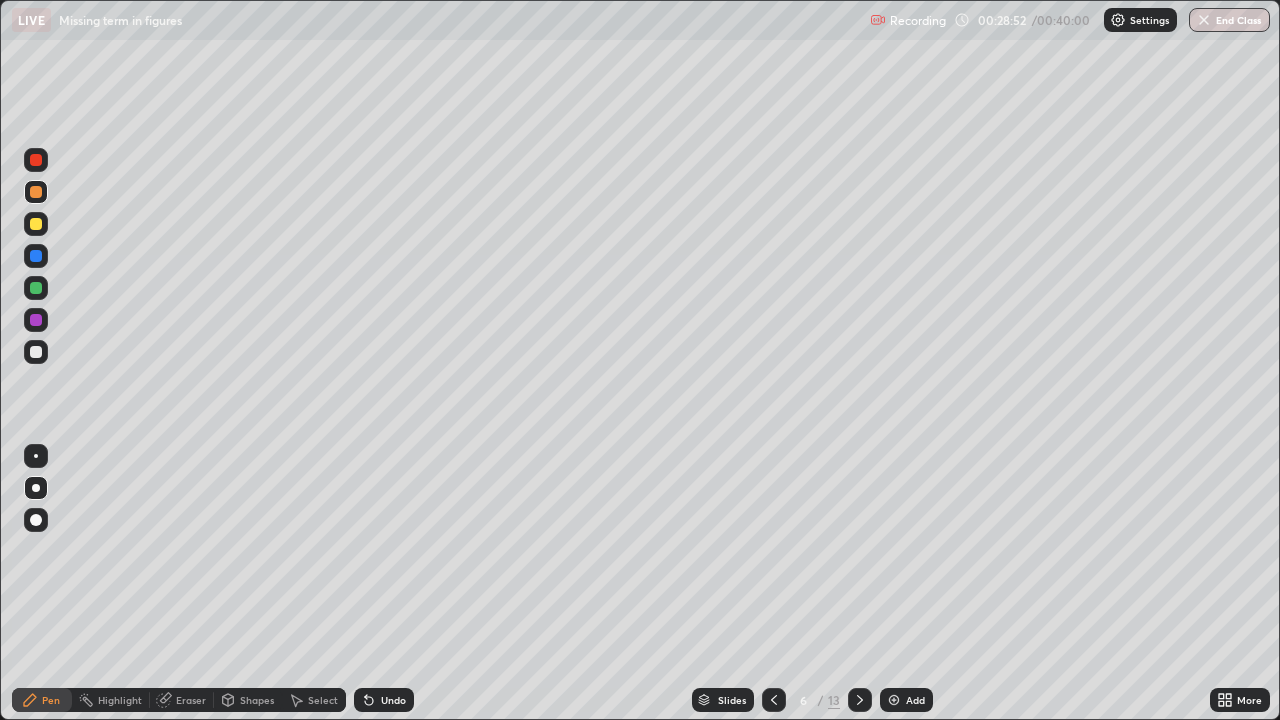 click 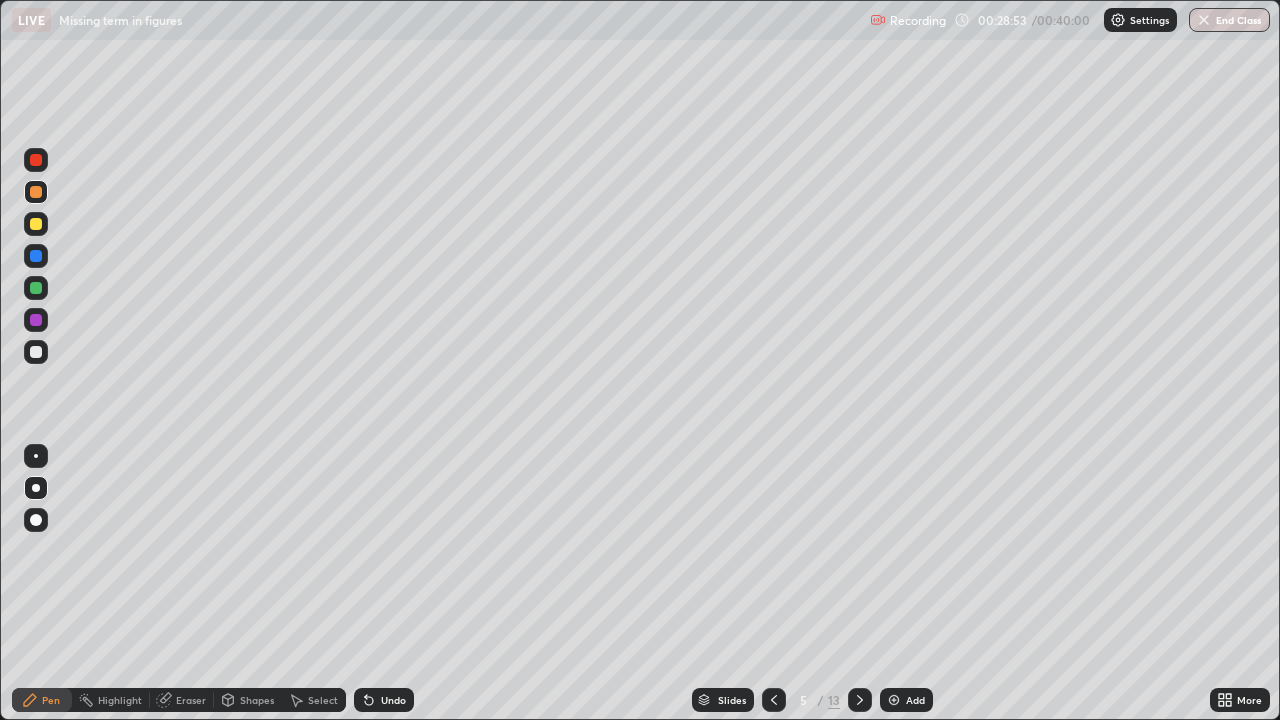 click 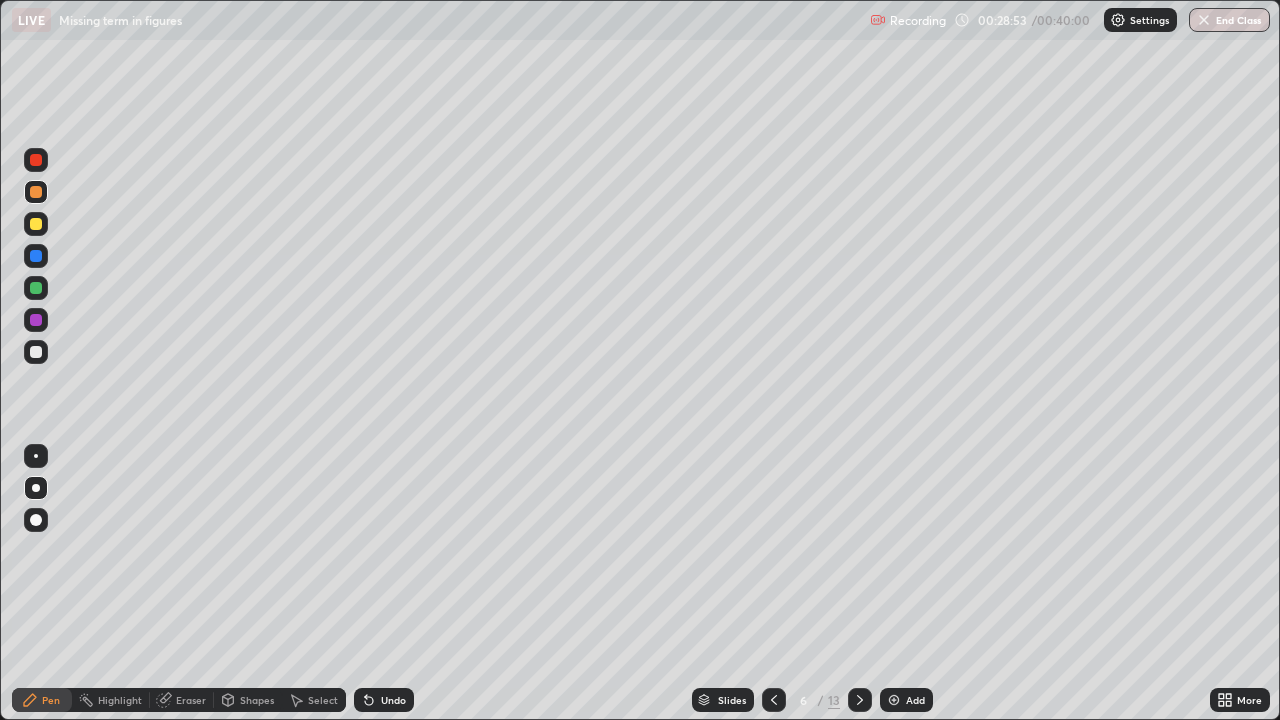 click 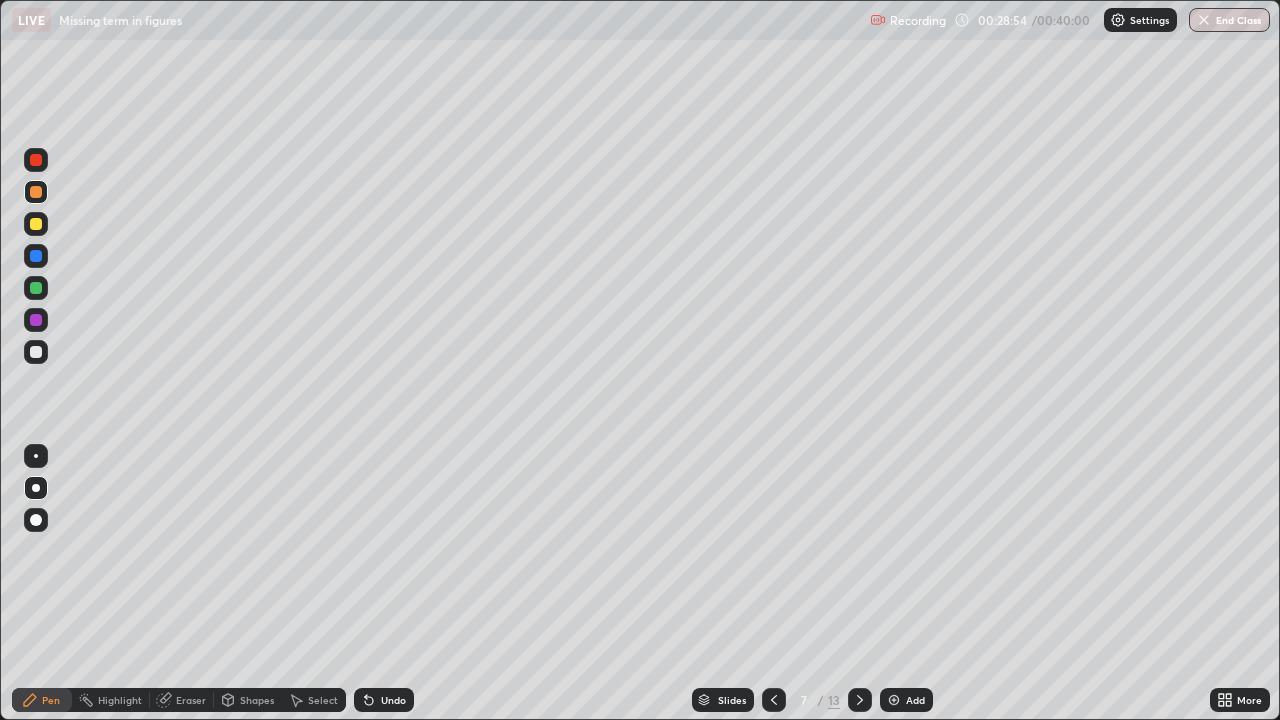 click 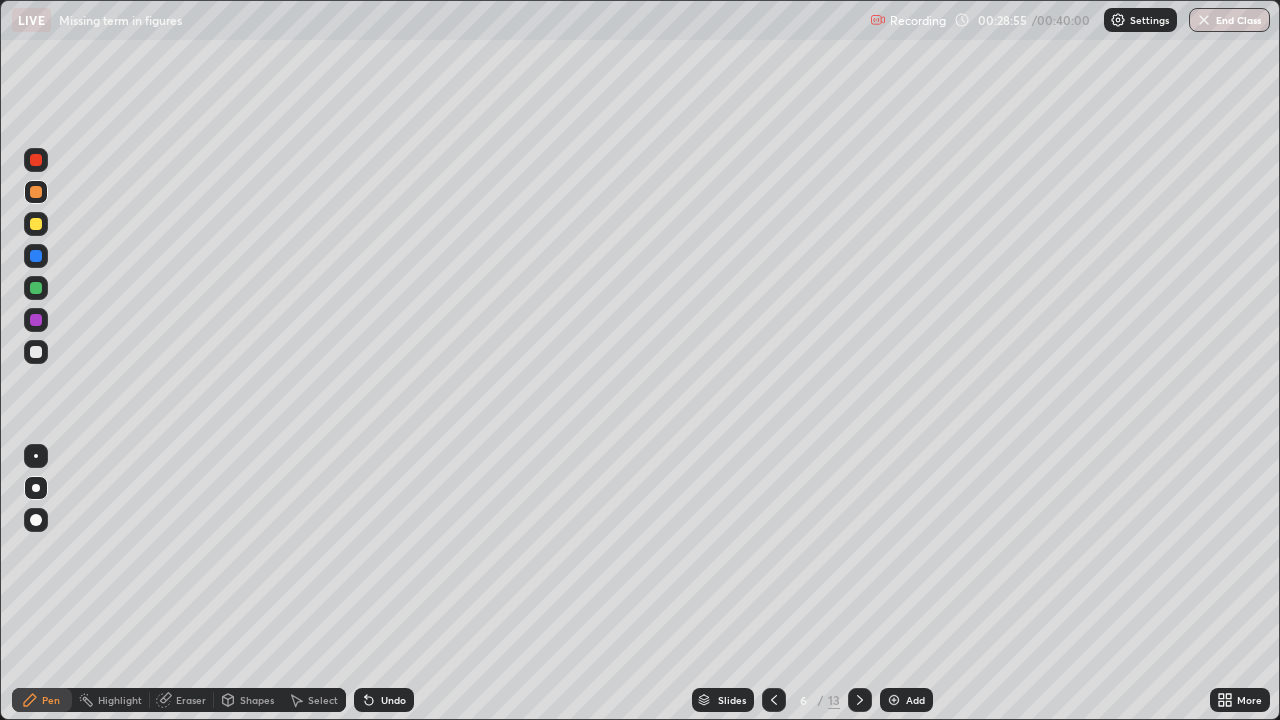 click 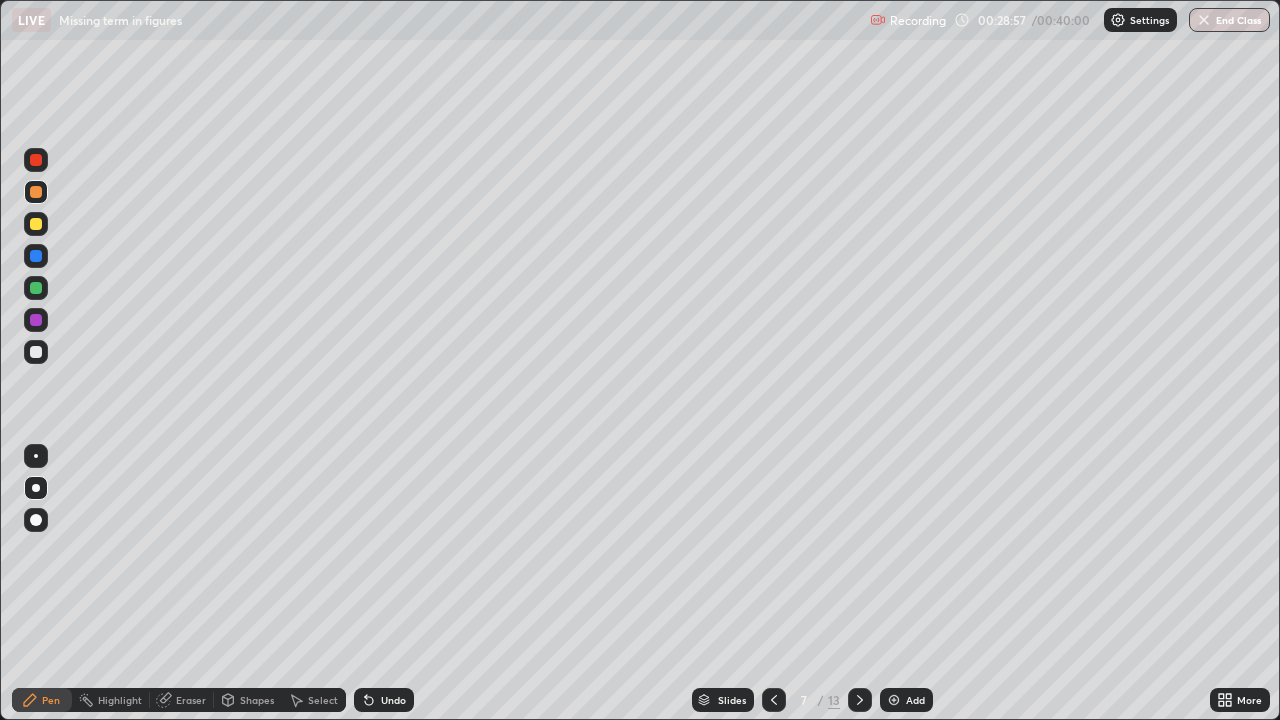 click 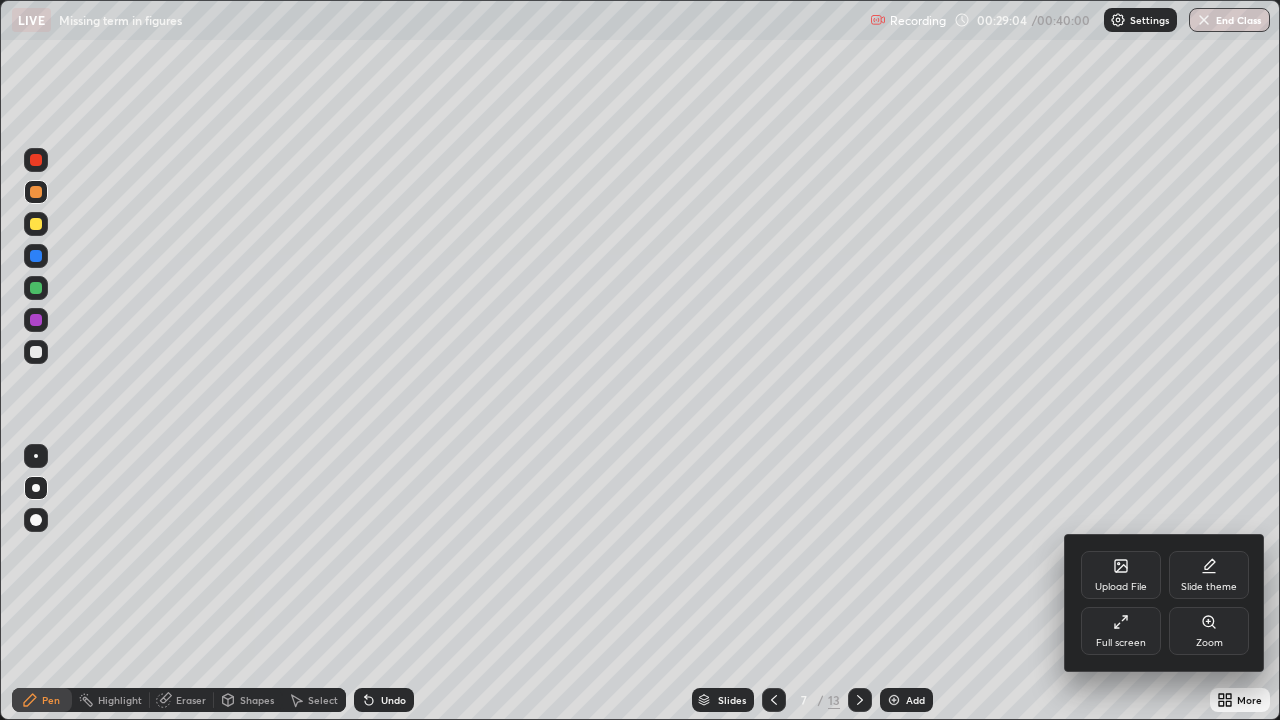 click on "Upload File" at bounding box center [1121, 575] 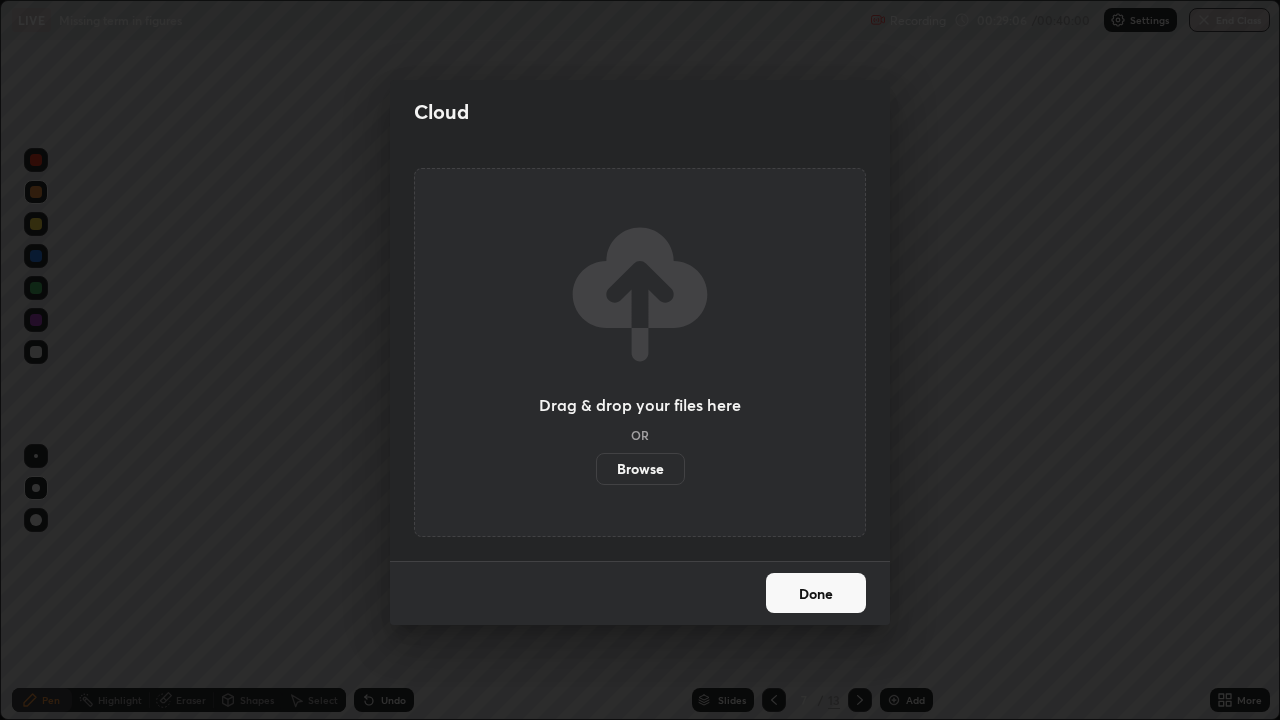 click on "Browse" at bounding box center [640, 469] 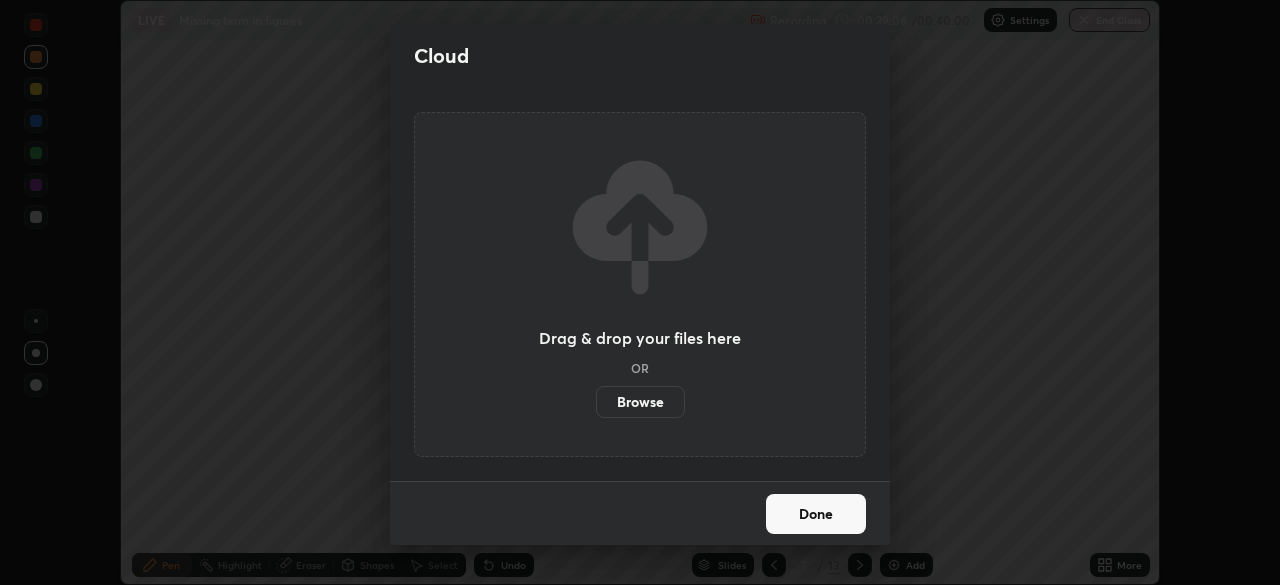 scroll, scrollTop: 585, scrollLeft: 1280, axis: both 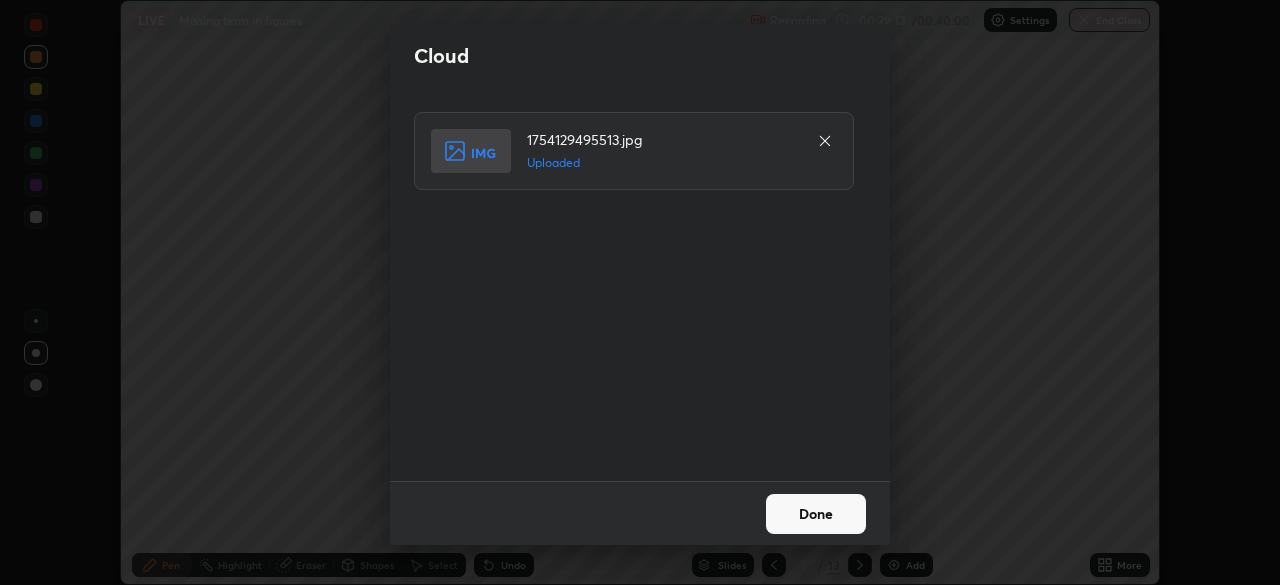click on "Done" at bounding box center (816, 514) 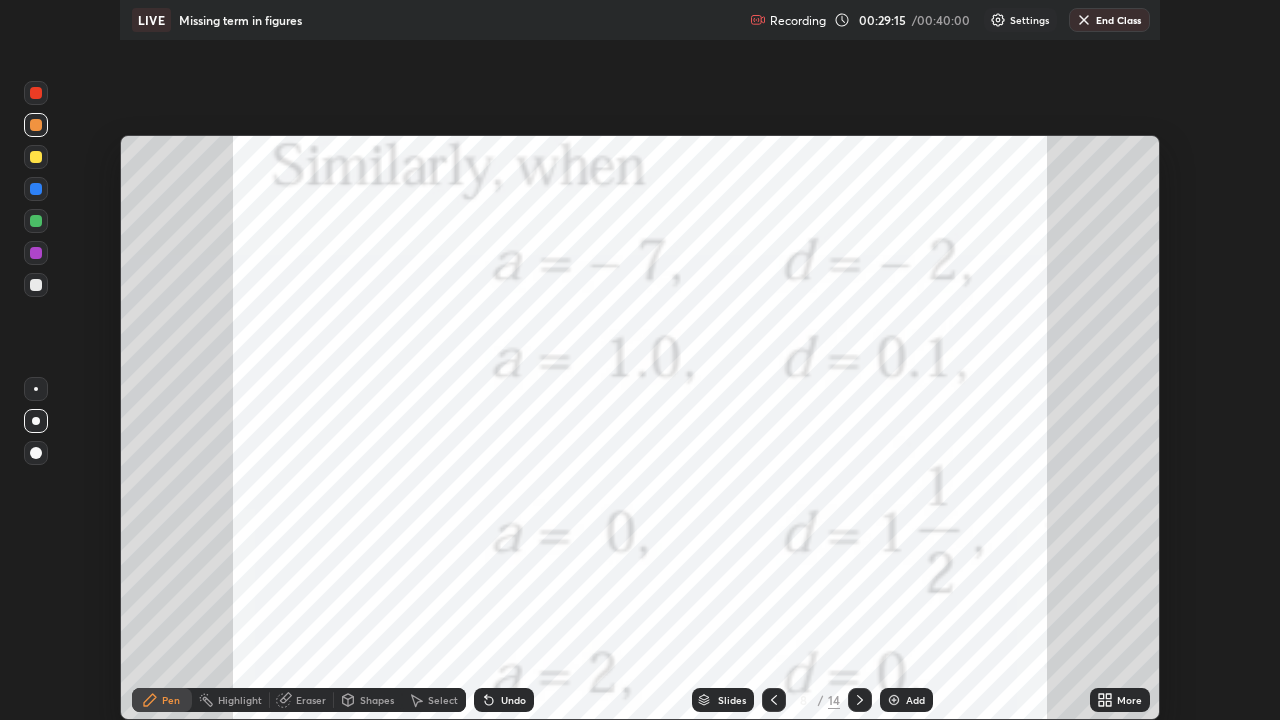 scroll, scrollTop: 99280, scrollLeft: 98720, axis: both 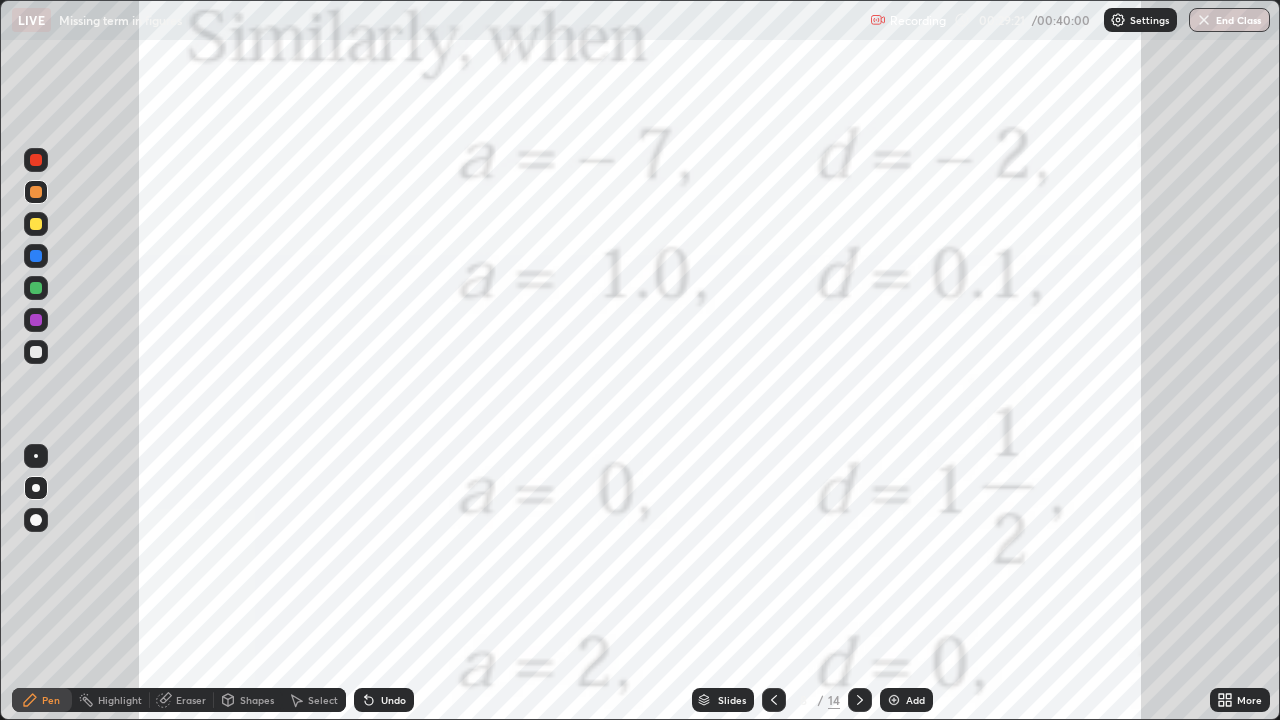 click on "Undo" at bounding box center [384, 700] 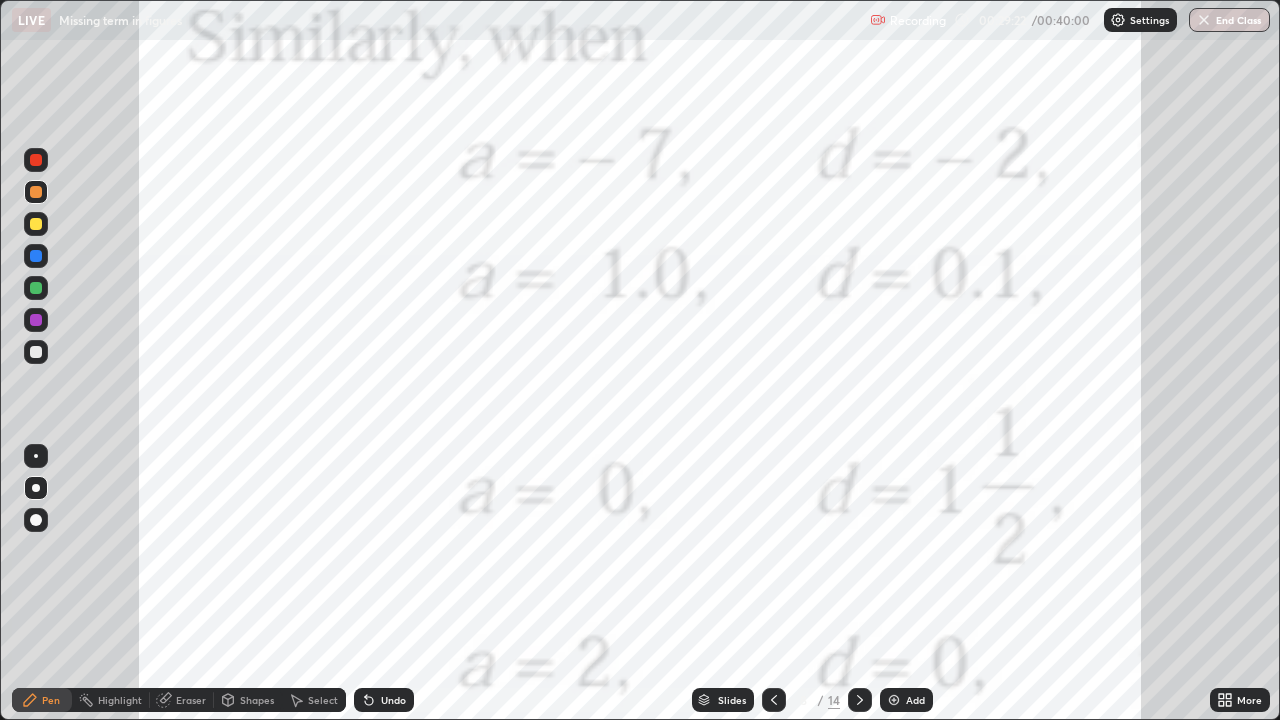 click 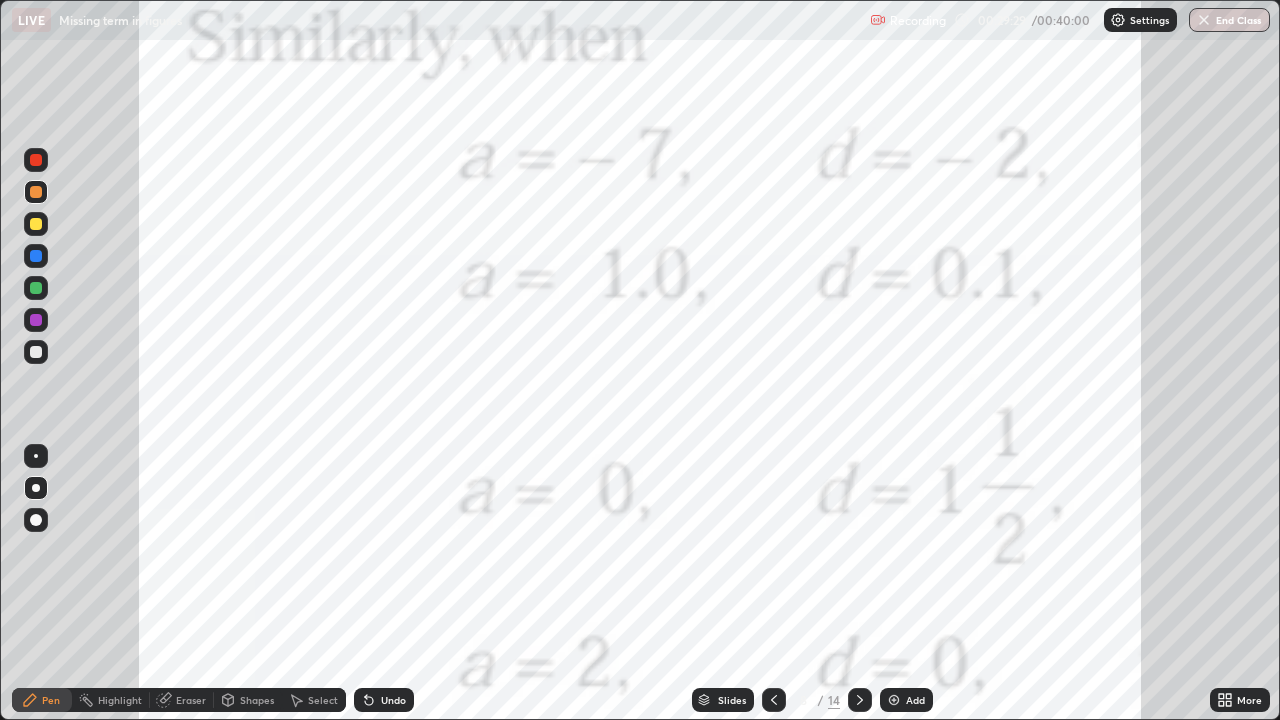 click 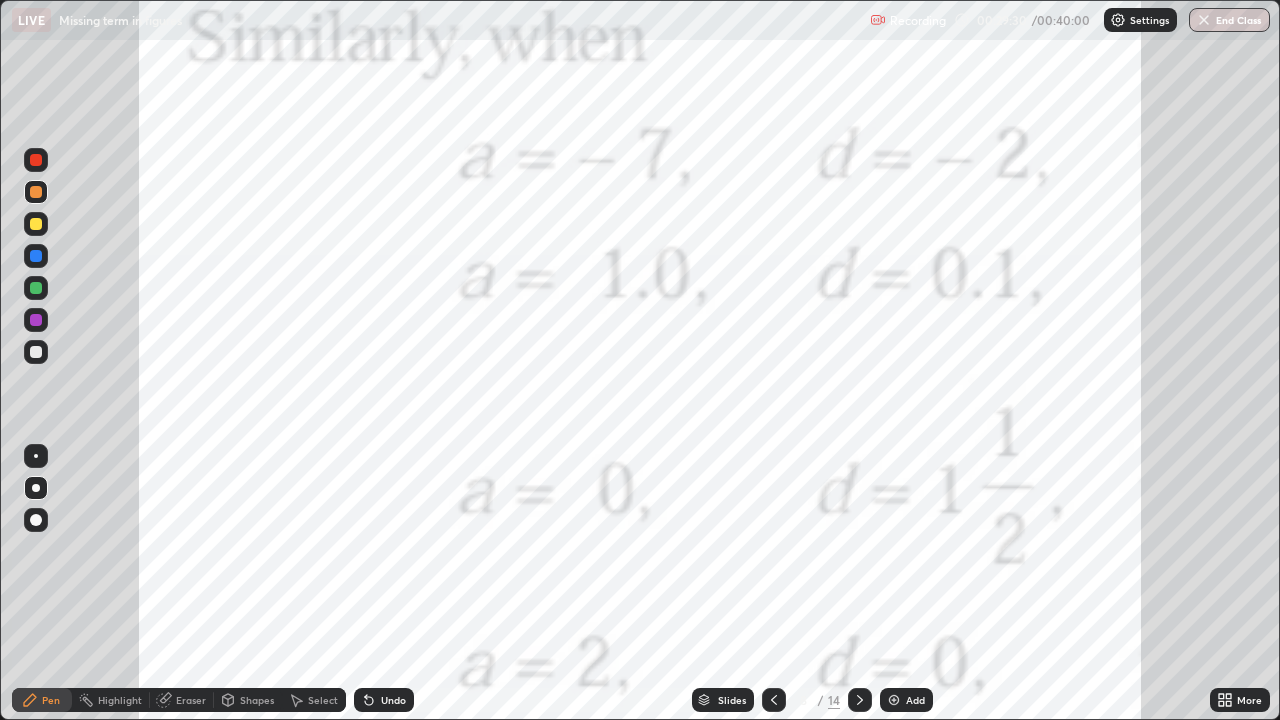 click 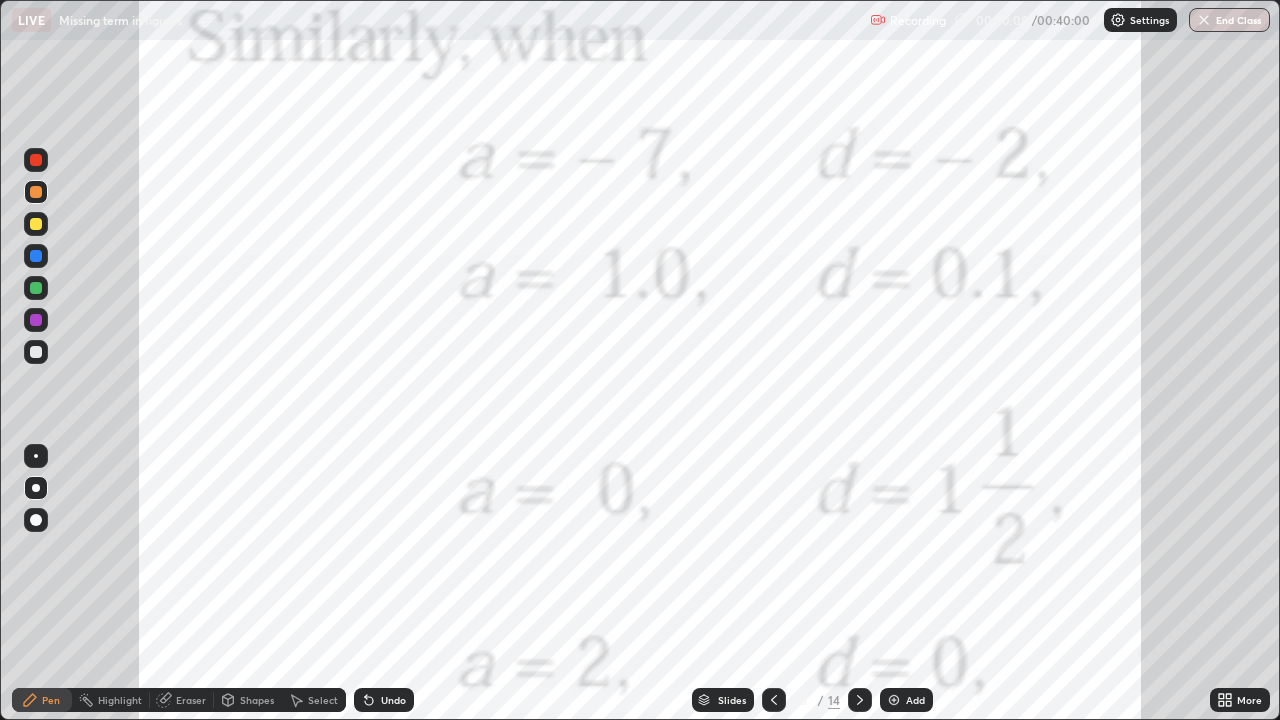 click at bounding box center (36, 288) 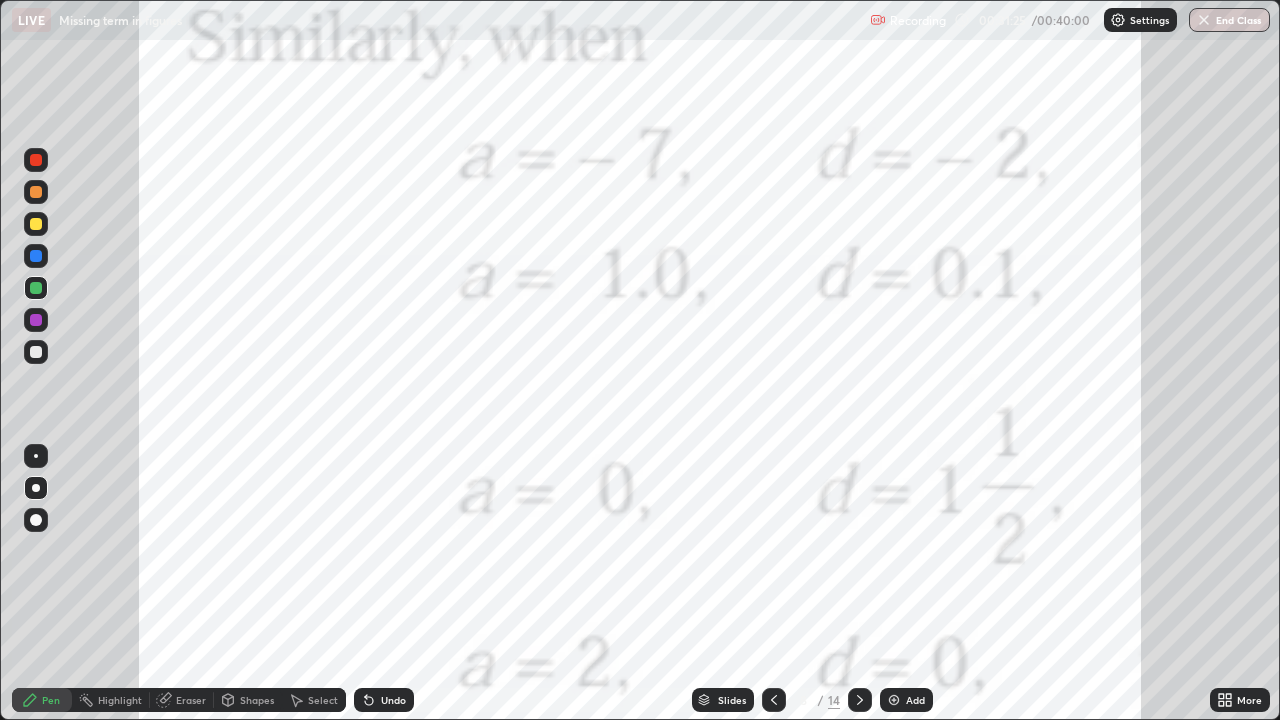 click 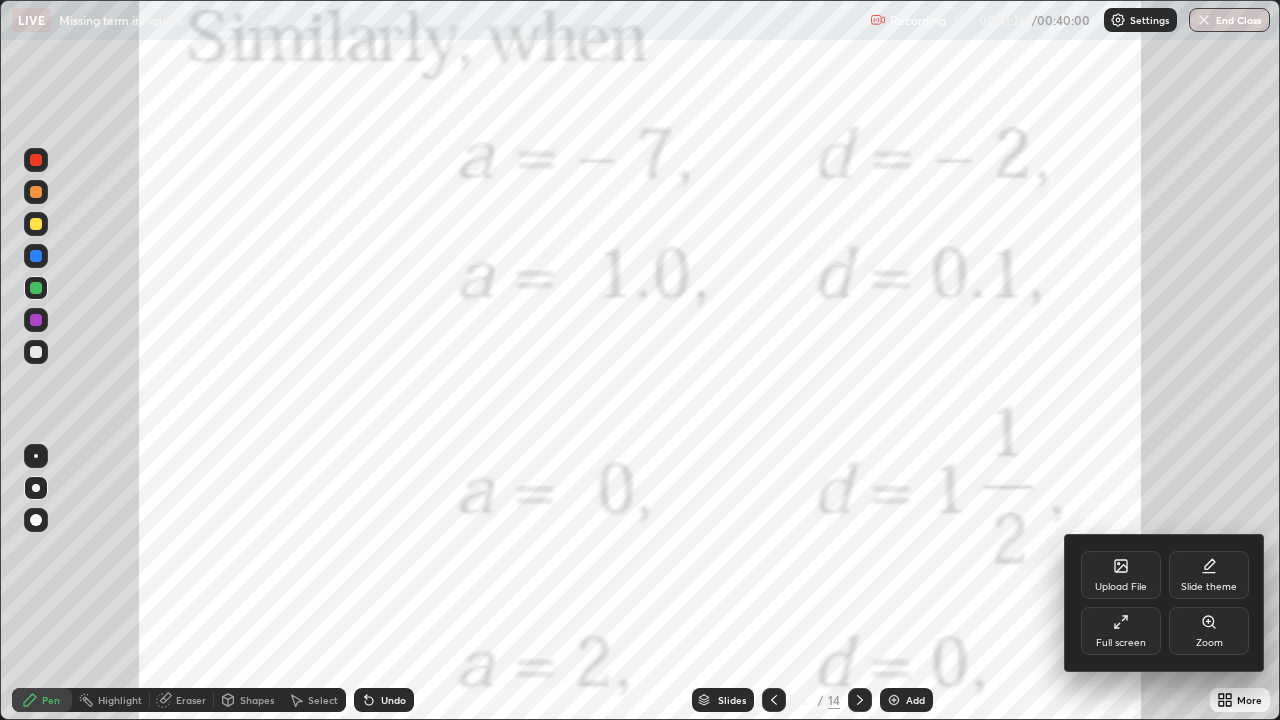 click on "Upload File" at bounding box center (1121, 575) 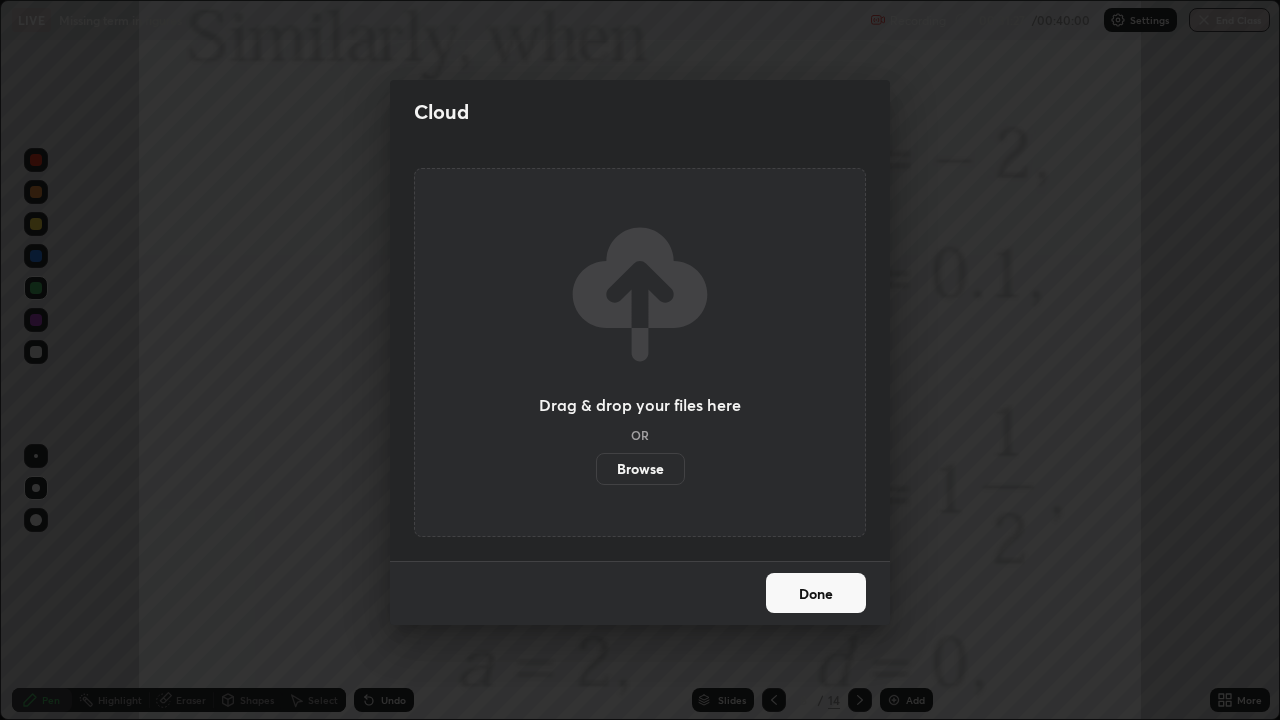 click on "Browse" at bounding box center (640, 469) 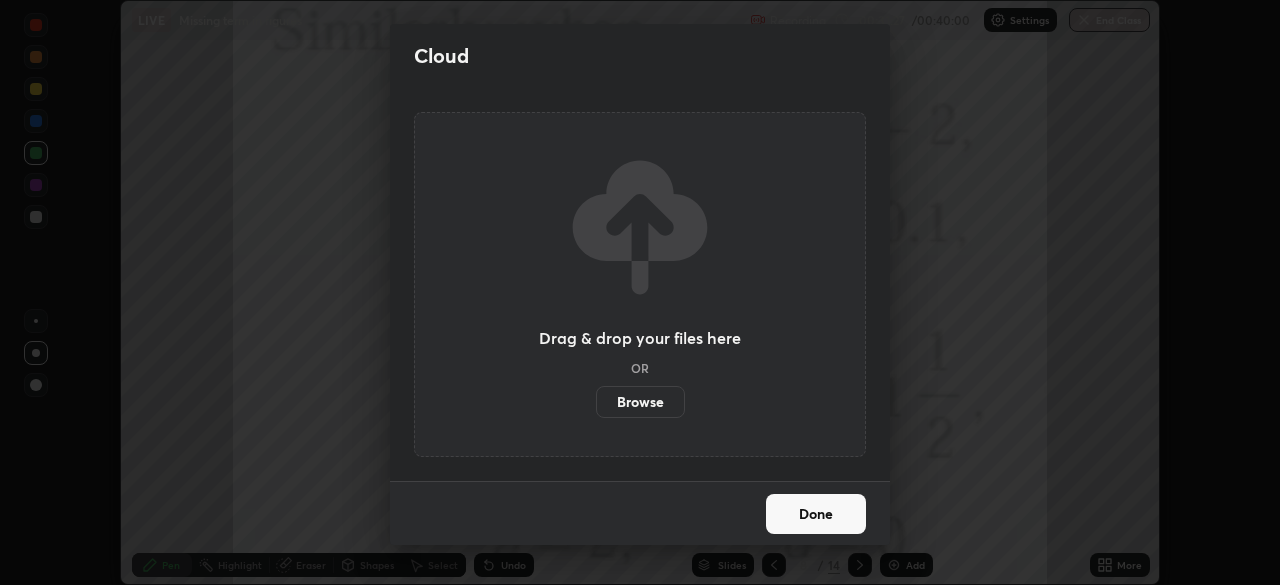 scroll, scrollTop: 585, scrollLeft: 1280, axis: both 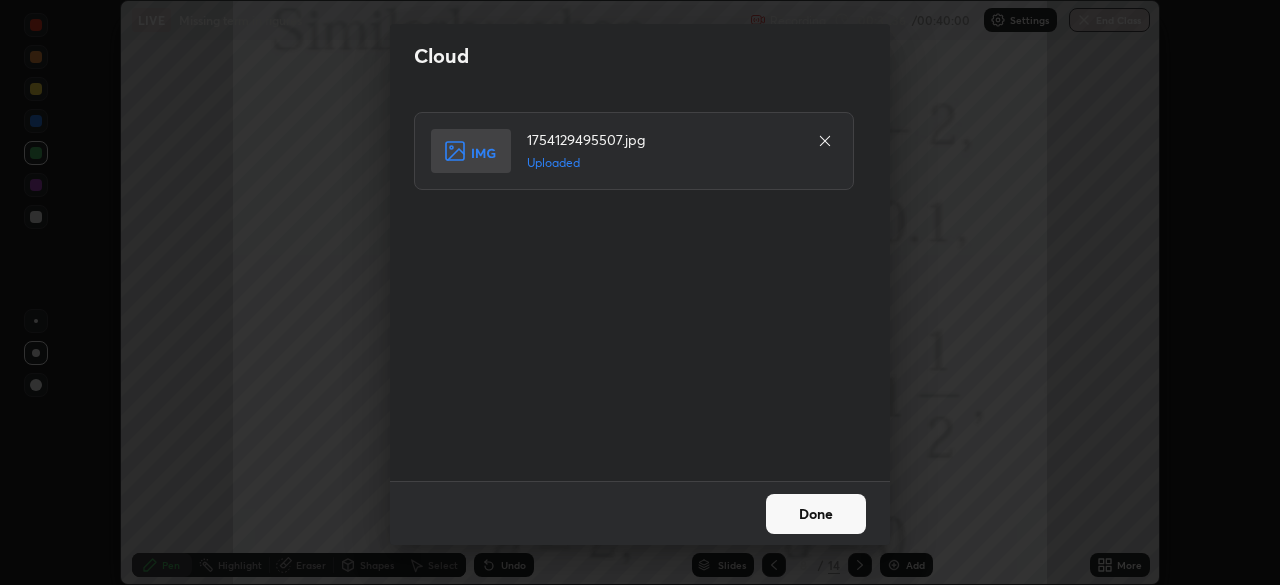 click on "Done" at bounding box center (816, 514) 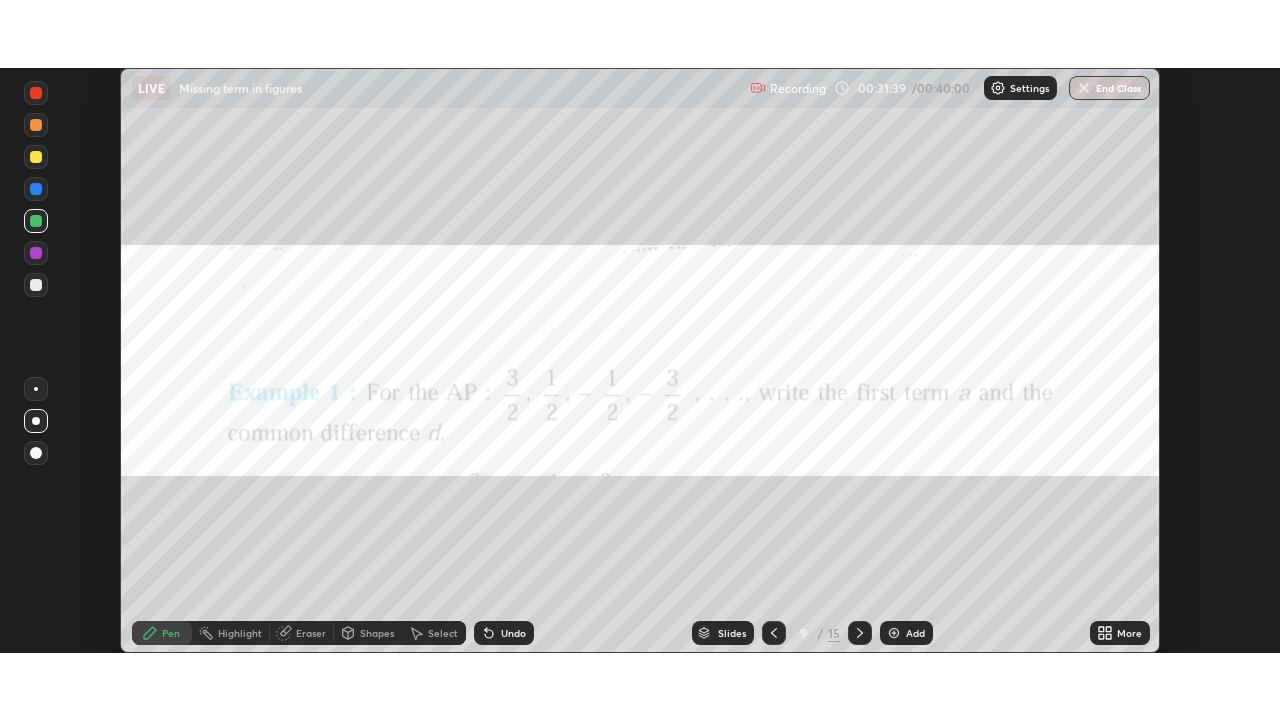 scroll, scrollTop: 99280, scrollLeft: 98720, axis: both 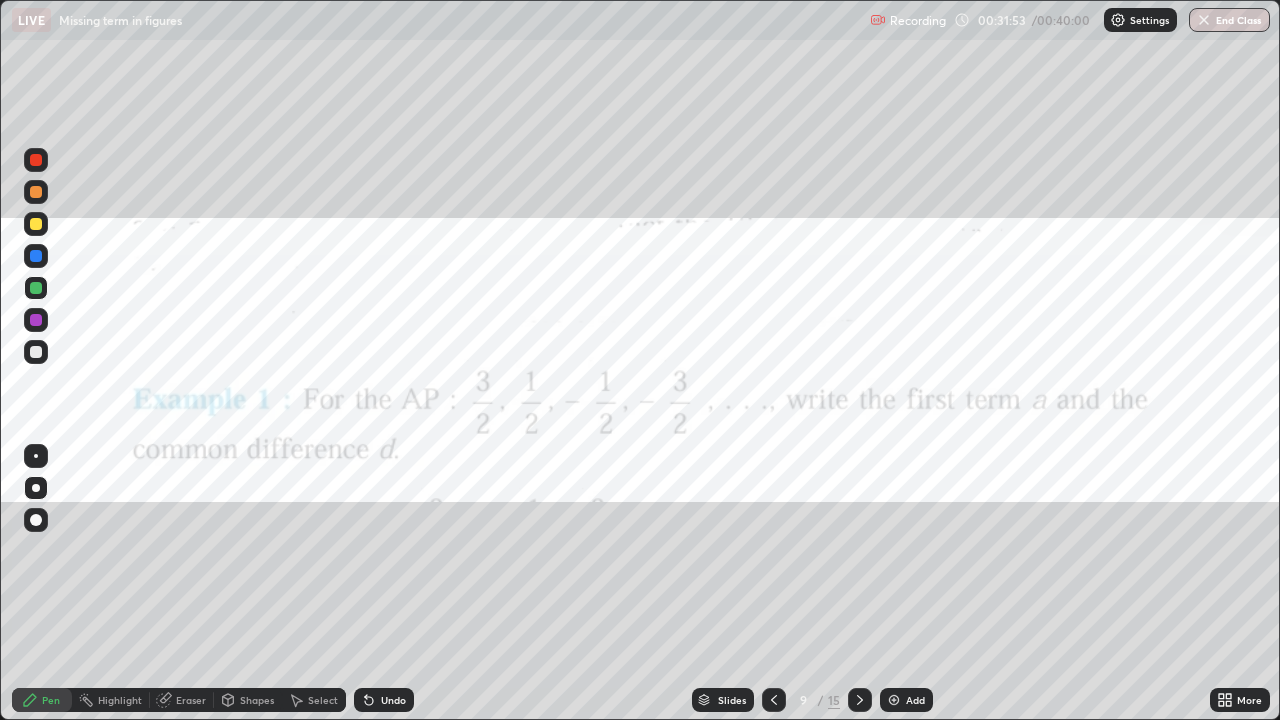 click at bounding box center (36, 224) 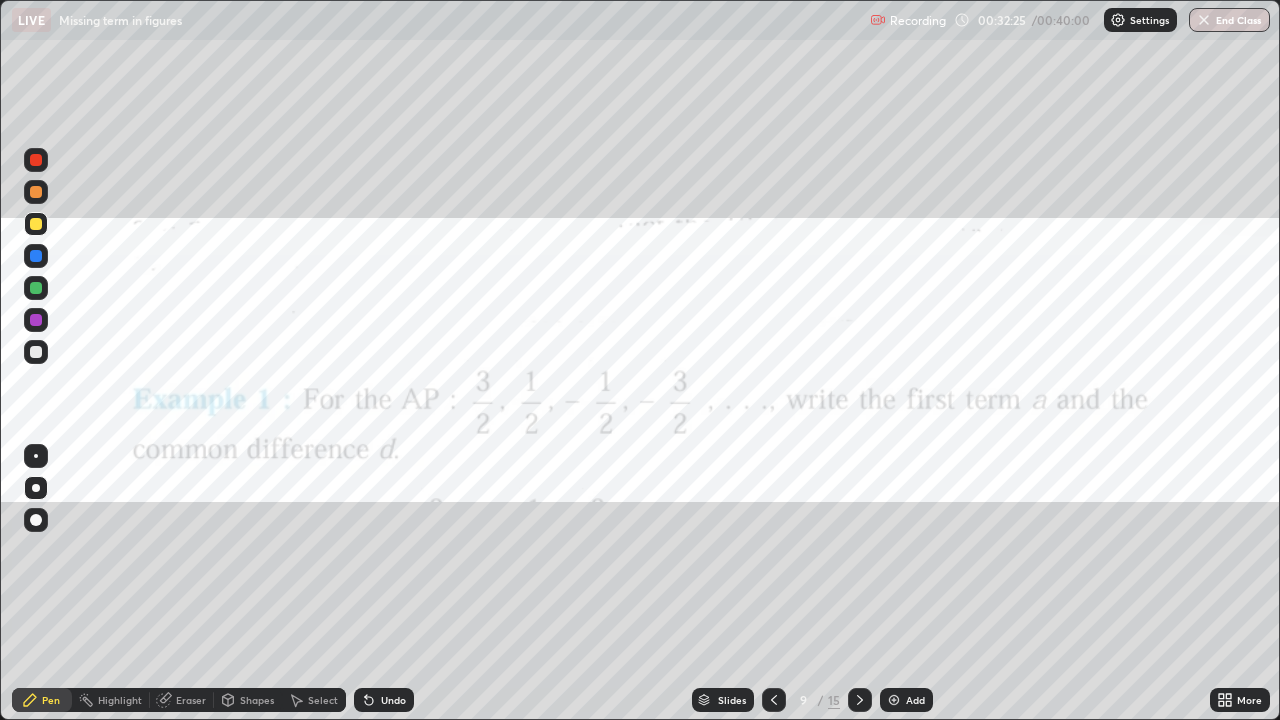 click on "Undo" at bounding box center [393, 700] 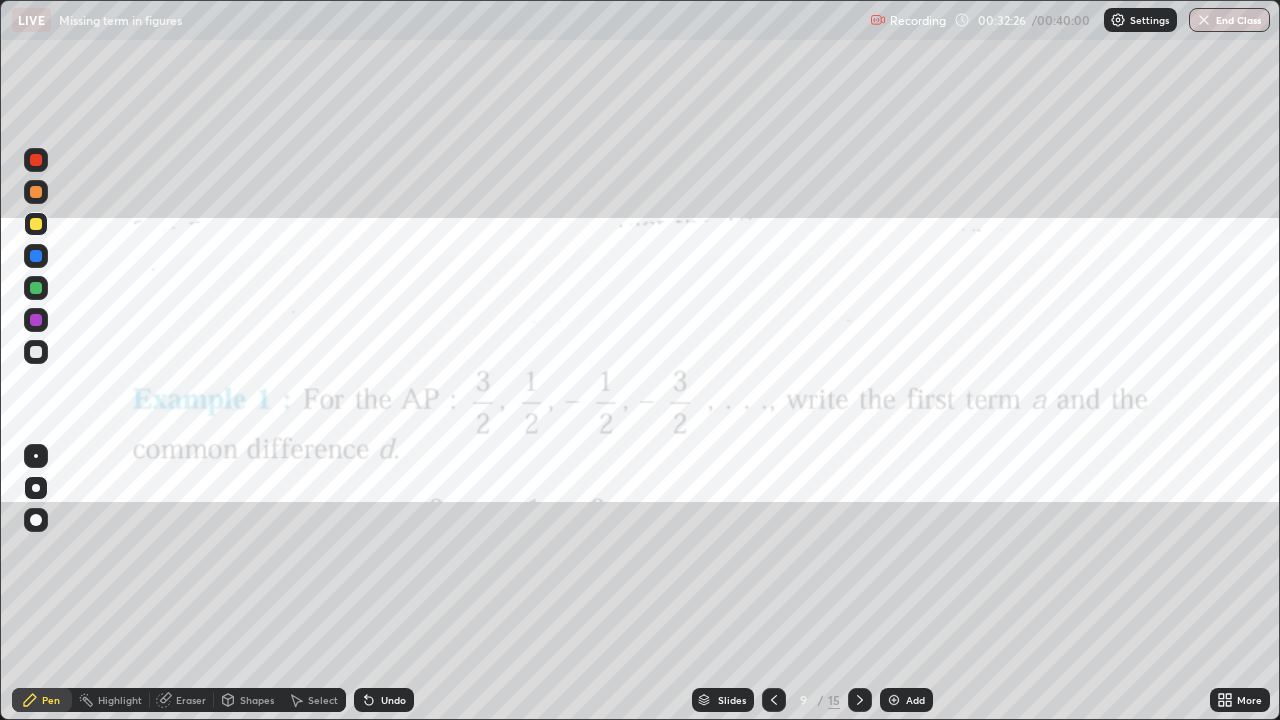 click on "Undo" at bounding box center (393, 700) 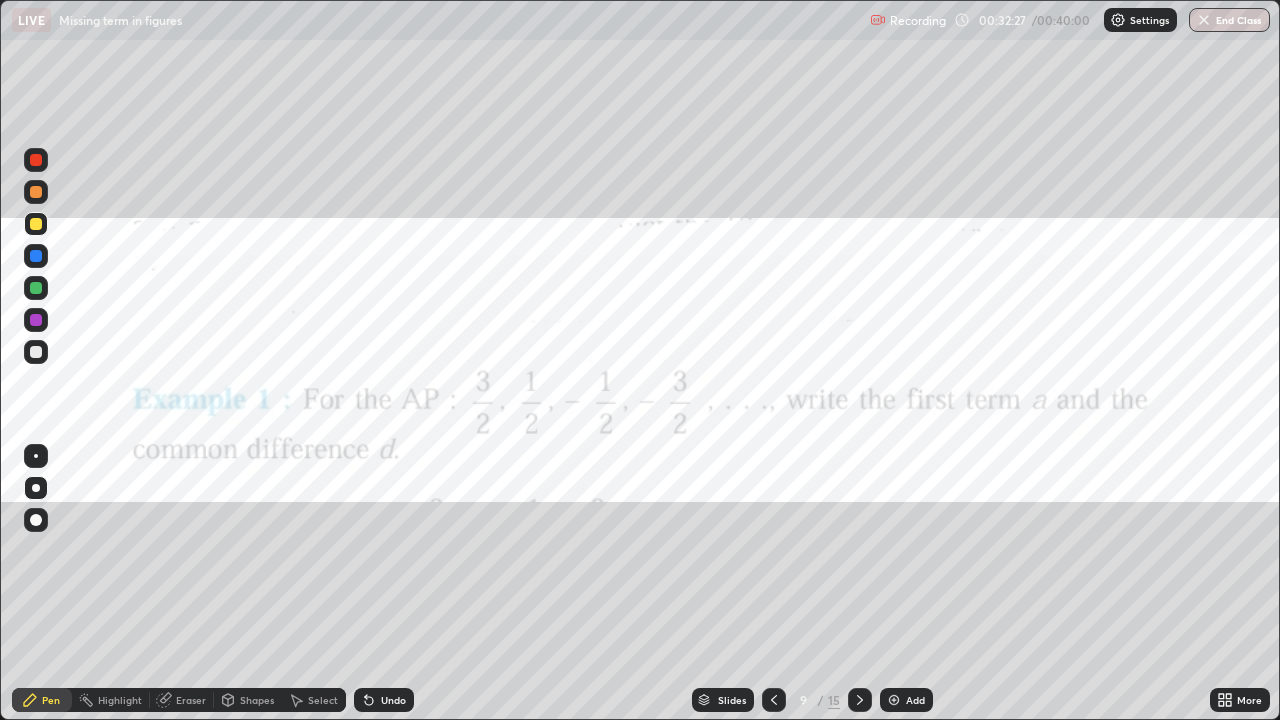 click on "Undo" at bounding box center [393, 700] 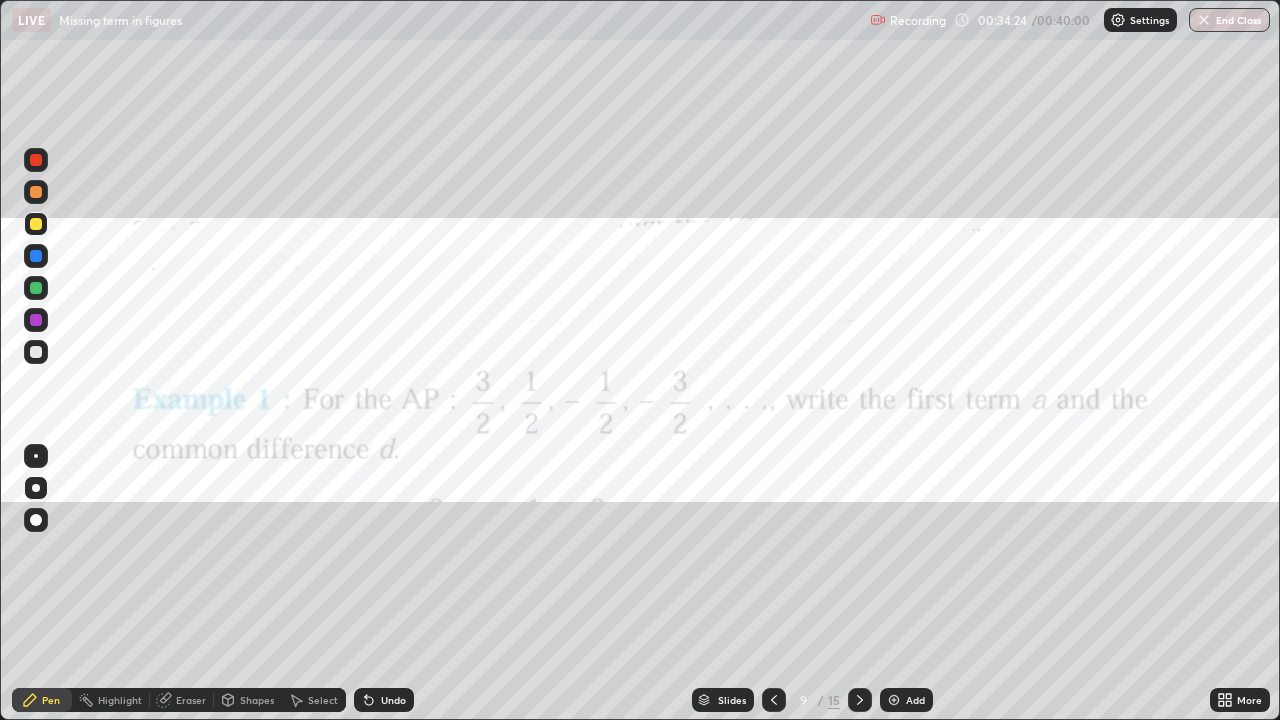 click at bounding box center [894, 700] 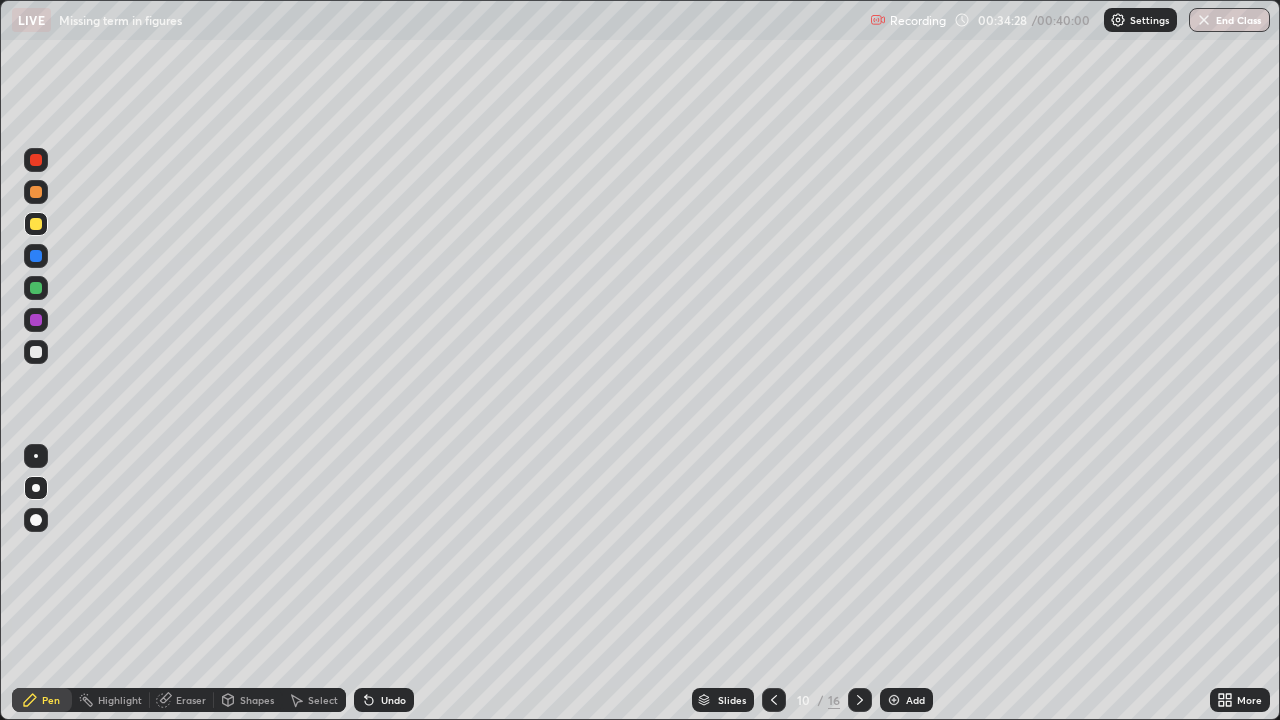 click at bounding box center [36, 320] 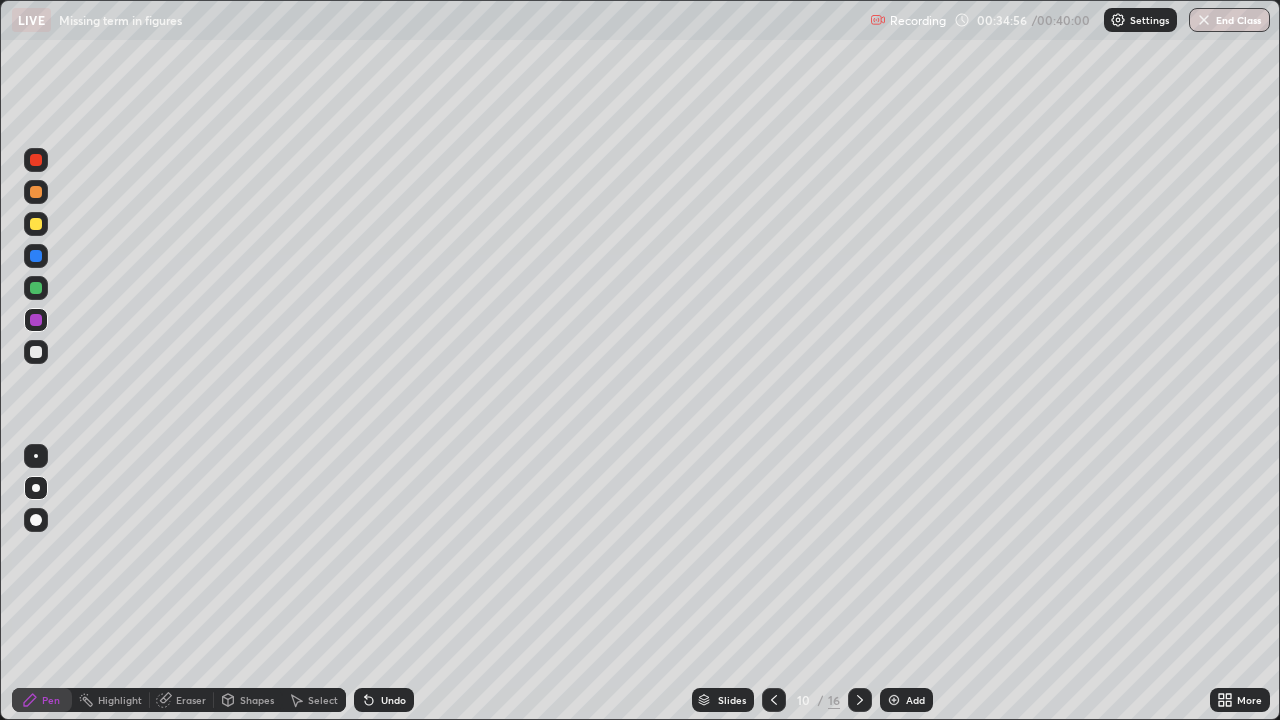 click on "Undo" at bounding box center [384, 700] 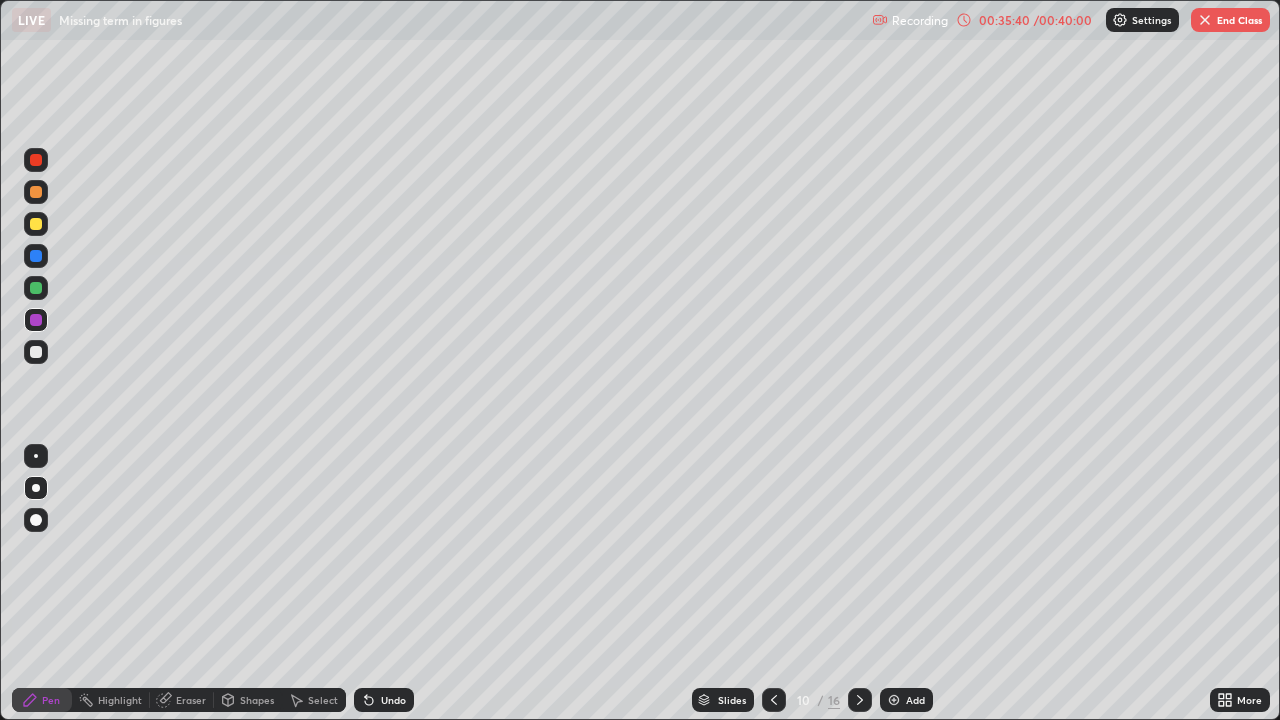 click 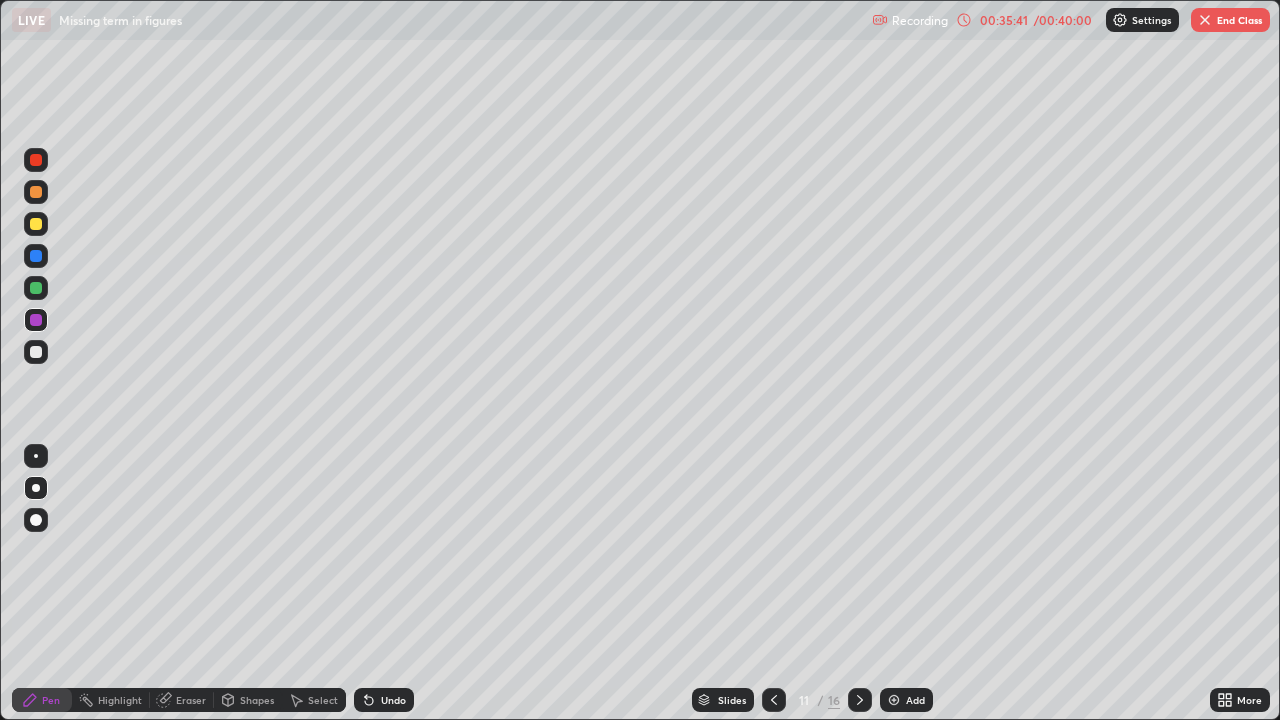 click 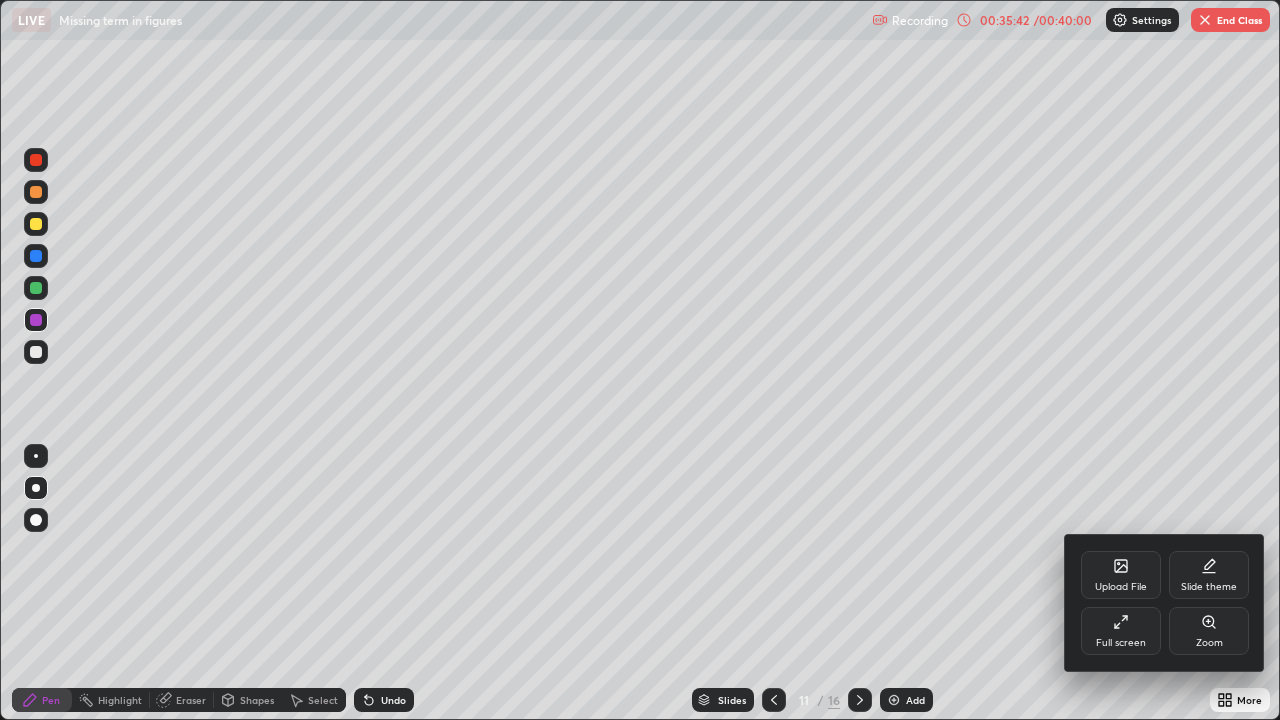 click 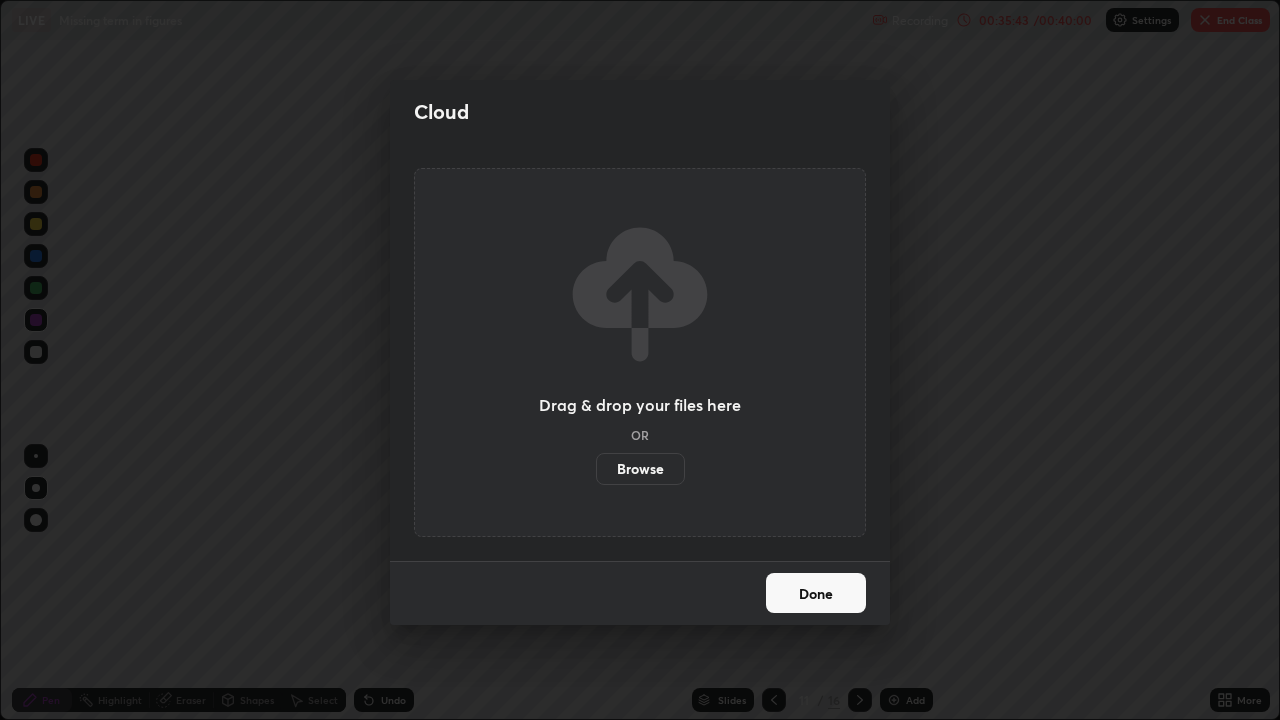 click on "Browse" at bounding box center [640, 469] 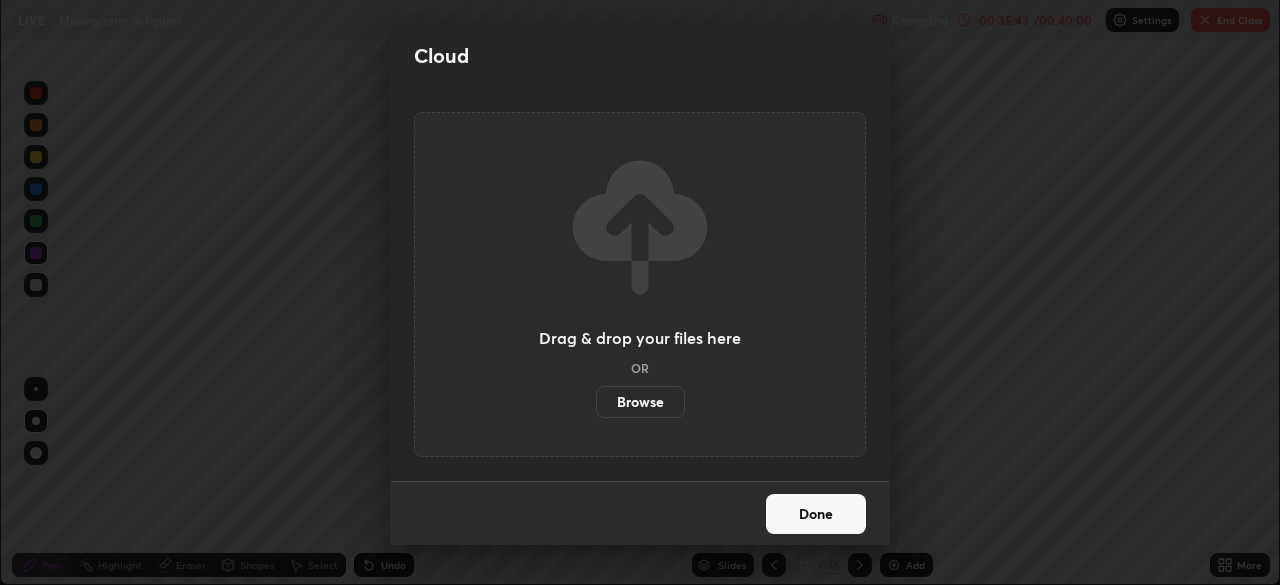 scroll, scrollTop: 585, scrollLeft: 1280, axis: both 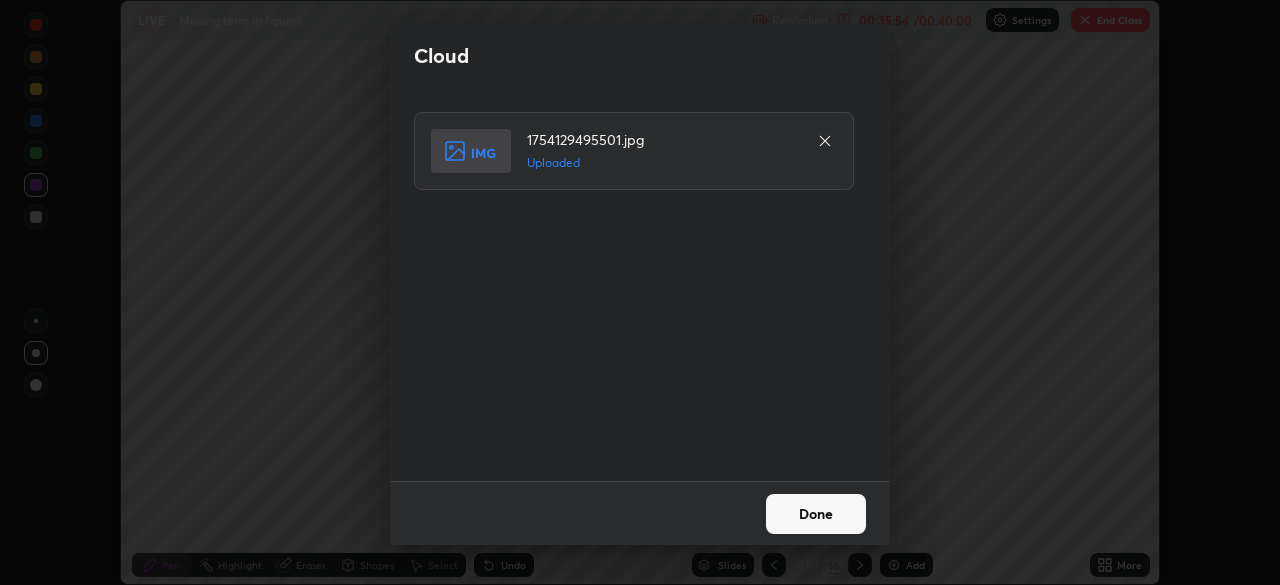 click on "Done" at bounding box center (816, 514) 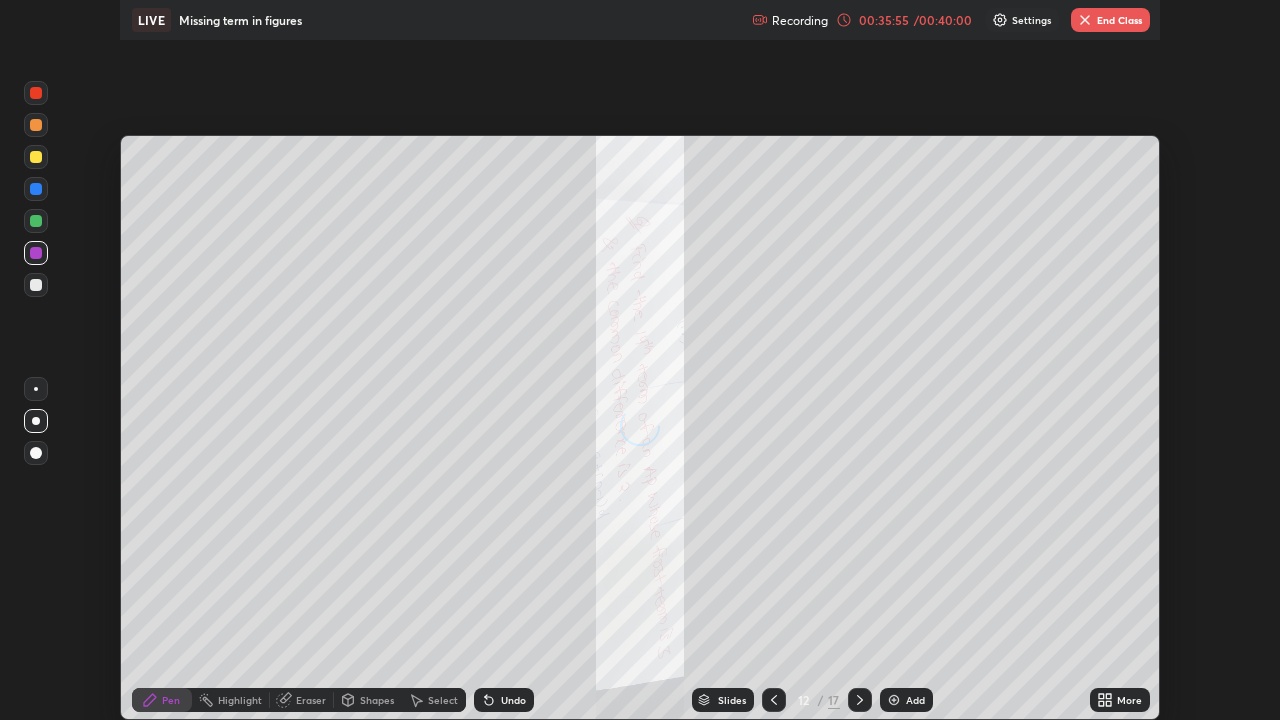 scroll, scrollTop: 99280, scrollLeft: 98720, axis: both 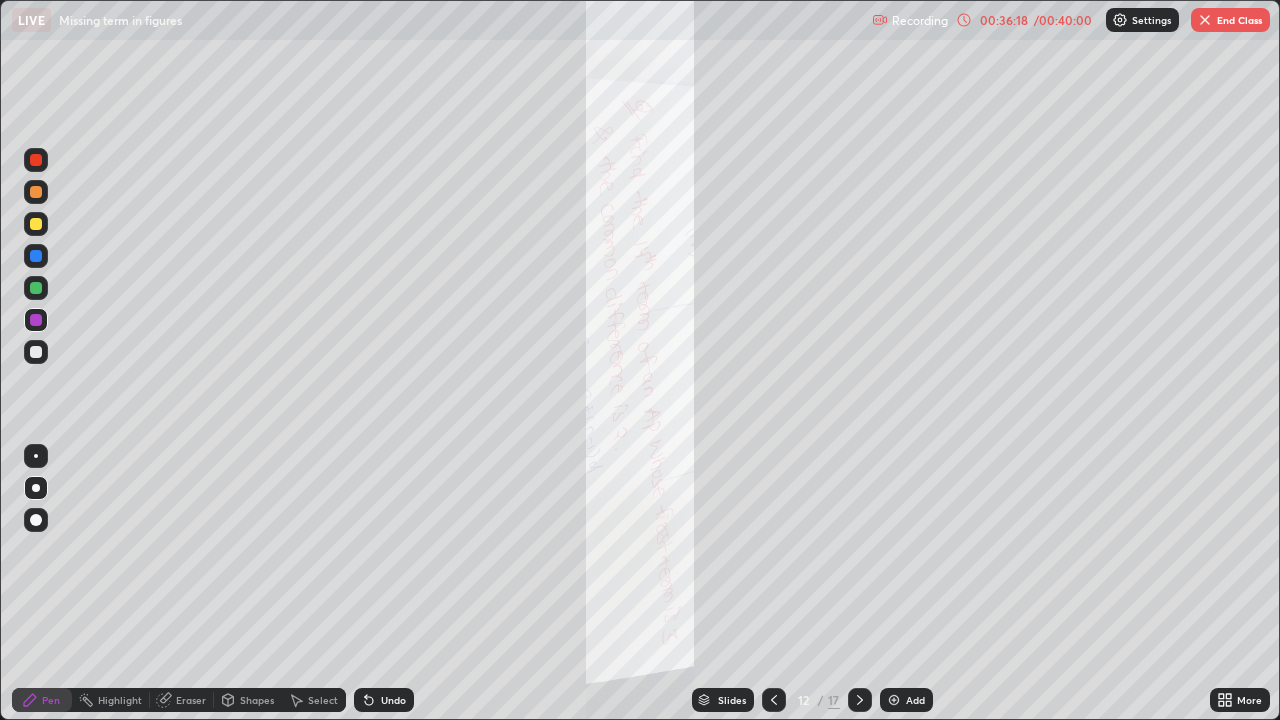 click 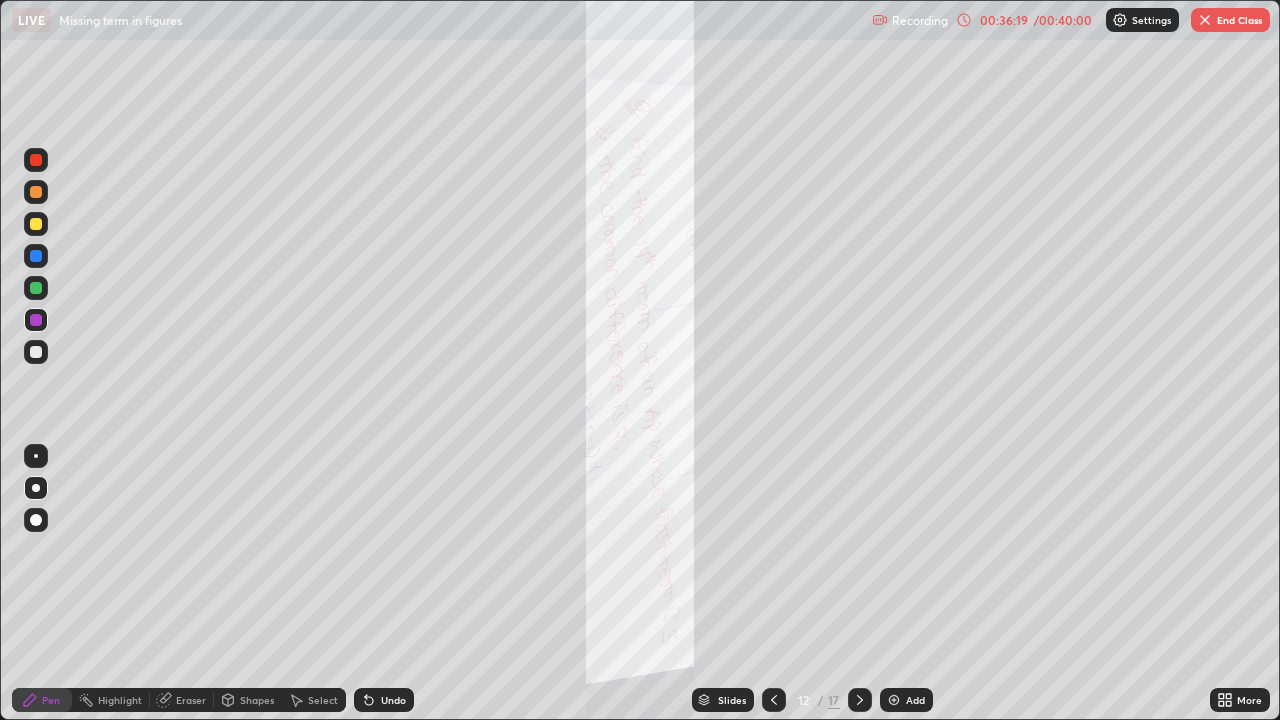 click 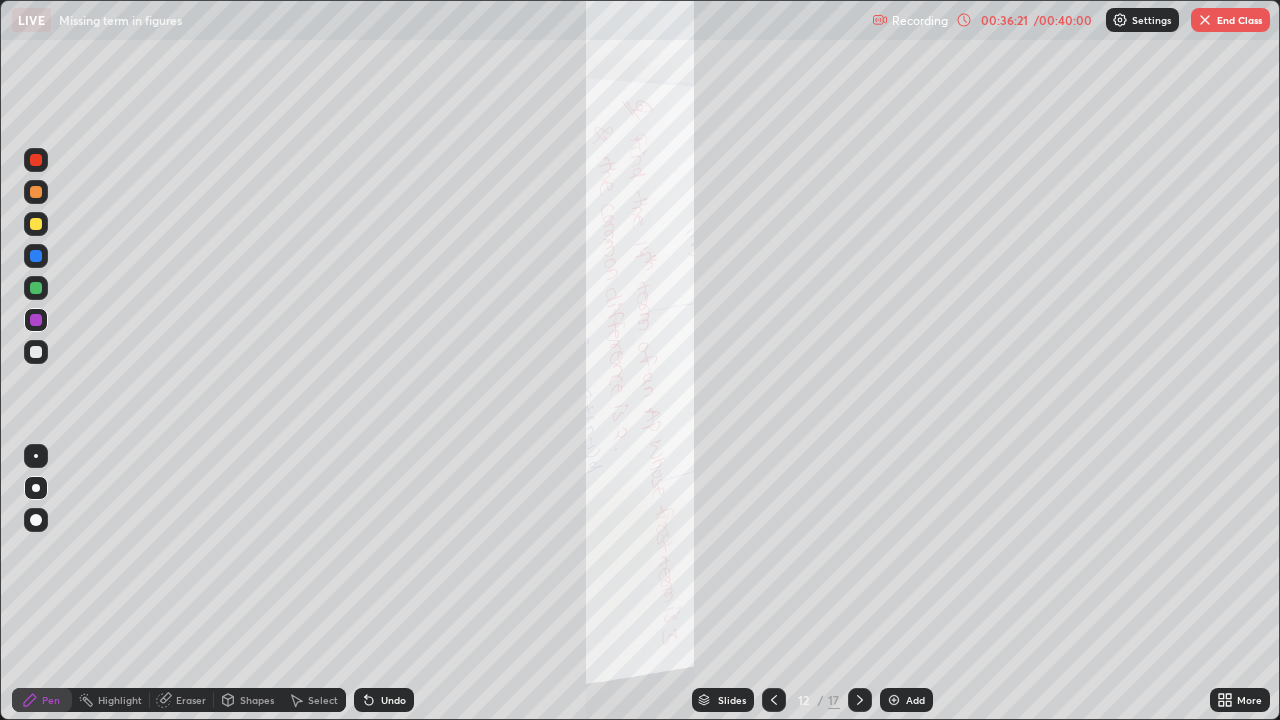 click on "Undo" at bounding box center (393, 700) 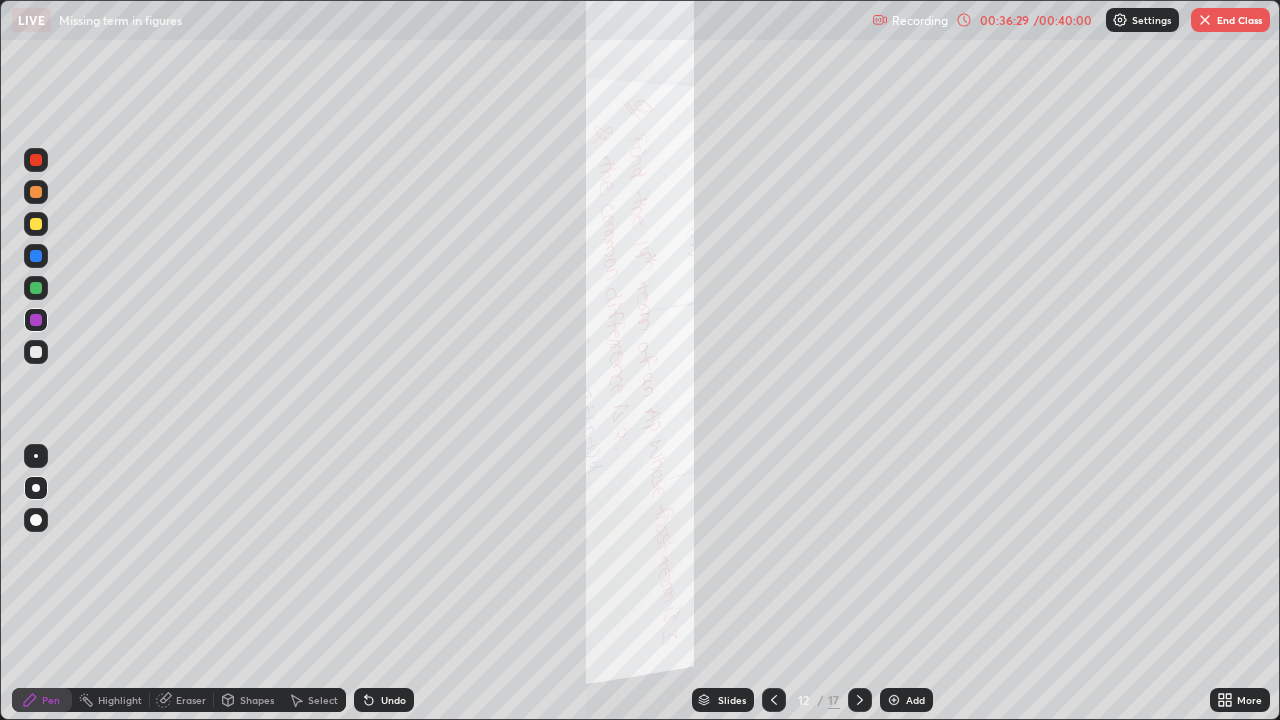 click 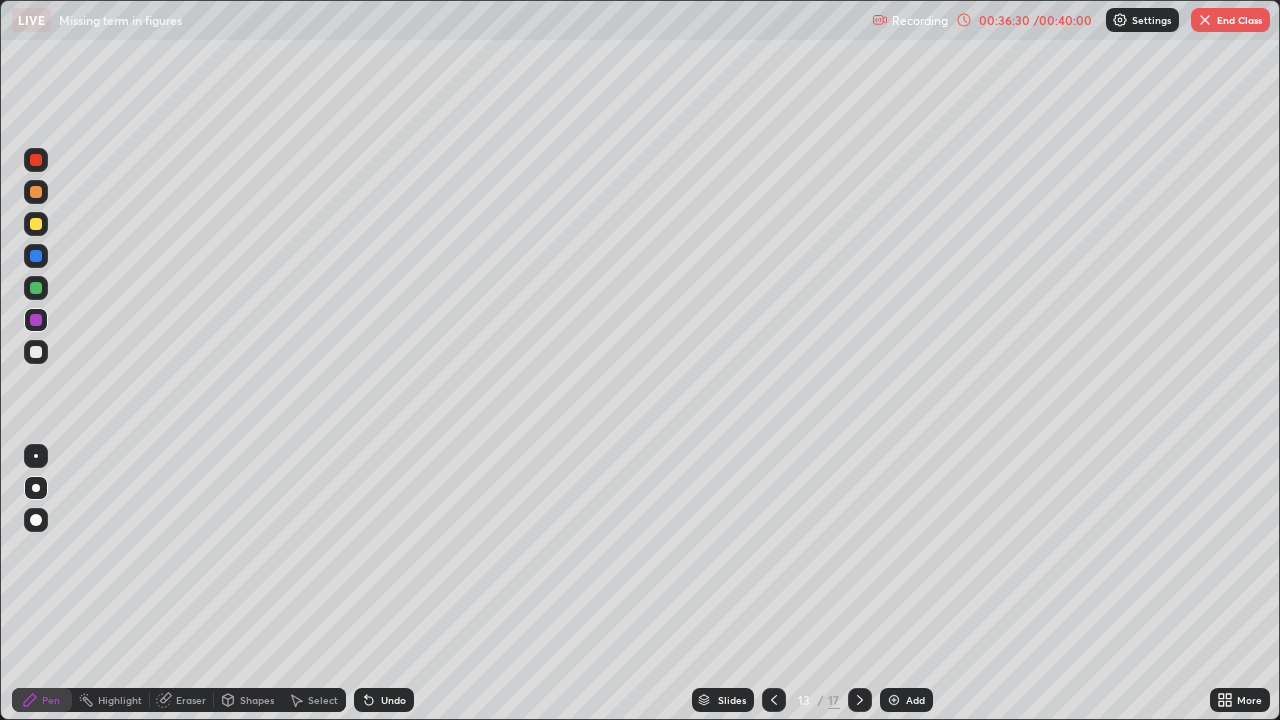 click 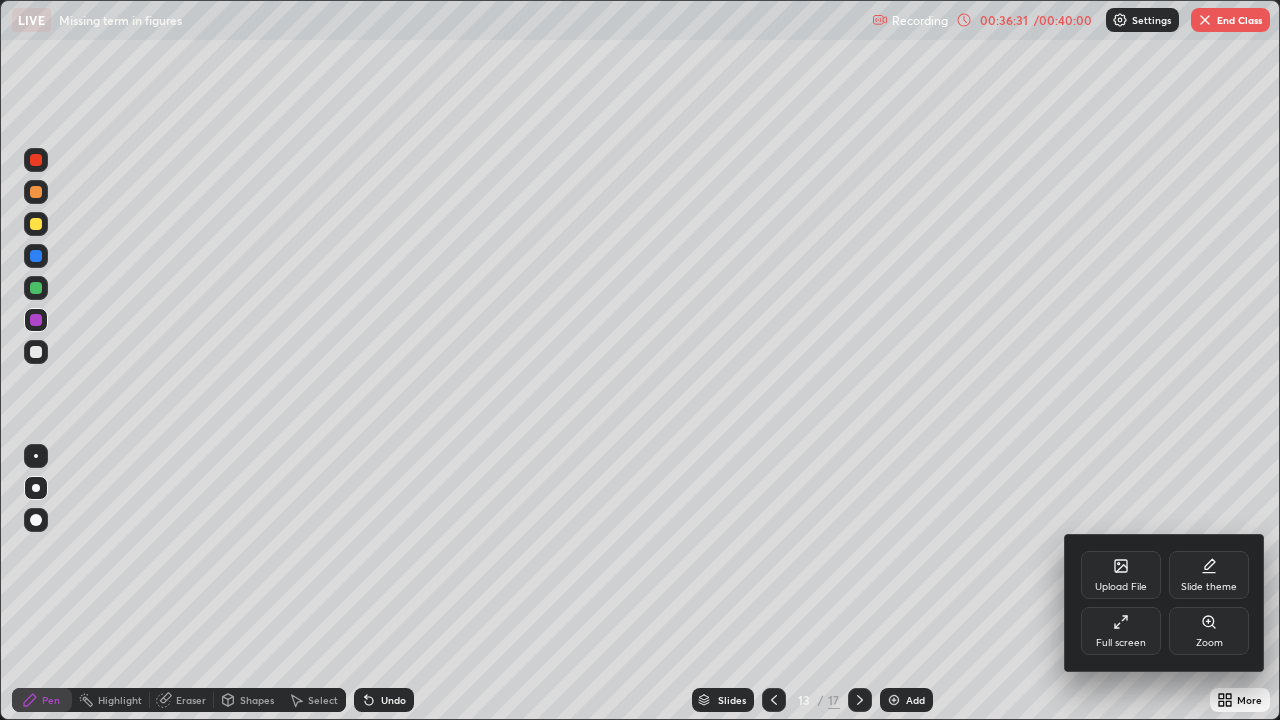 click 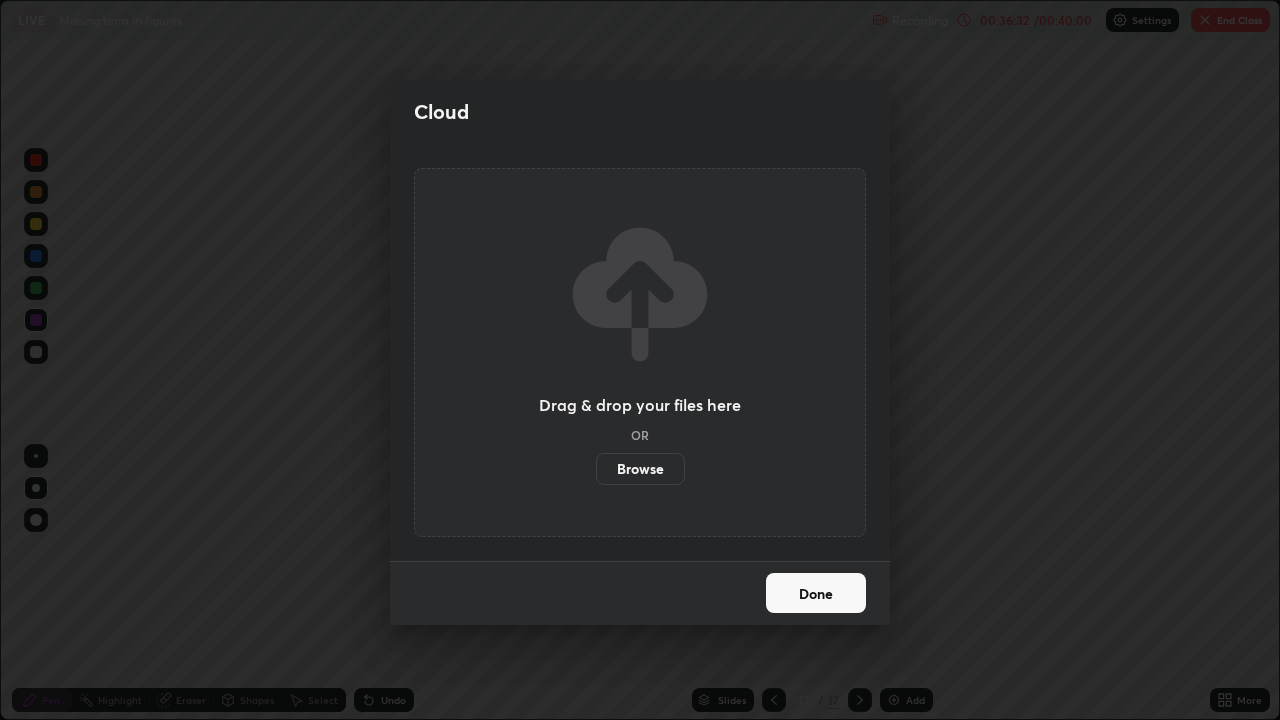 click on "Browse" at bounding box center [640, 469] 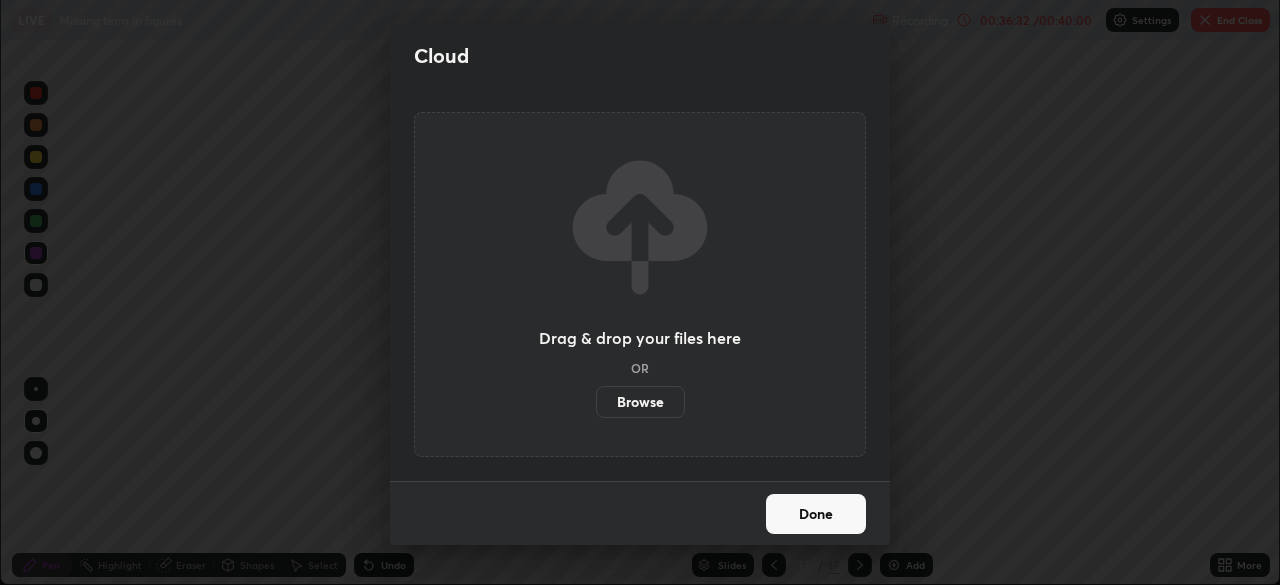 scroll, scrollTop: 585, scrollLeft: 1280, axis: both 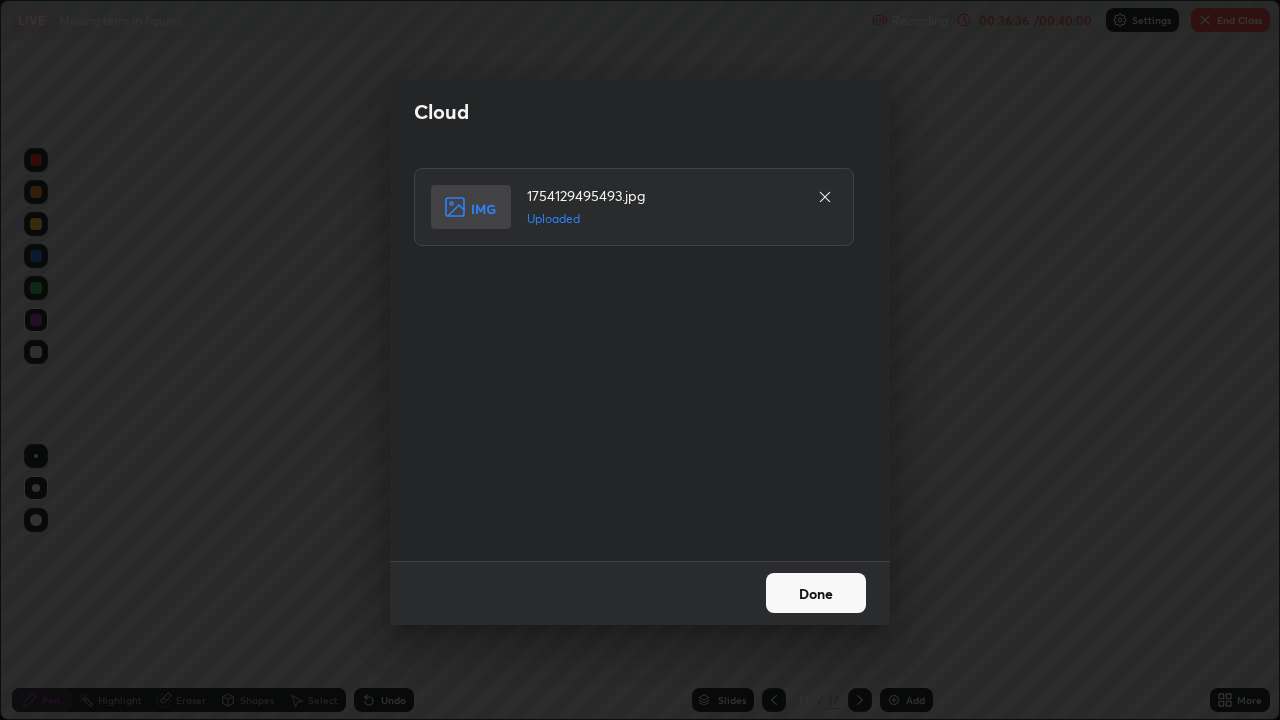 click on "Done" at bounding box center [816, 593] 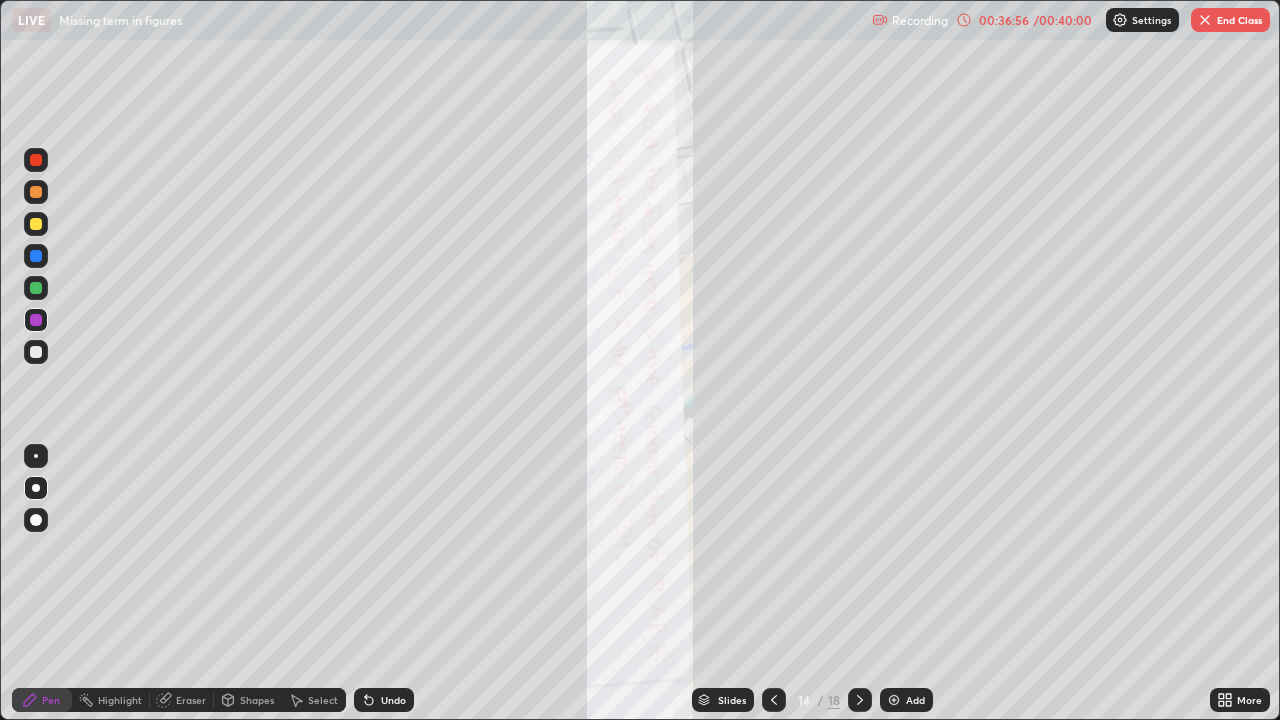 click at bounding box center [36, 288] 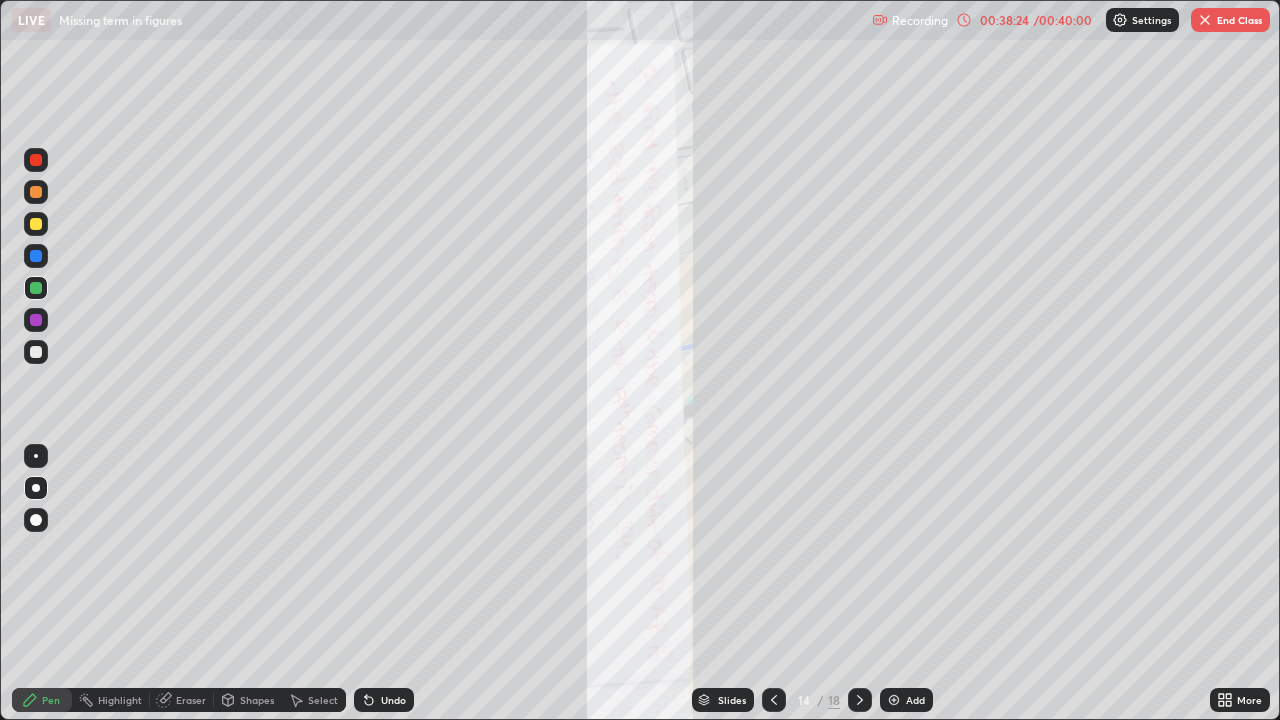 click at bounding box center (36, 224) 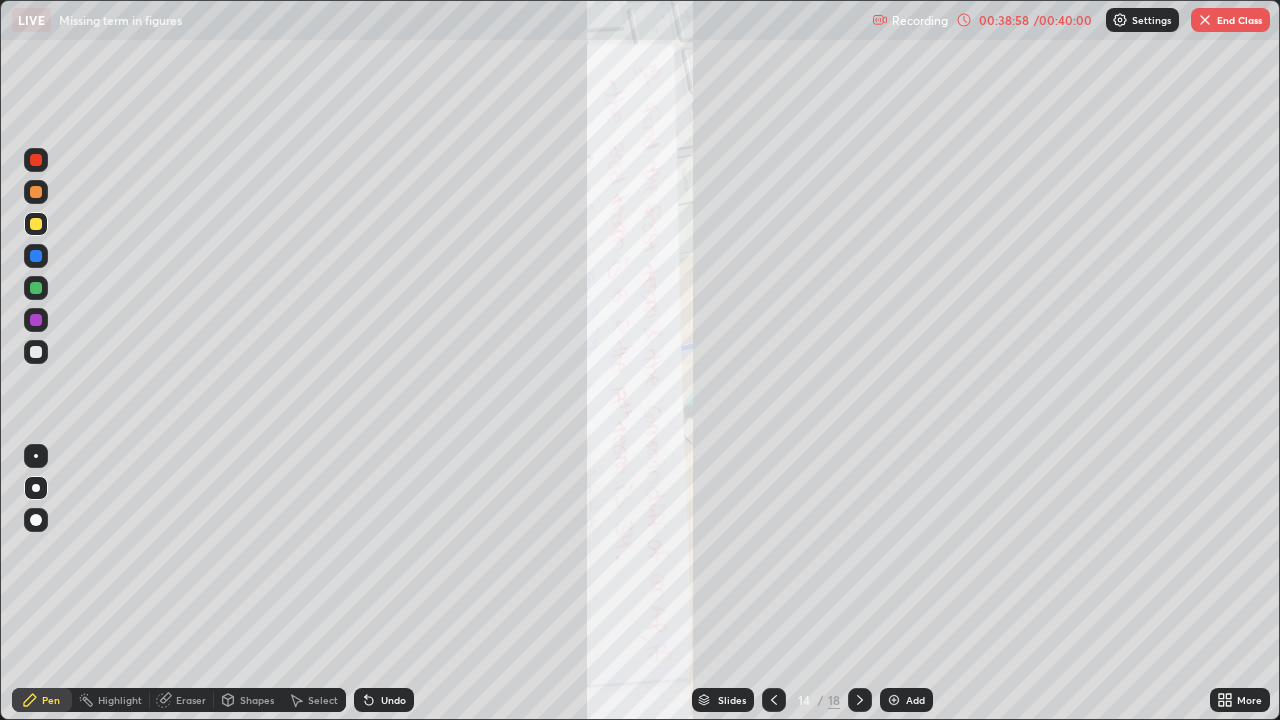 click 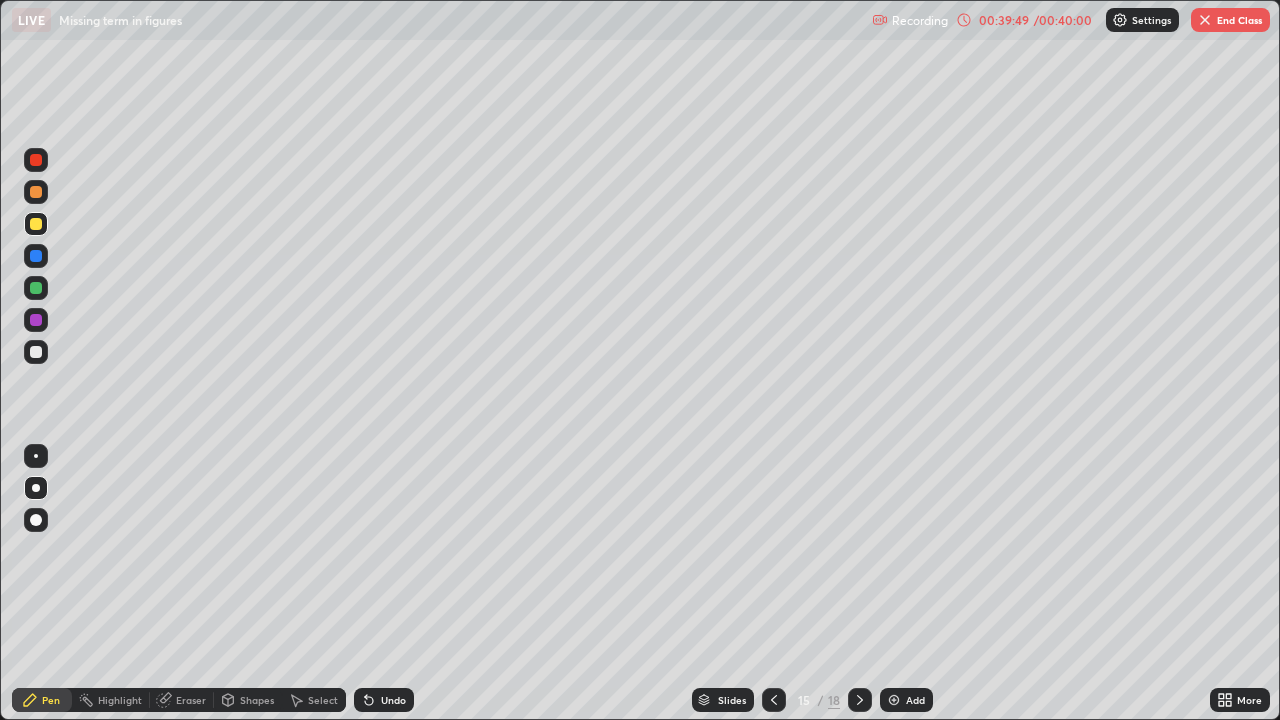 click on "End Class" at bounding box center (1230, 20) 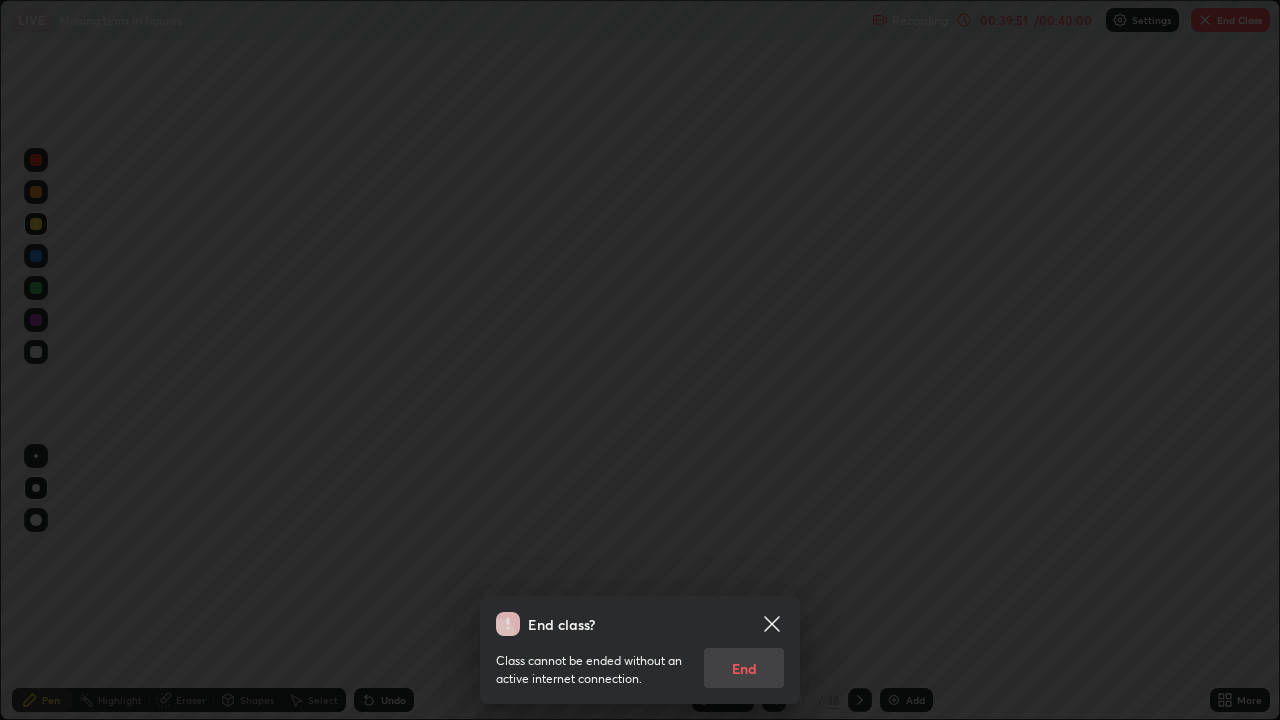 click on "Class cannot be ended without an active internet connection. End" at bounding box center (640, 662) 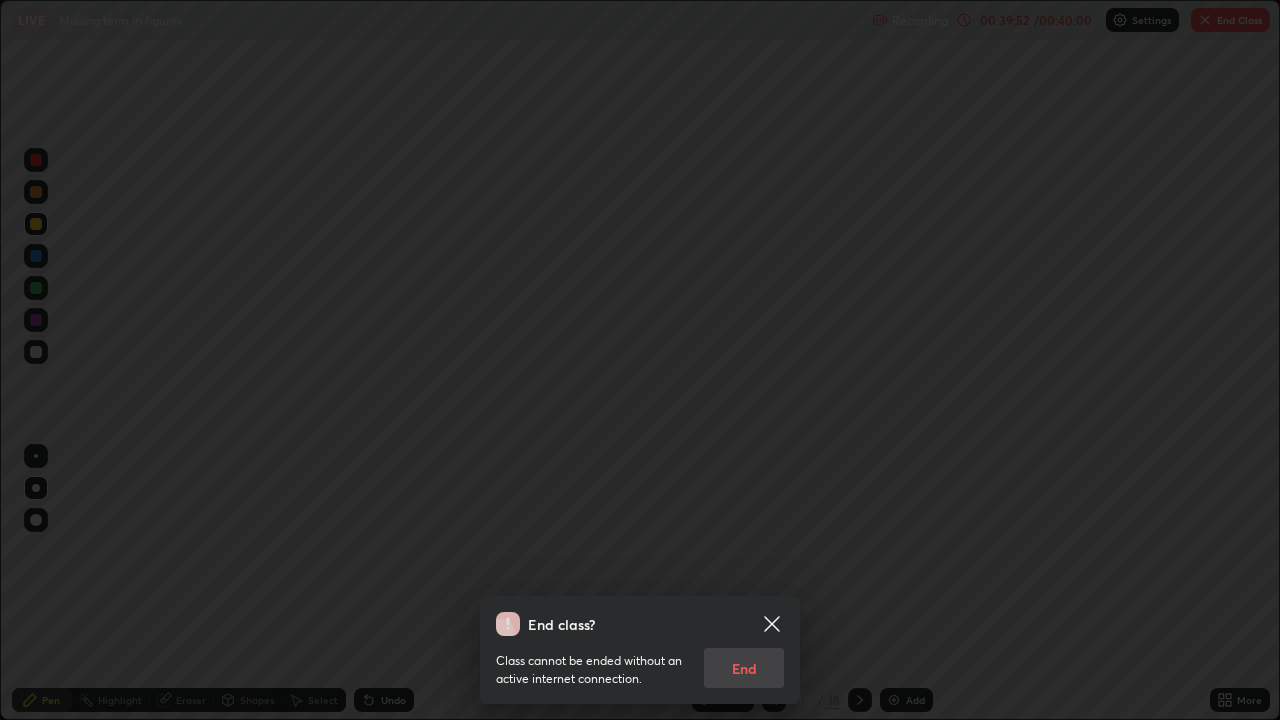 click on "Class cannot be ended without an active internet connection. End" at bounding box center [640, 662] 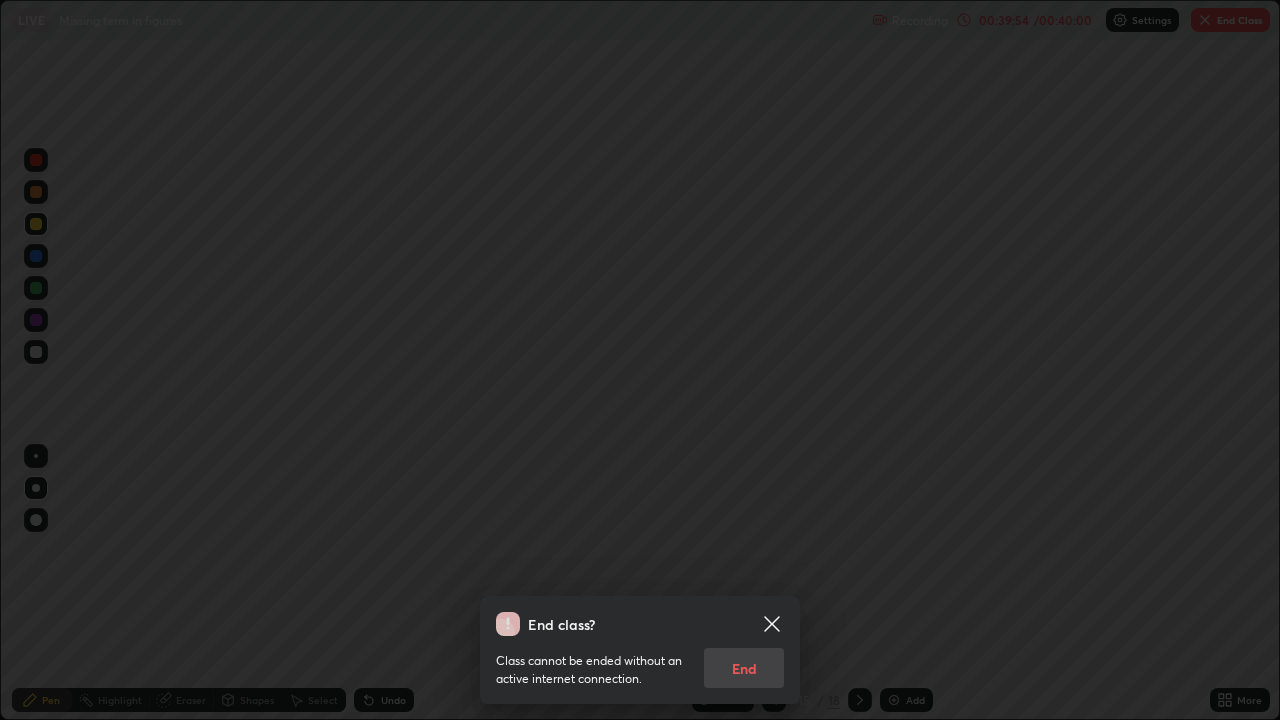 click on "Class cannot be ended without an active internet connection. End" at bounding box center (640, 662) 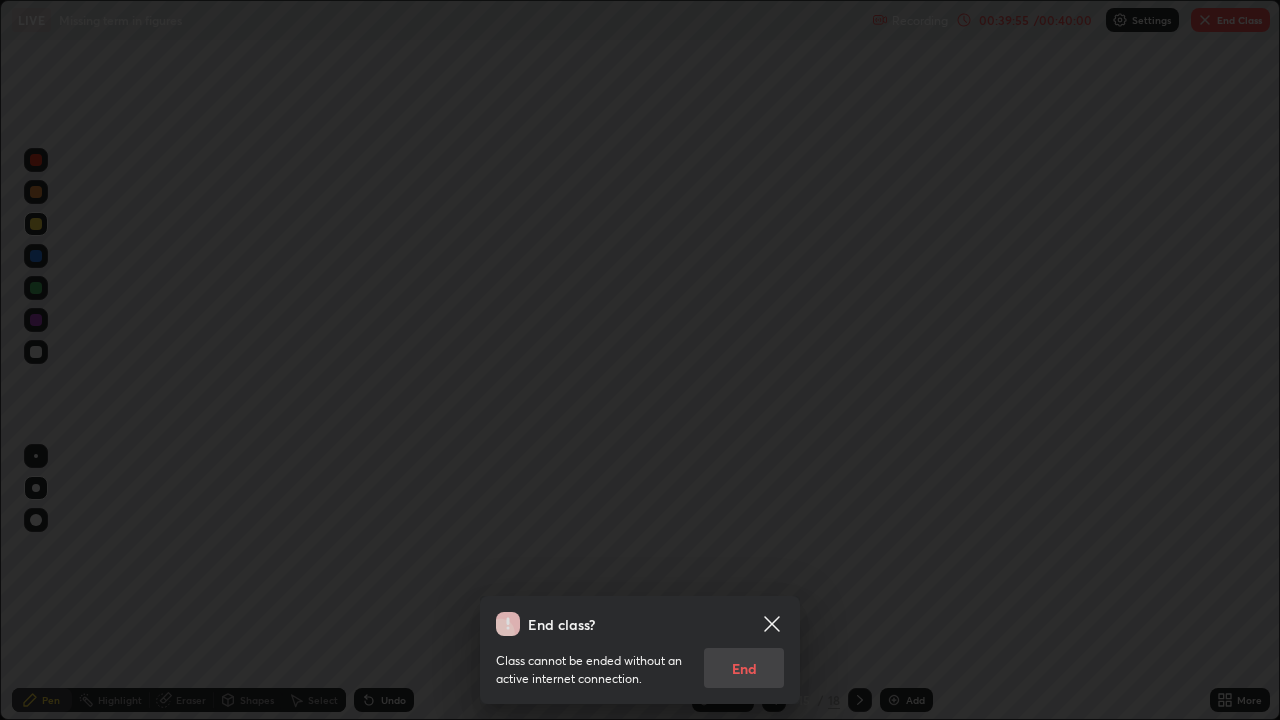 click on "Class cannot be ended without an active internet connection. End" at bounding box center (640, 662) 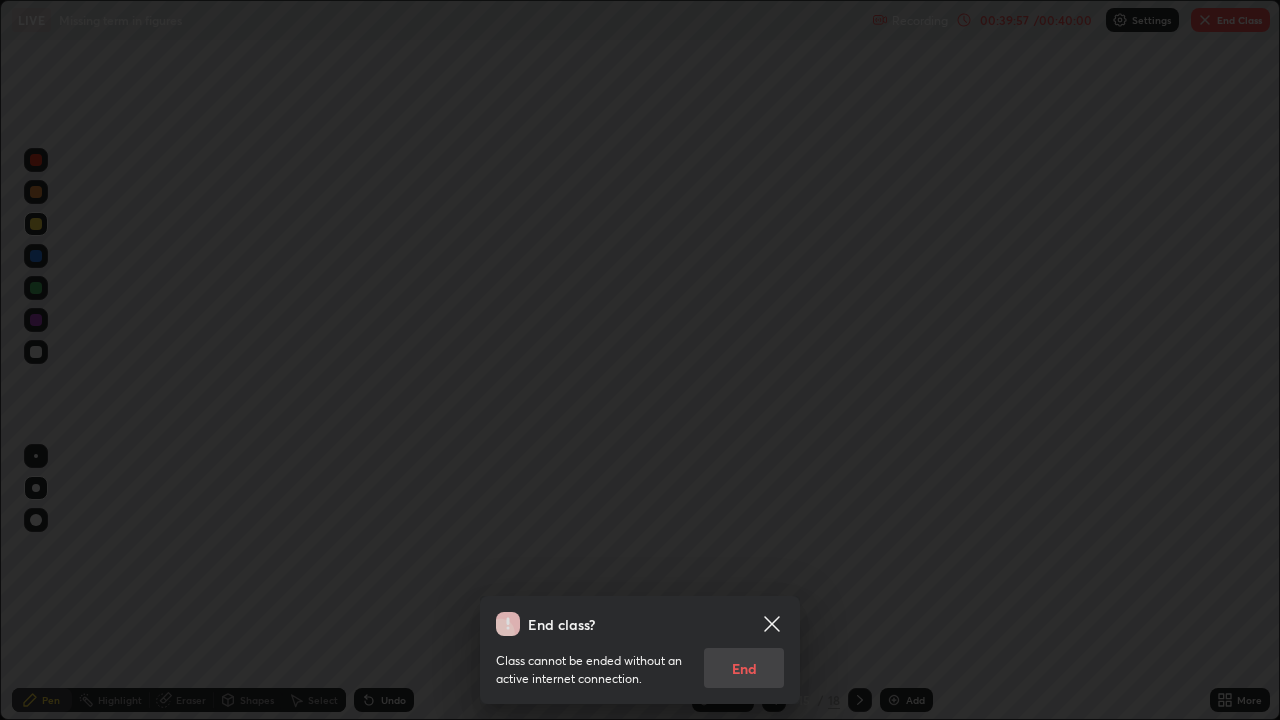 click on "Class cannot be ended without an active internet connection. End" at bounding box center [640, 662] 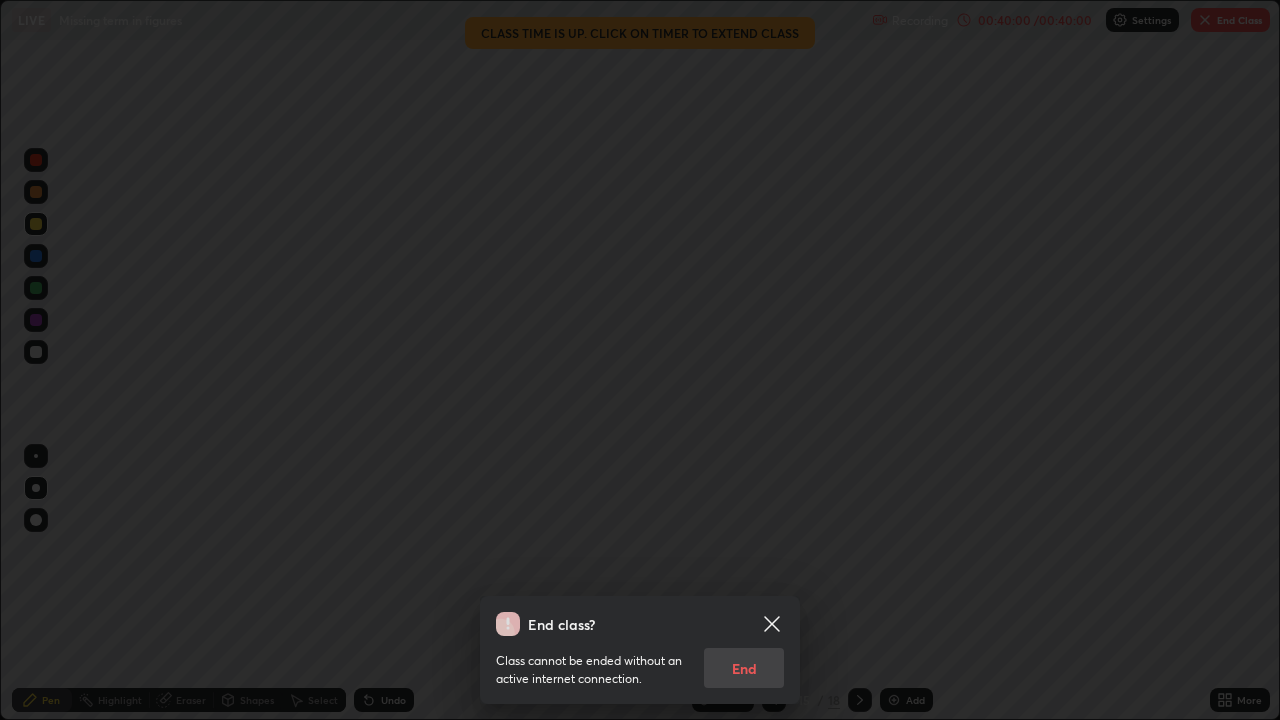 click 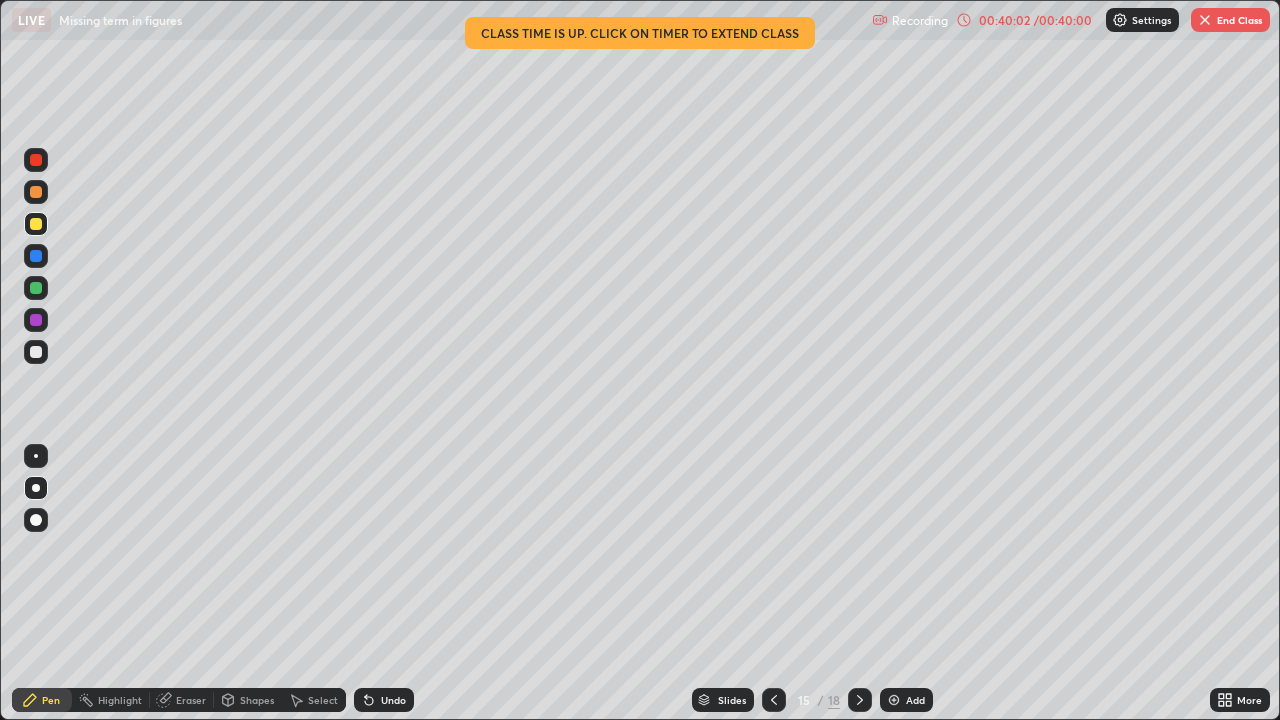 click on "End Class" at bounding box center [1230, 20] 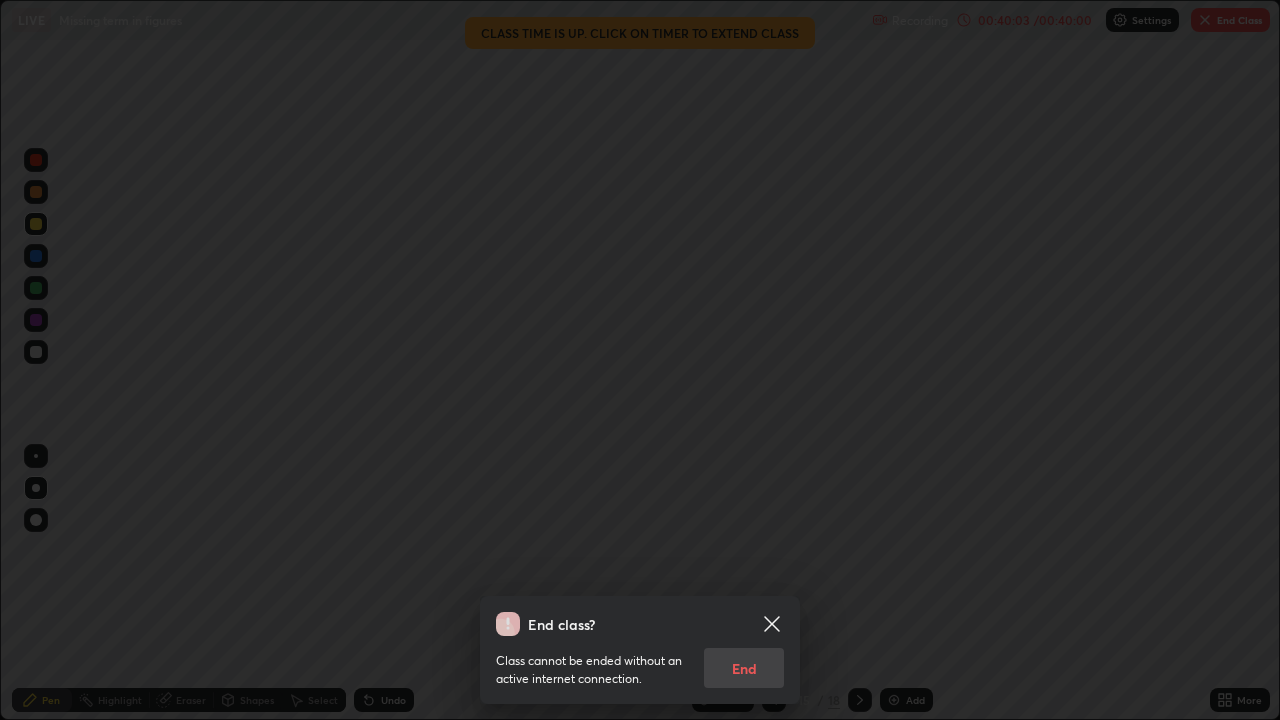 click on "Class cannot be ended without an active internet connection. End" at bounding box center (640, 662) 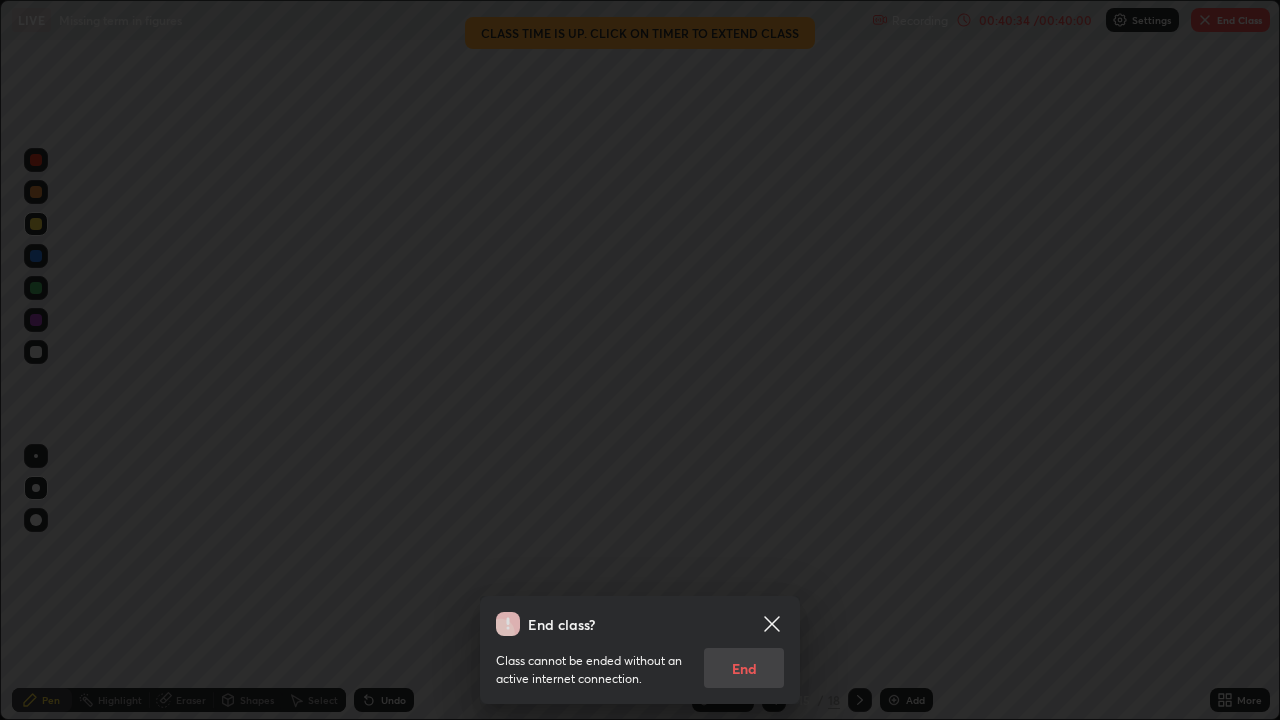 click on "Class cannot be ended without an active internet connection. End" at bounding box center (640, 662) 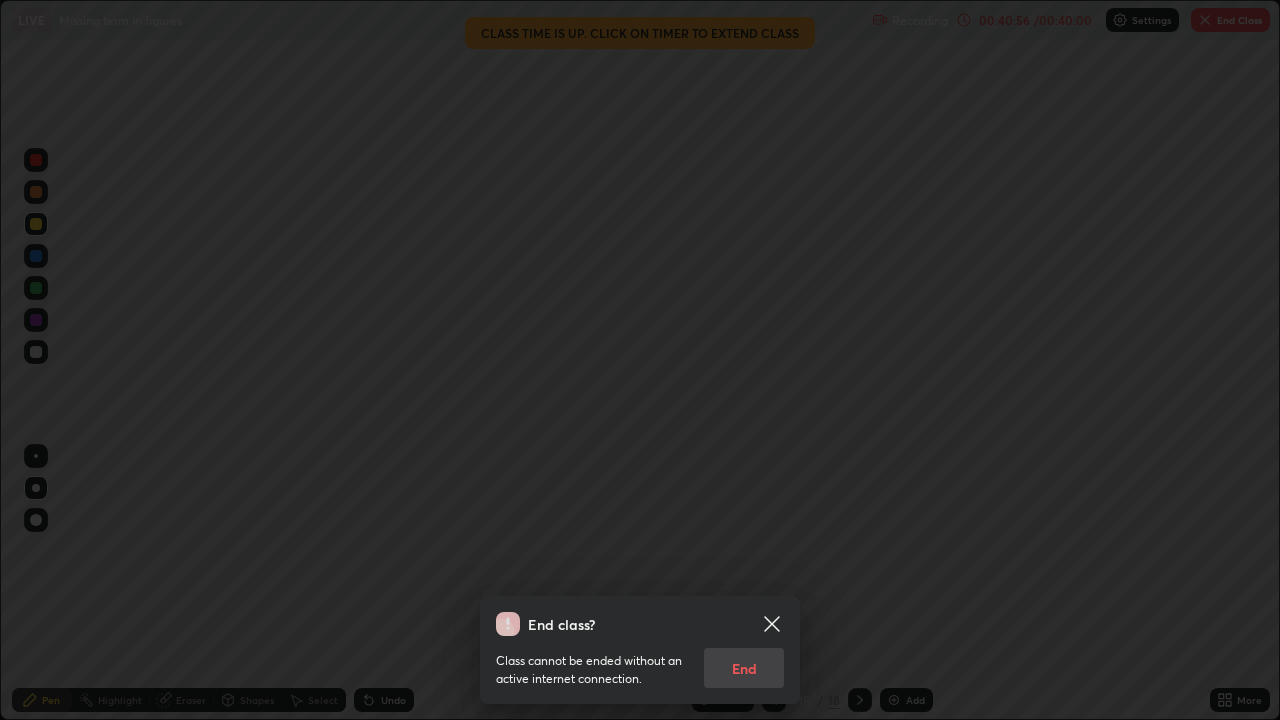 click on "Class cannot be ended without an active internet connection. End" at bounding box center [640, 662] 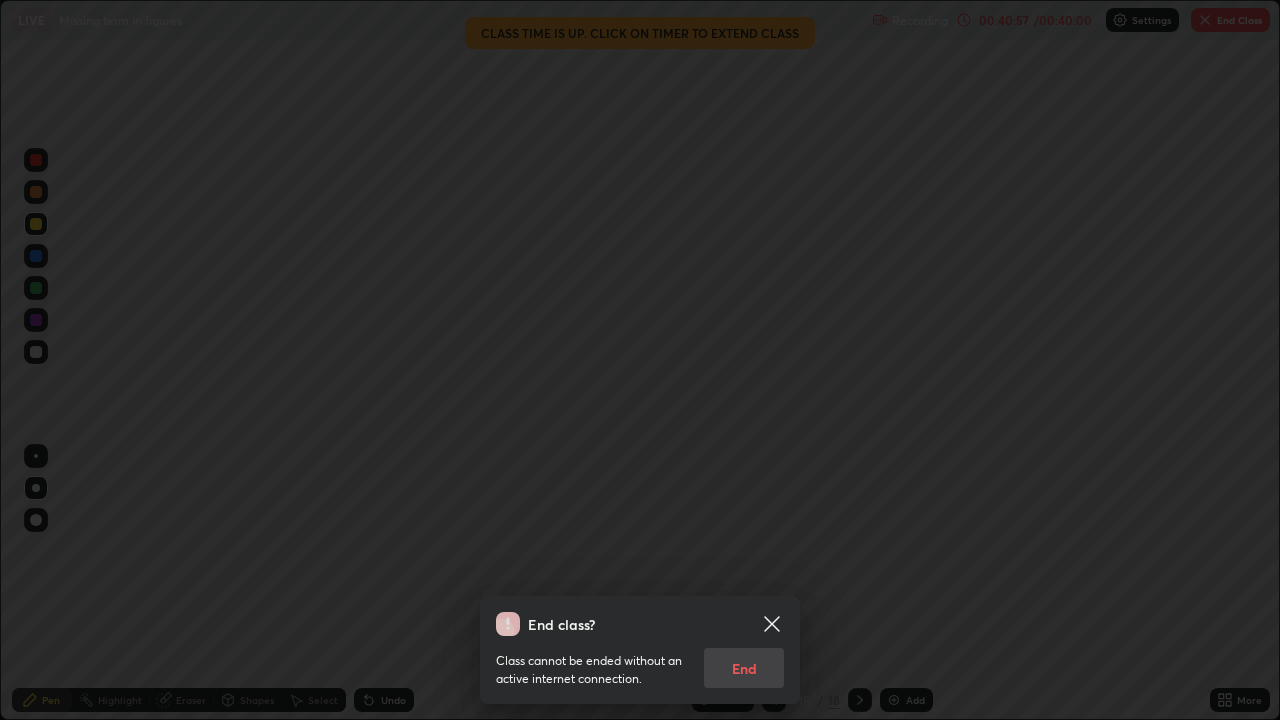 click on "Class cannot be ended without an active internet connection. End" at bounding box center (640, 662) 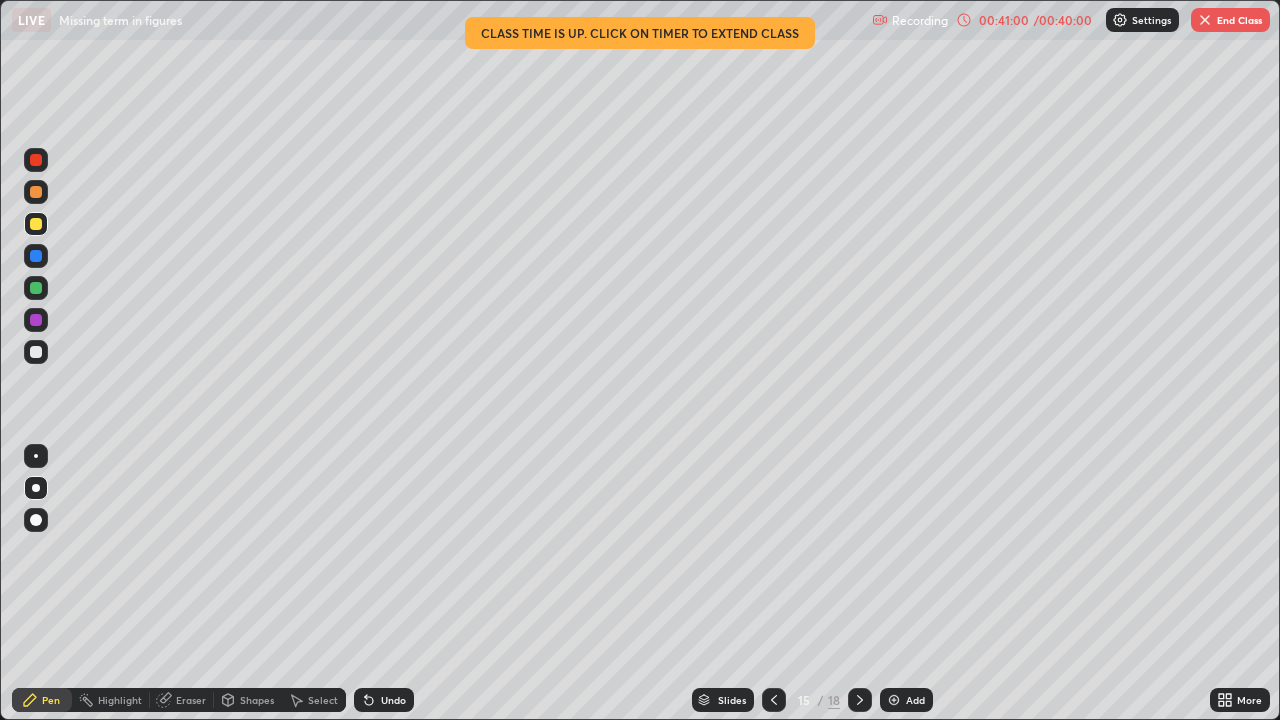 click at bounding box center (1205, 20) 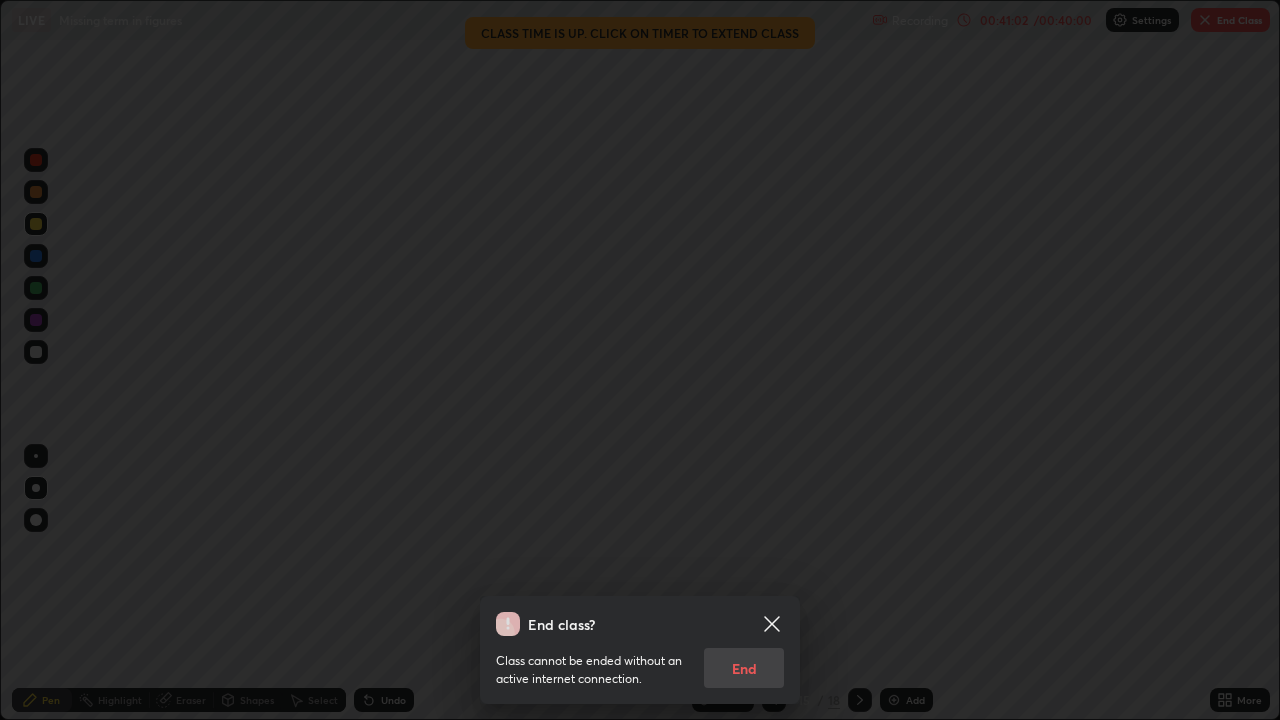click on "Class cannot be ended without an active internet connection. End" at bounding box center [640, 662] 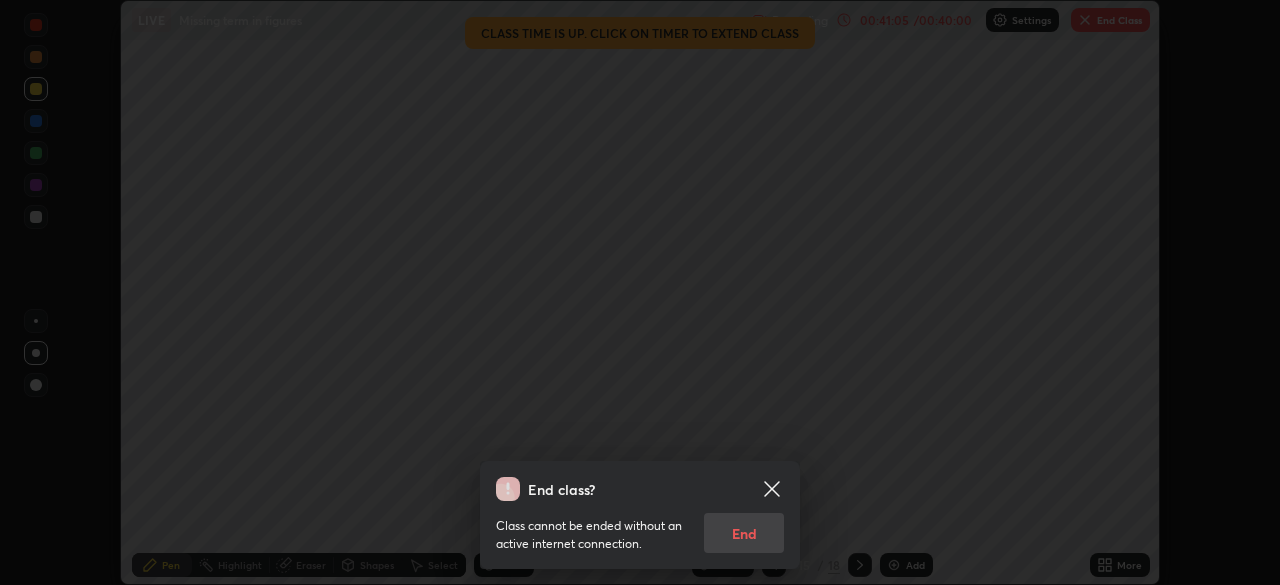 scroll, scrollTop: 585, scrollLeft: 1280, axis: both 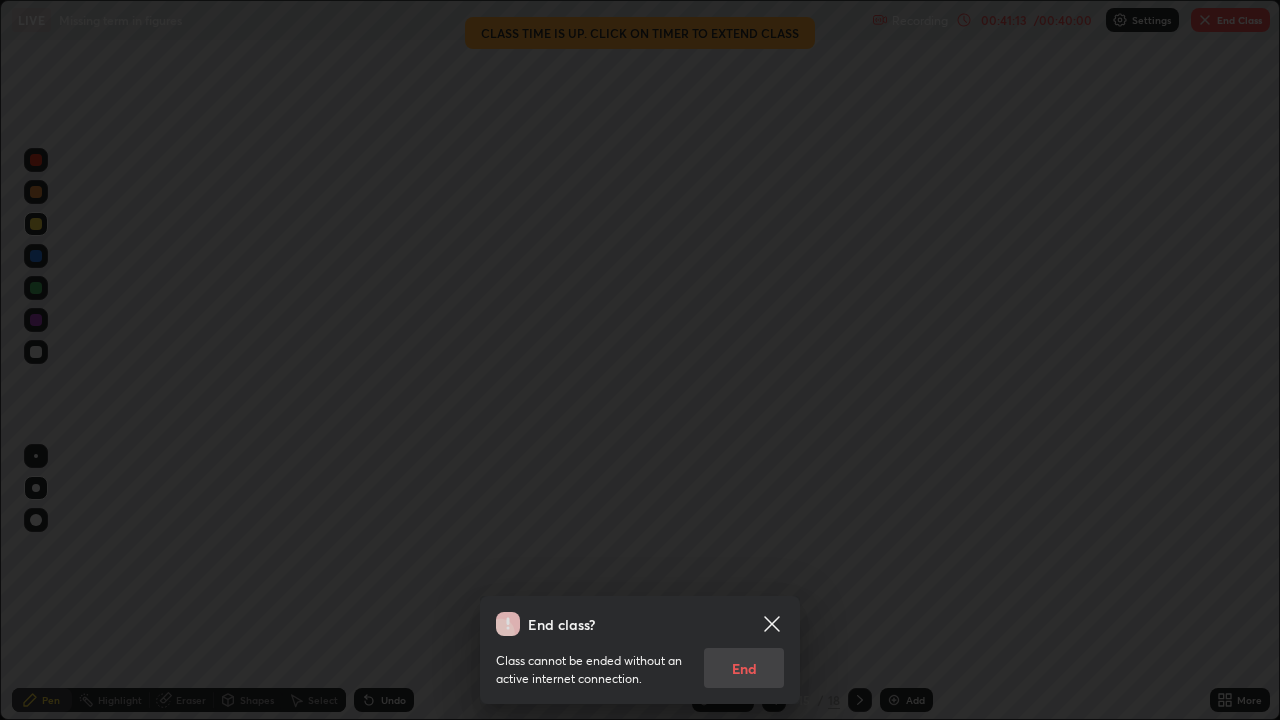 click on "End class? Class cannot be ended without an active internet connection. End" at bounding box center (640, 360) 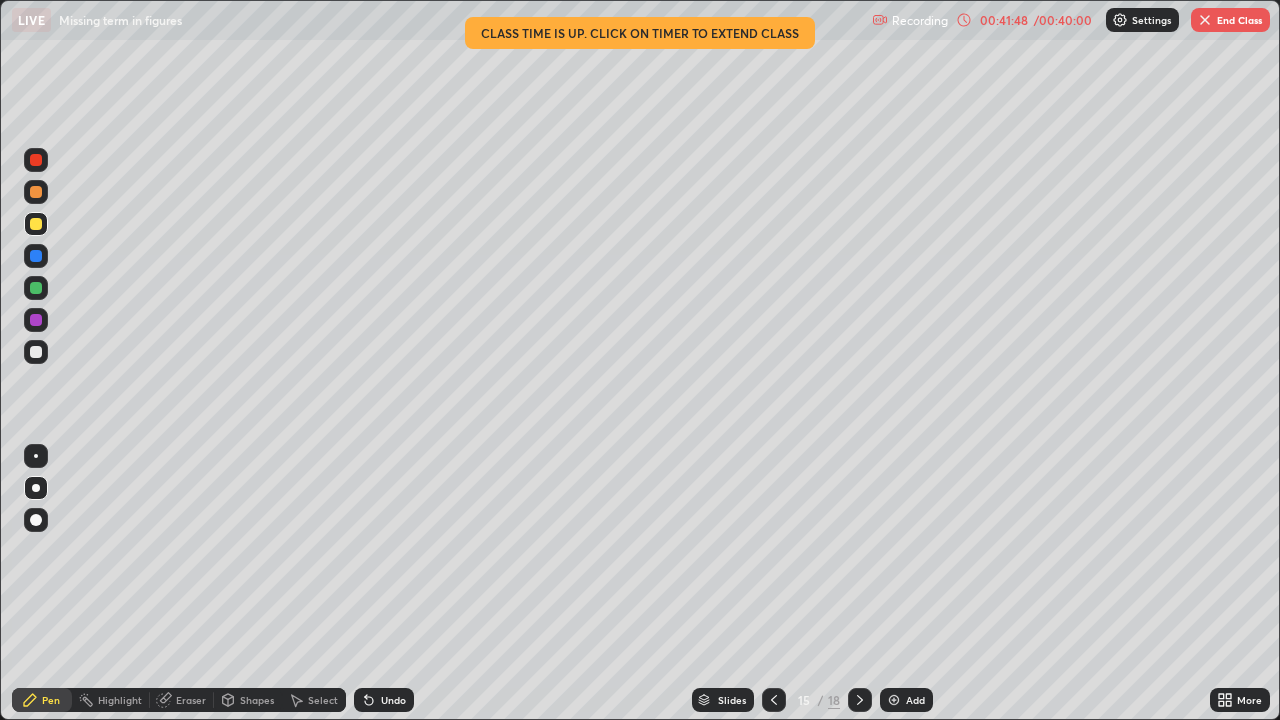 click on "End Class" at bounding box center [1230, 20] 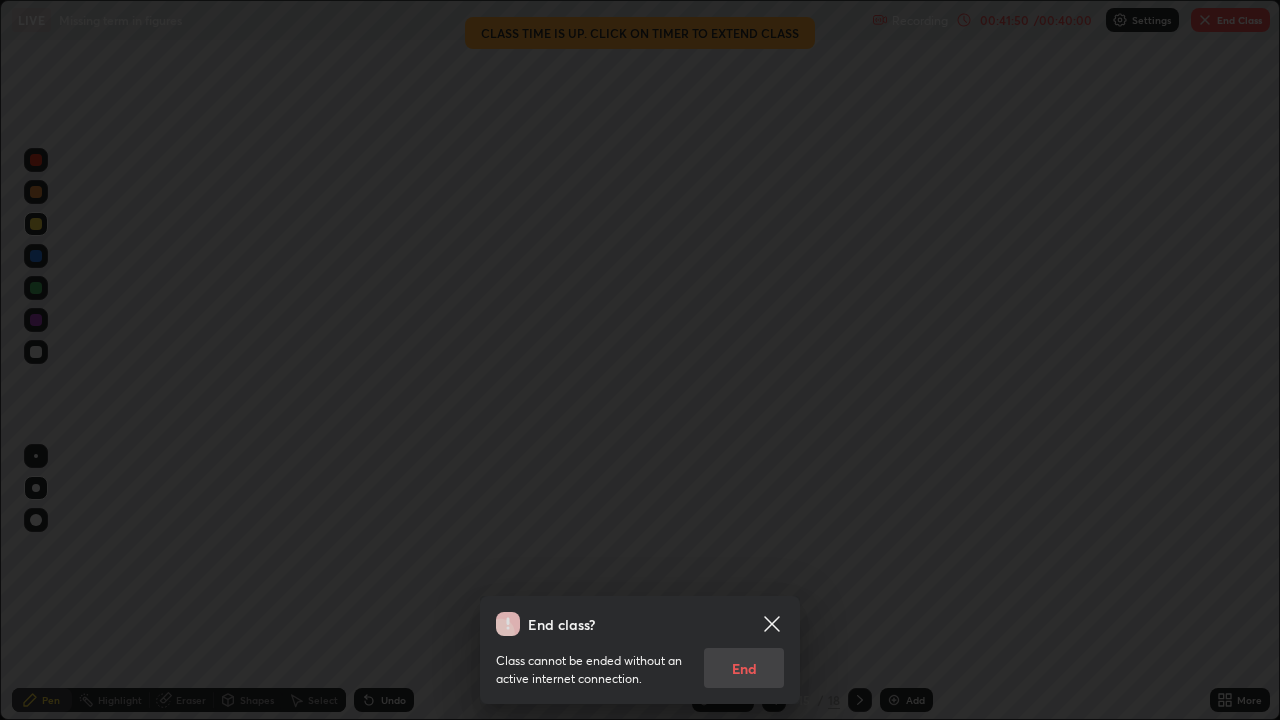click on "Class cannot be ended without an active internet connection. End" at bounding box center [640, 662] 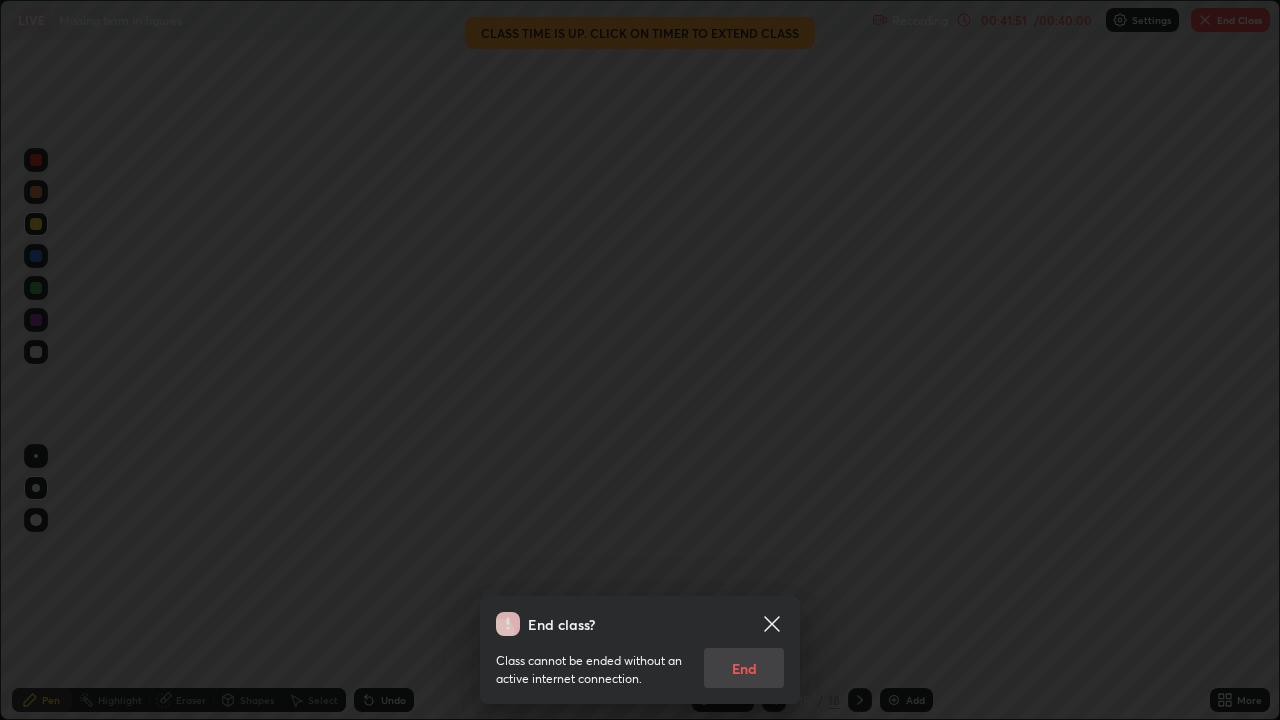 click 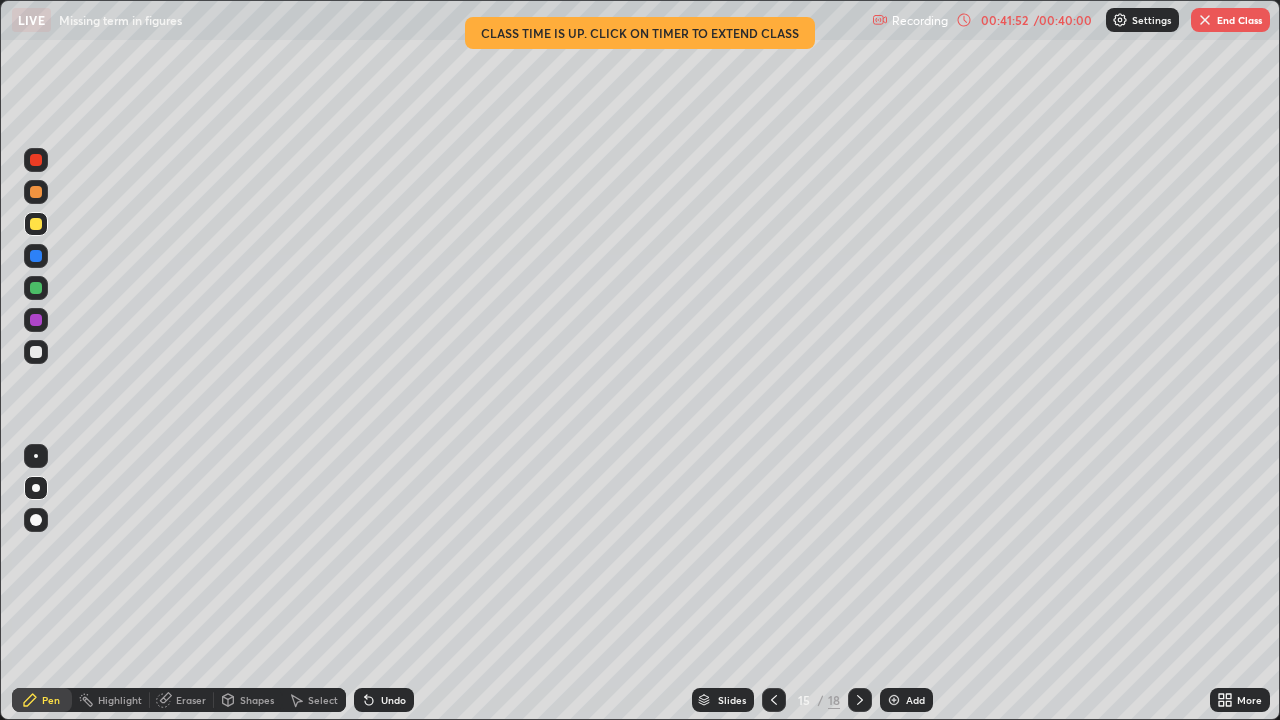 click 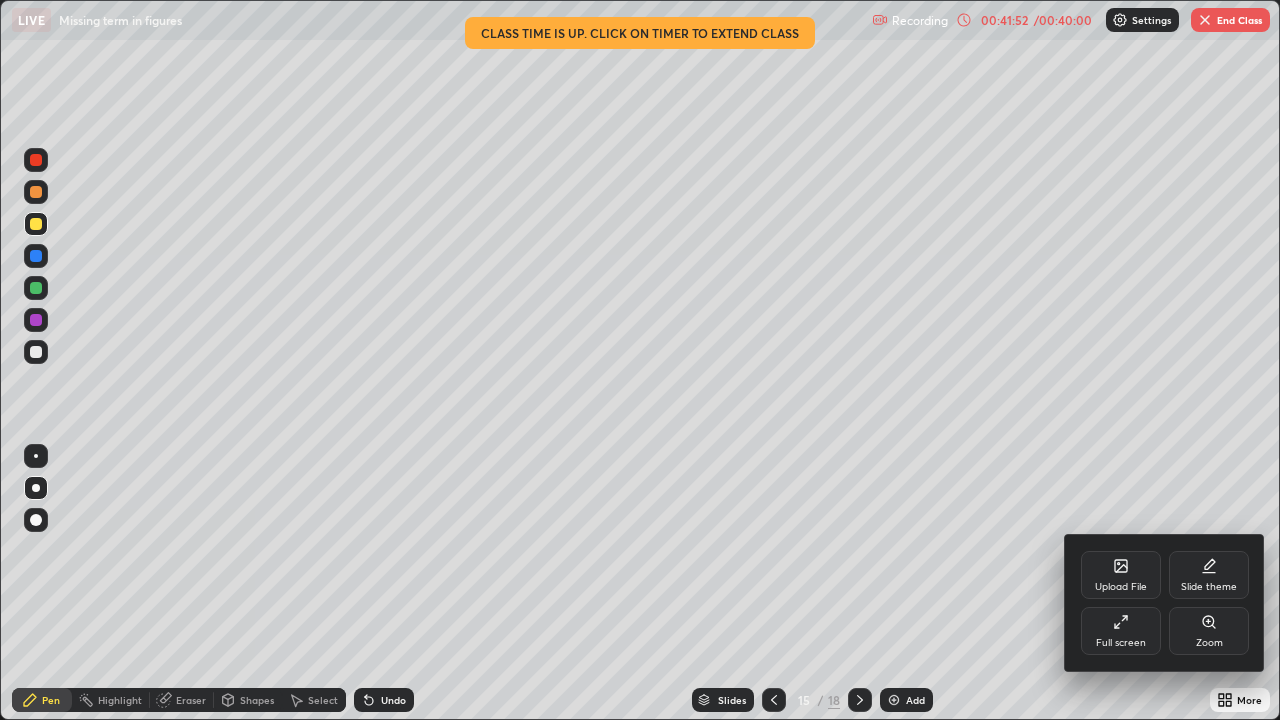 click 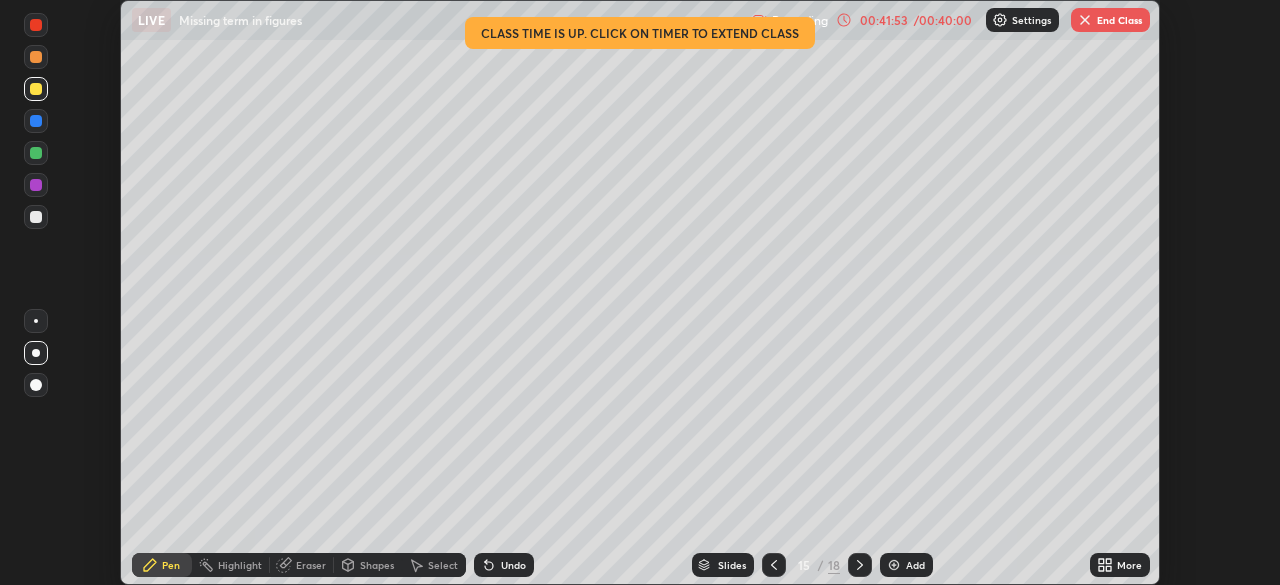 scroll, scrollTop: 585, scrollLeft: 1280, axis: both 